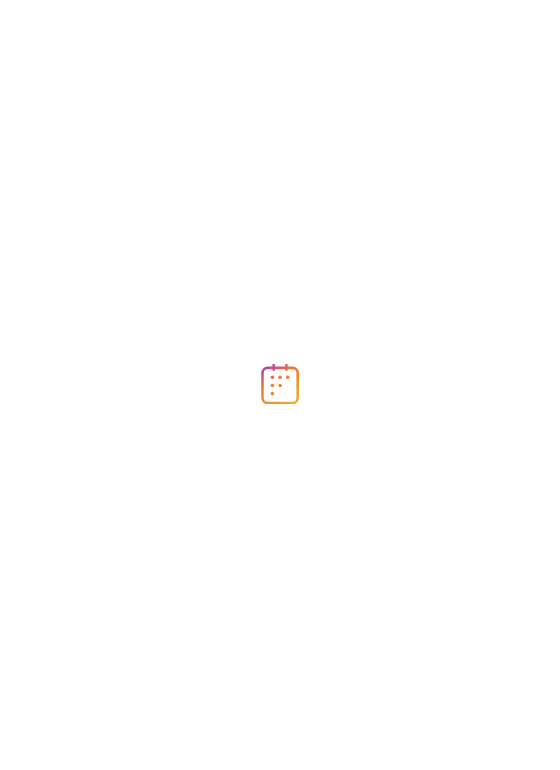 scroll, scrollTop: 0, scrollLeft: 0, axis: both 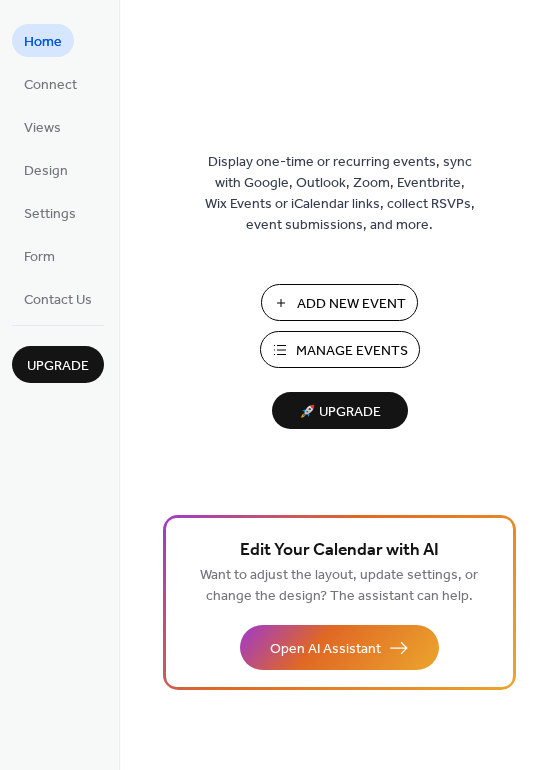 click on "Manage Events" at bounding box center [352, 351] 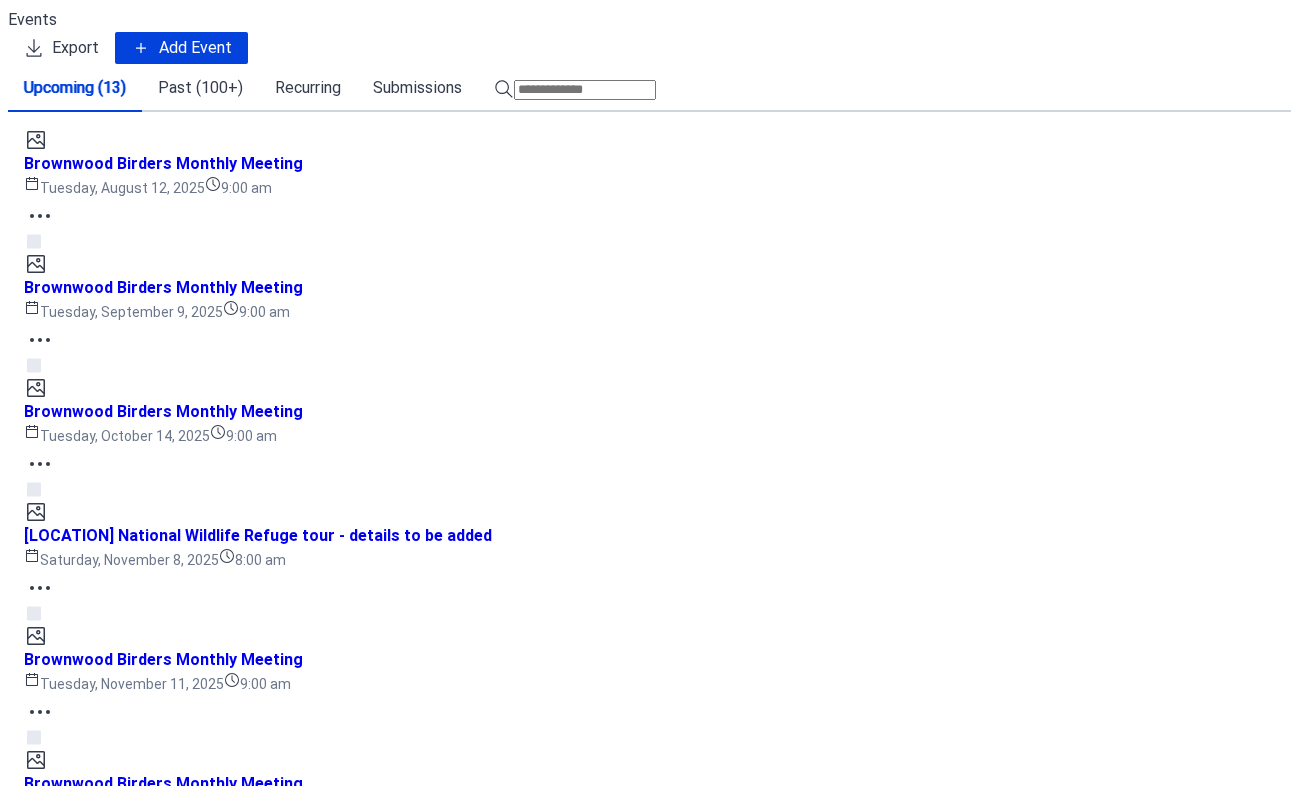 scroll, scrollTop: 0, scrollLeft: 0, axis: both 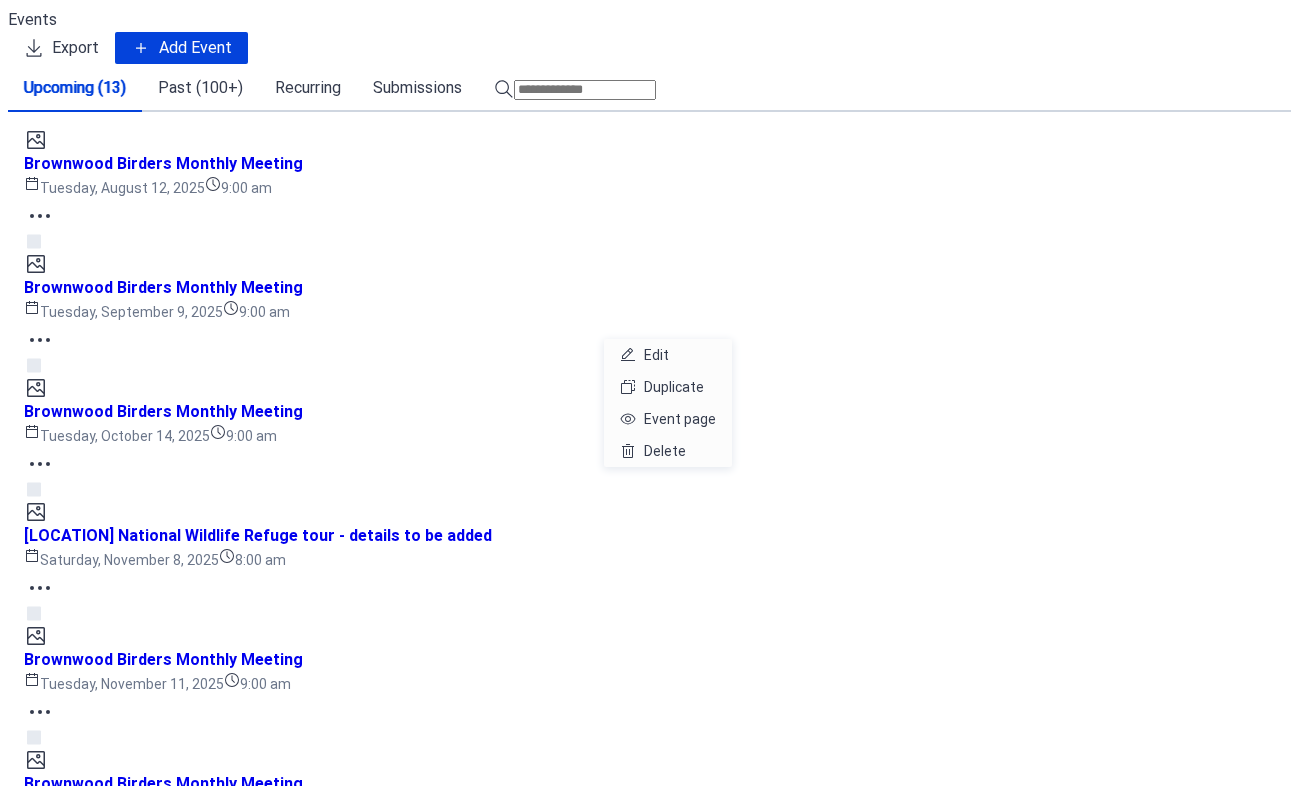 click 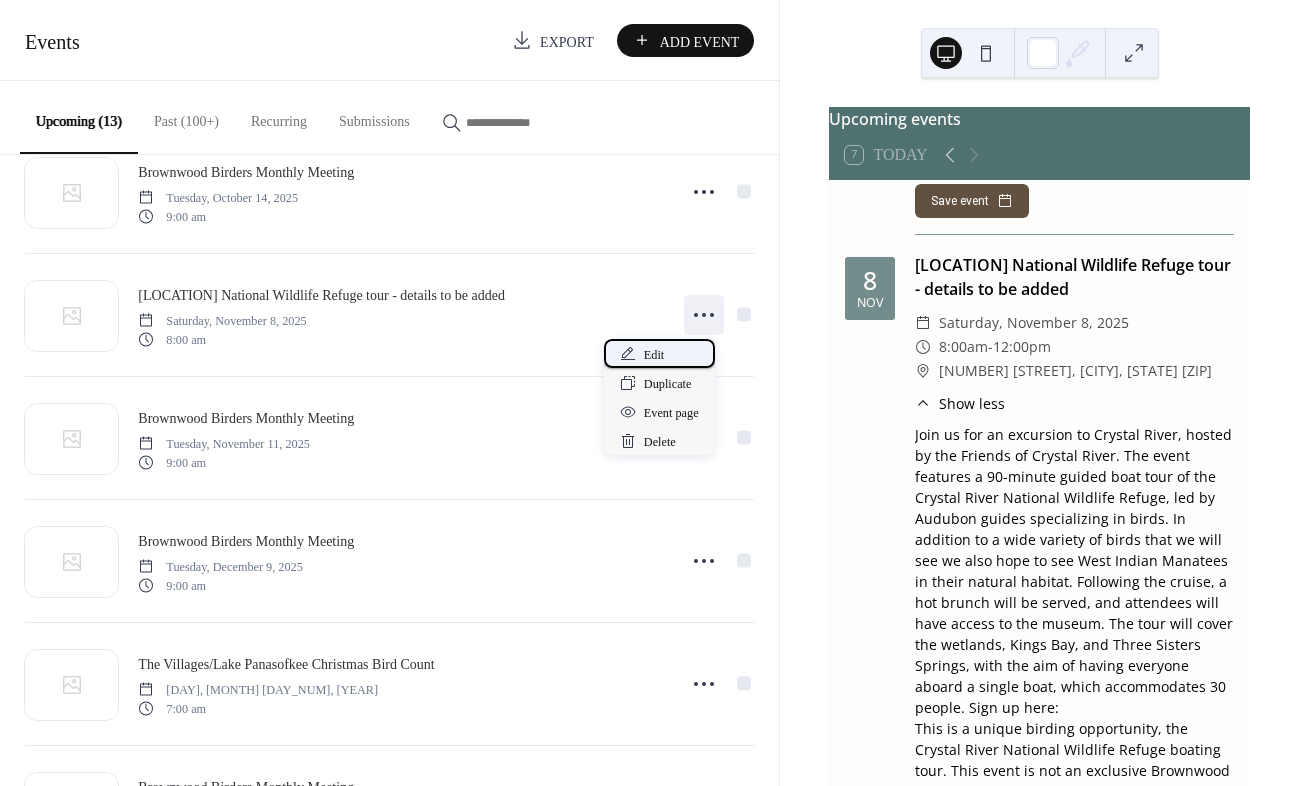 click on "Edit" at bounding box center [654, 355] 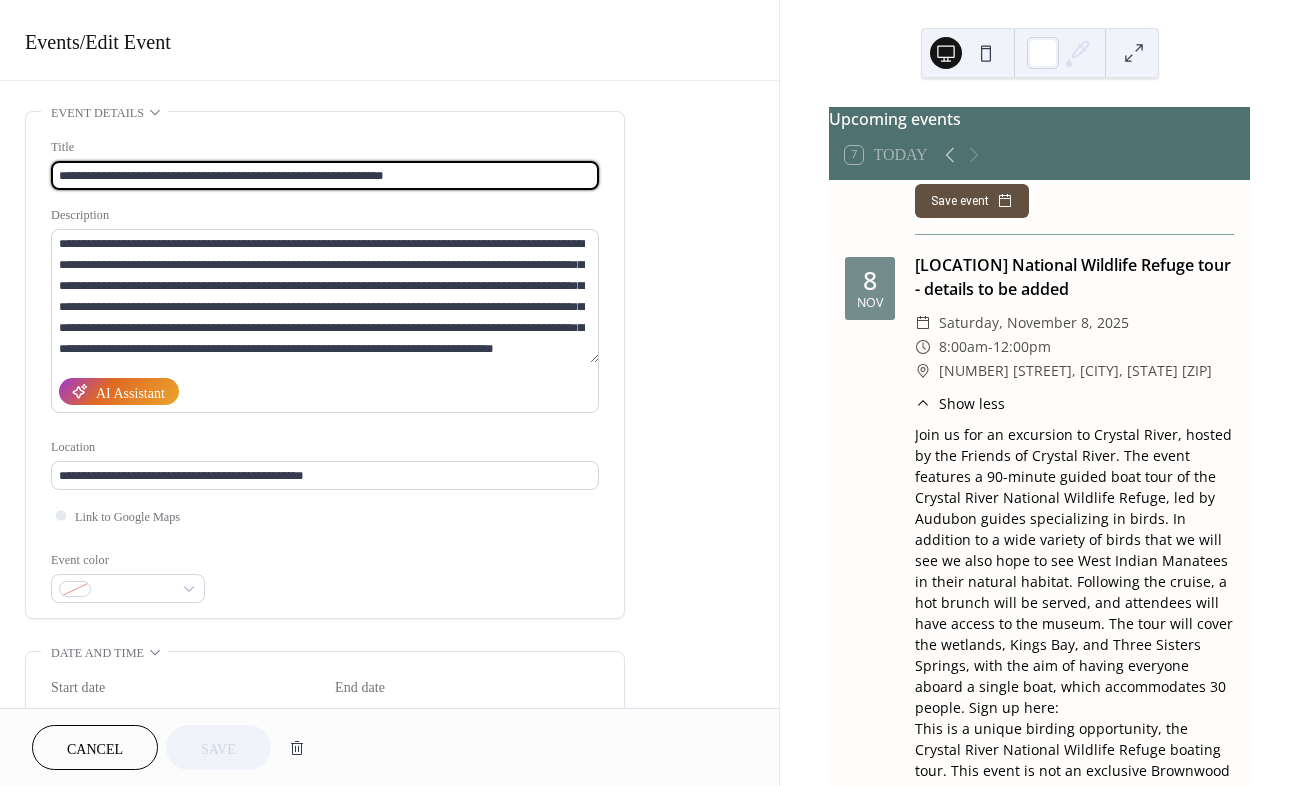 drag, startPoint x: 285, startPoint y: 173, endPoint x: 391, endPoint y: 171, distance: 106.01887 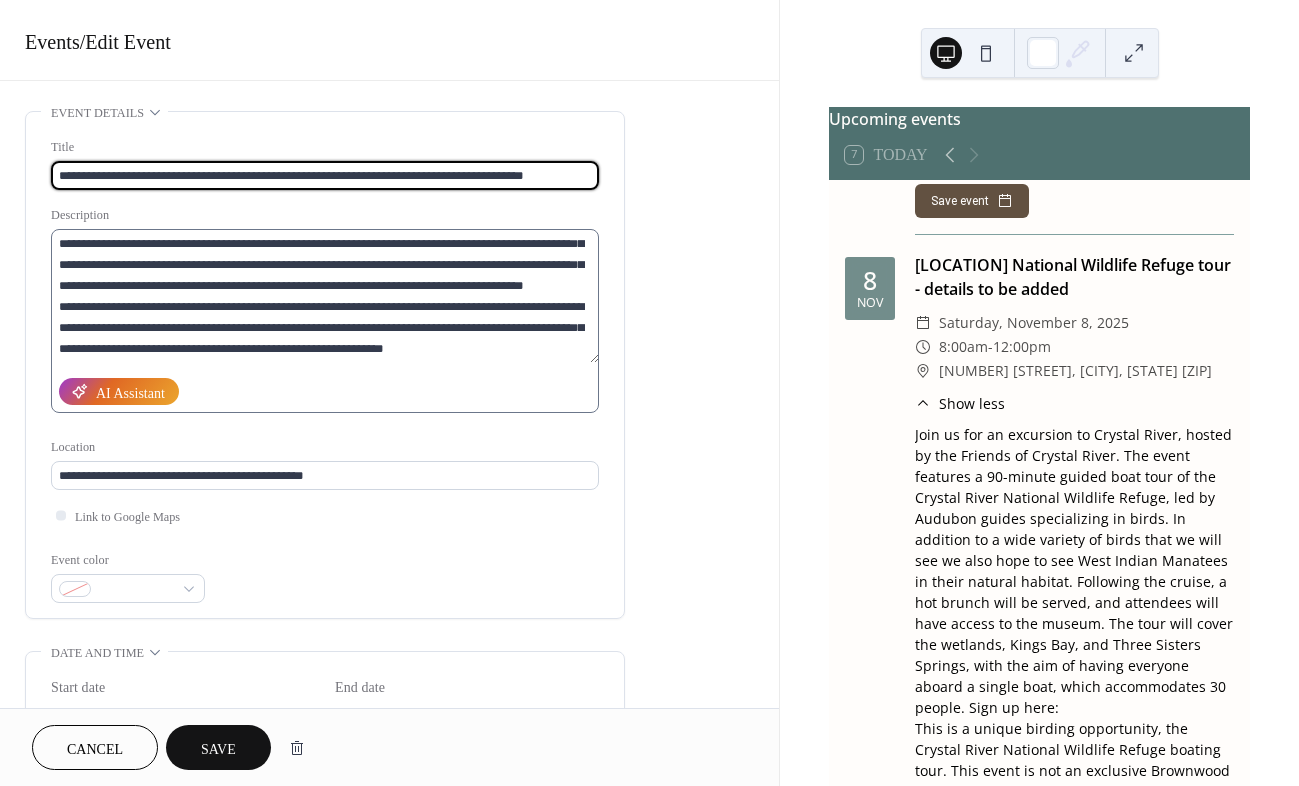 scroll, scrollTop: 210, scrollLeft: 0, axis: vertical 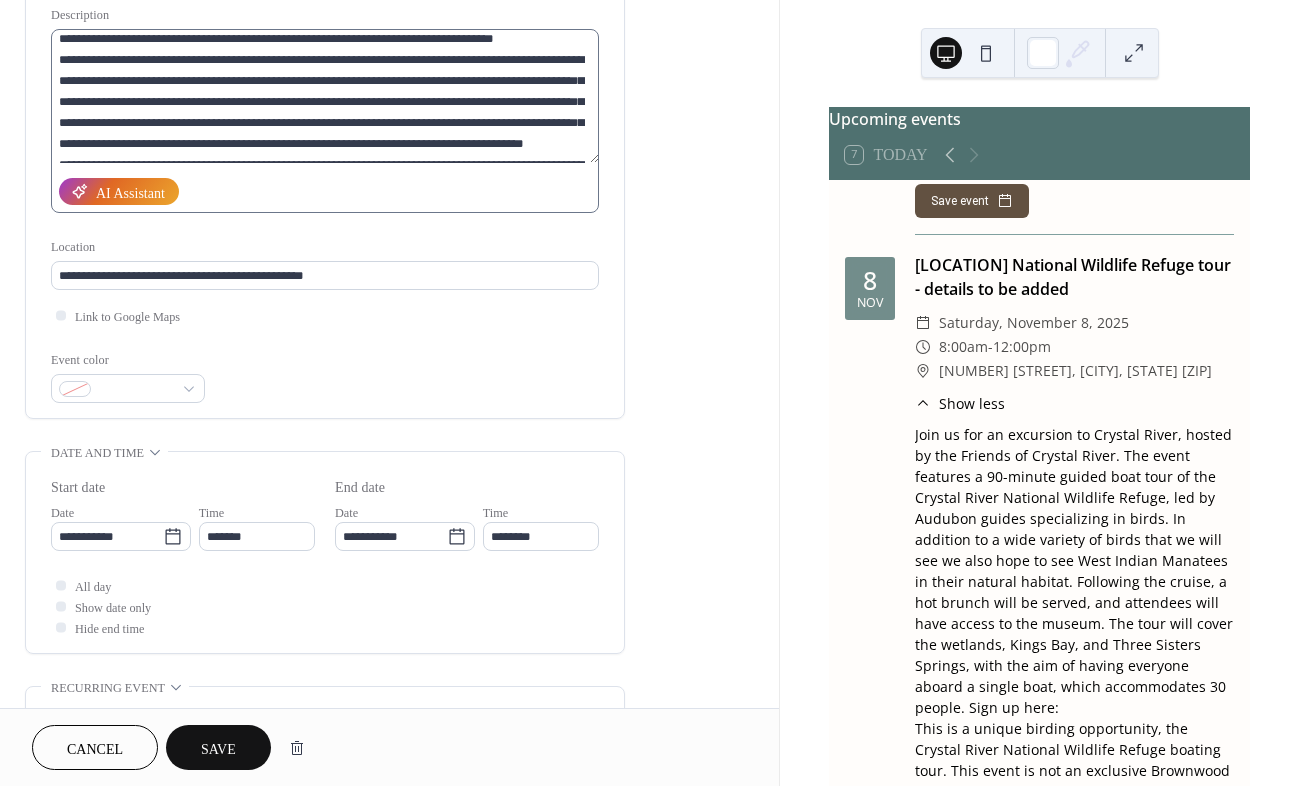 type on "**********" 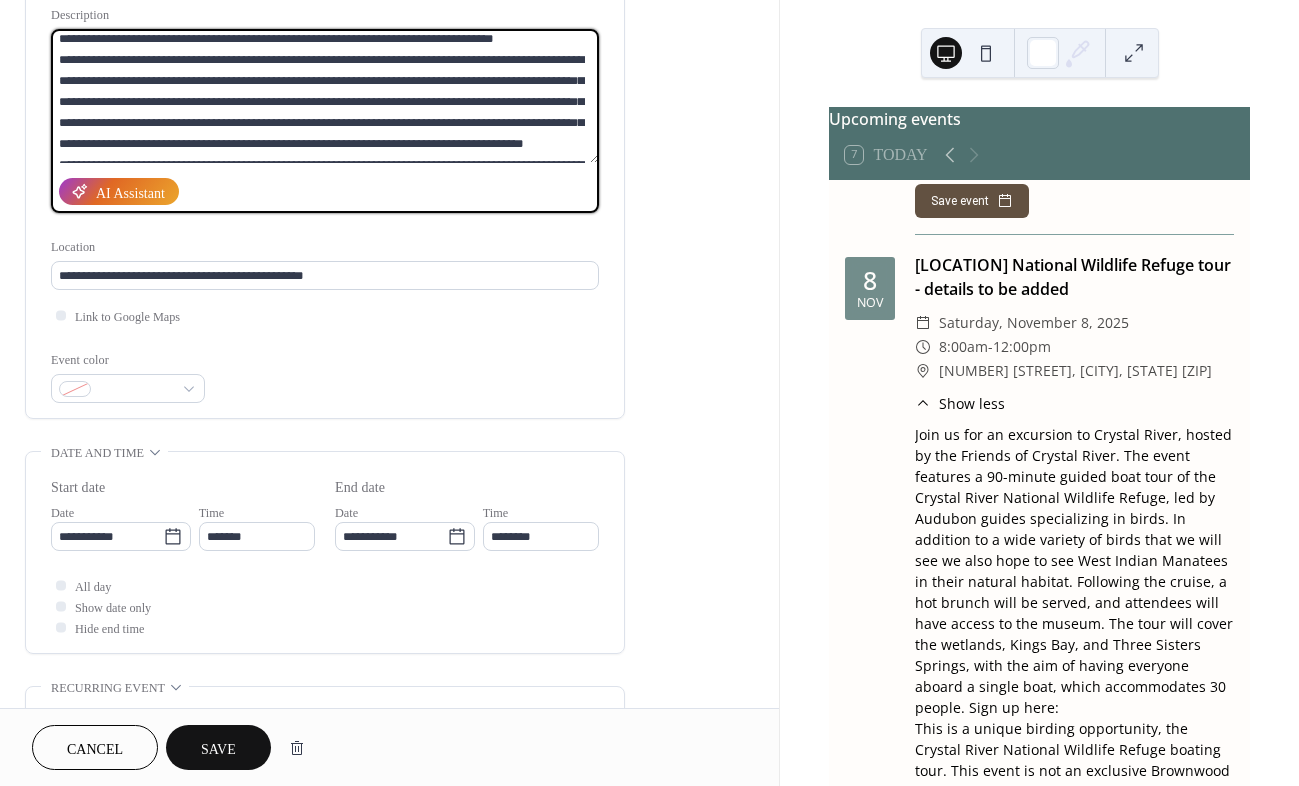 drag, startPoint x: 534, startPoint y: 77, endPoint x: 580, endPoint y: 122, distance: 64.3506 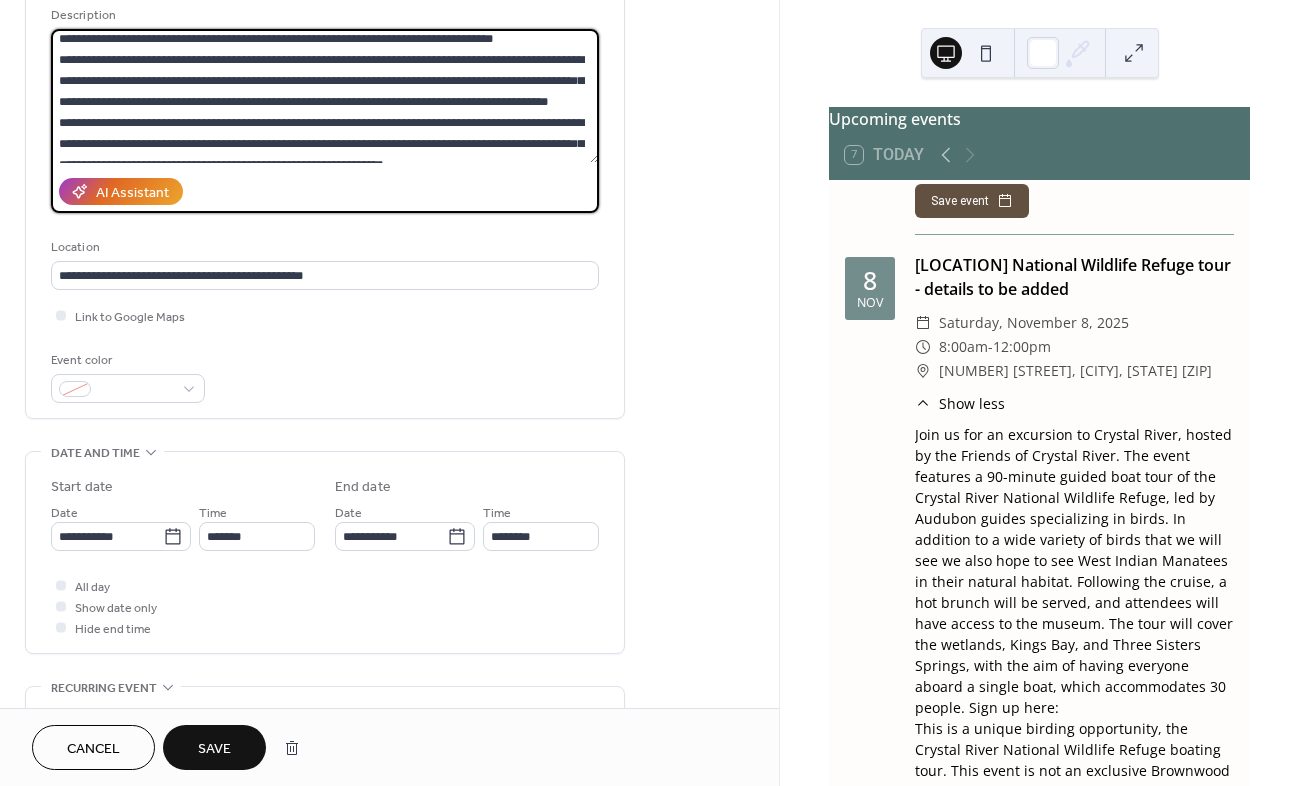 click at bounding box center (325, 96) 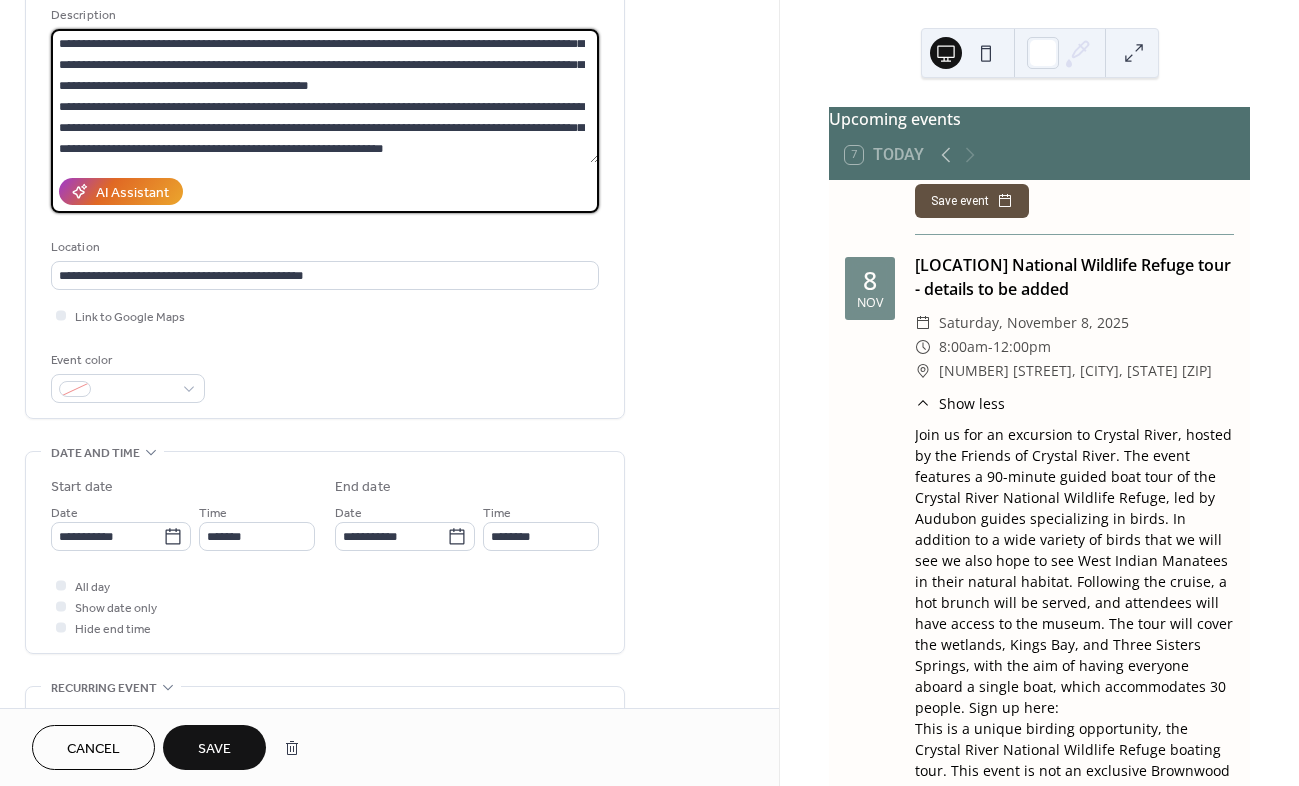 scroll, scrollTop: 168, scrollLeft: 0, axis: vertical 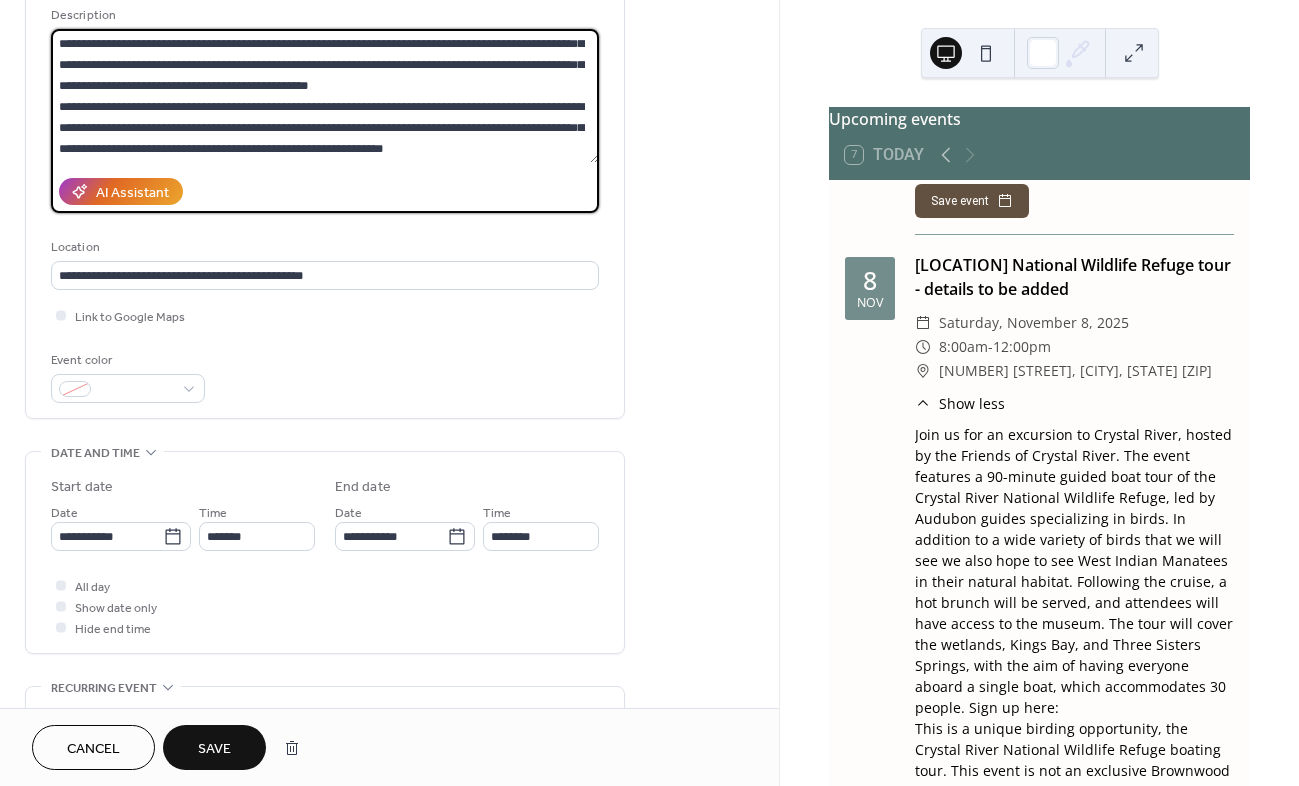 type on "**********" 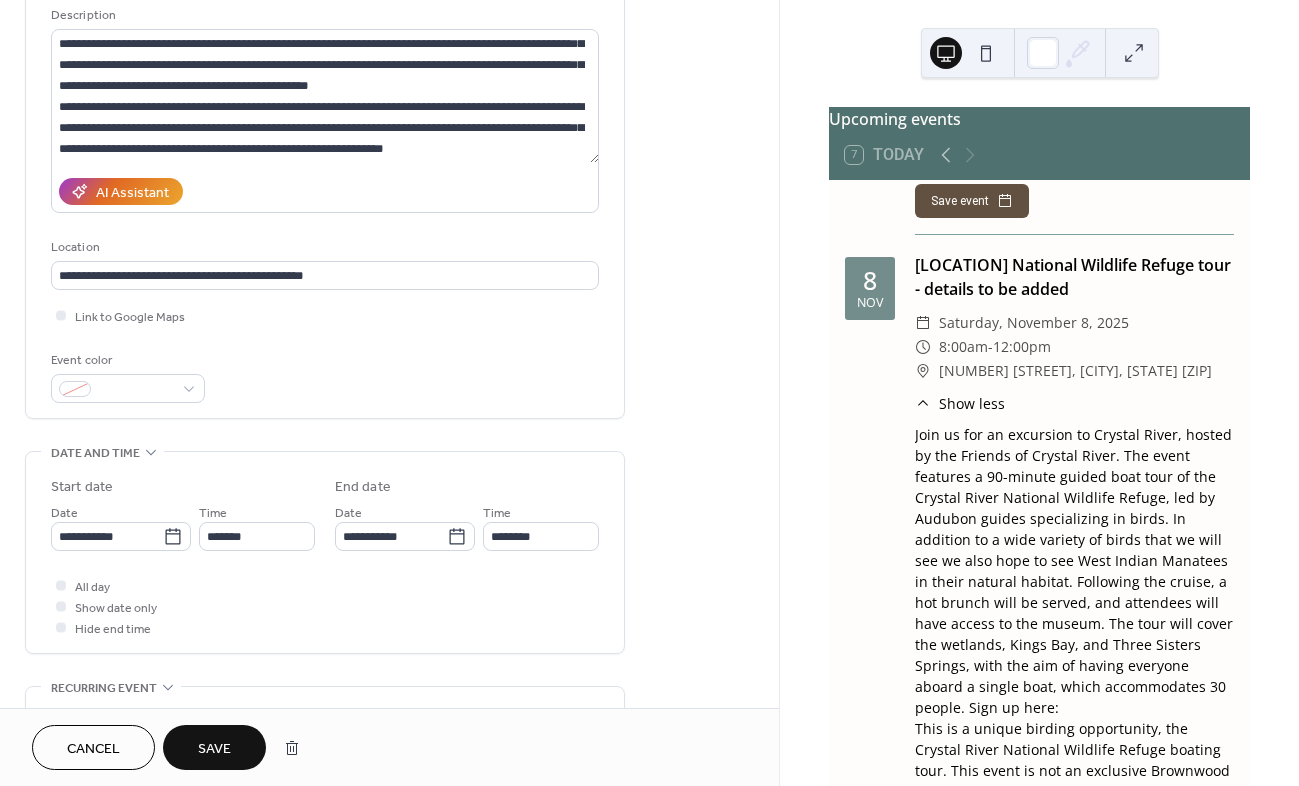 click on "Save" at bounding box center [214, 749] 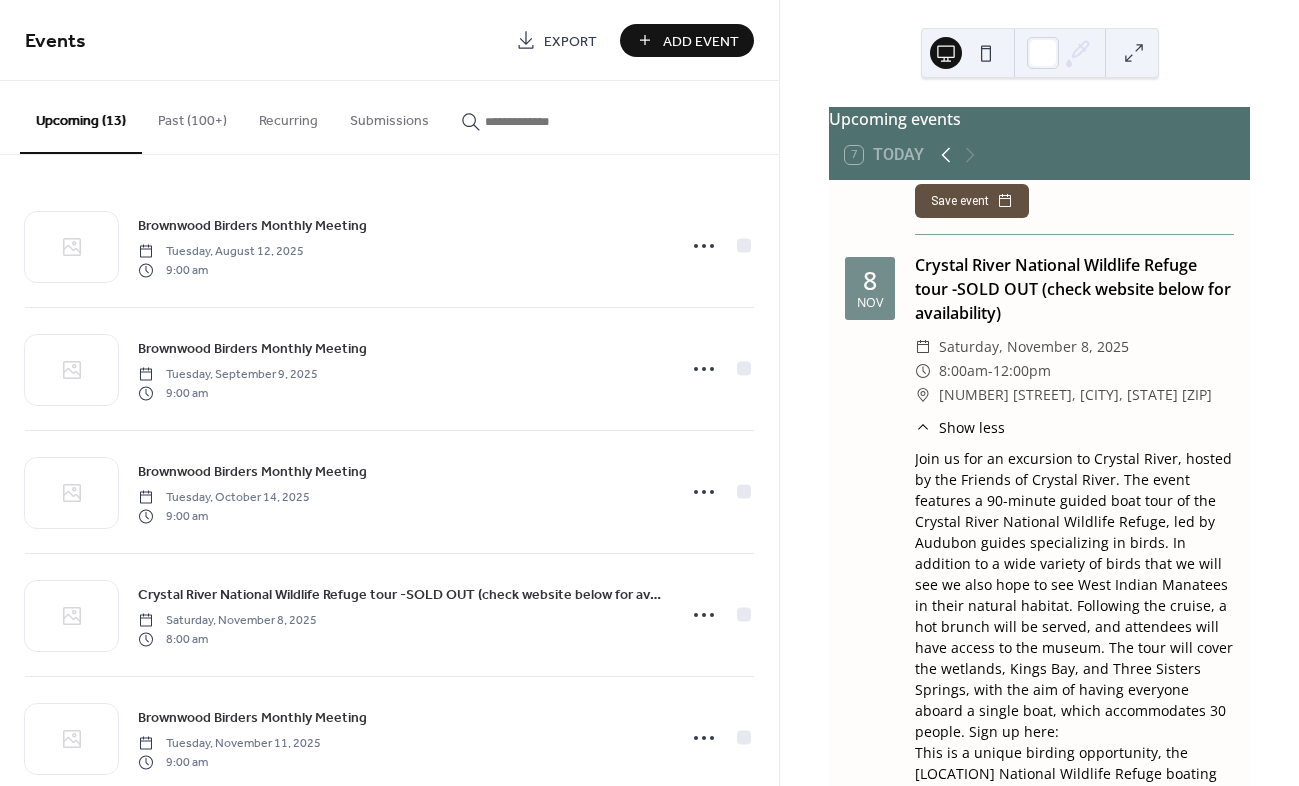 click 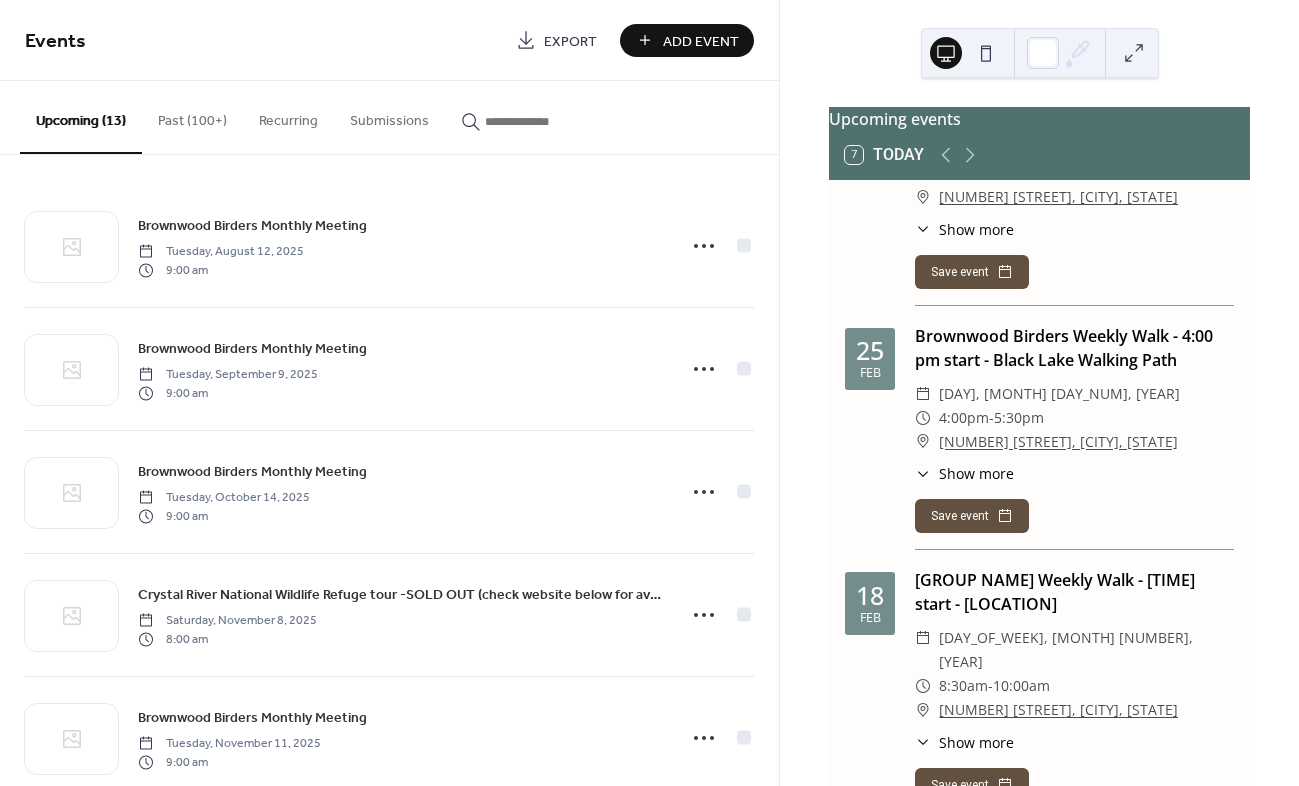 scroll, scrollTop: 6800, scrollLeft: 0, axis: vertical 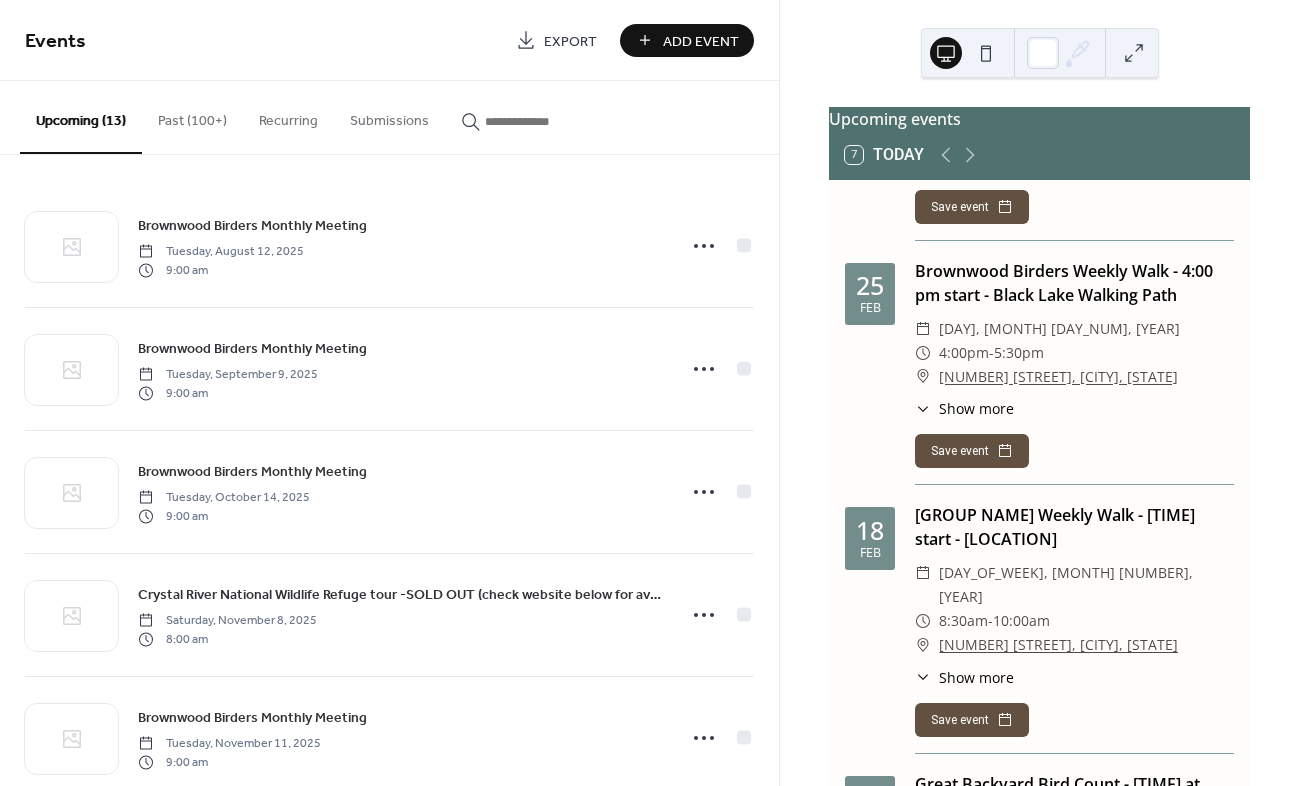click on "Show more" at bounding box center [976, 408] 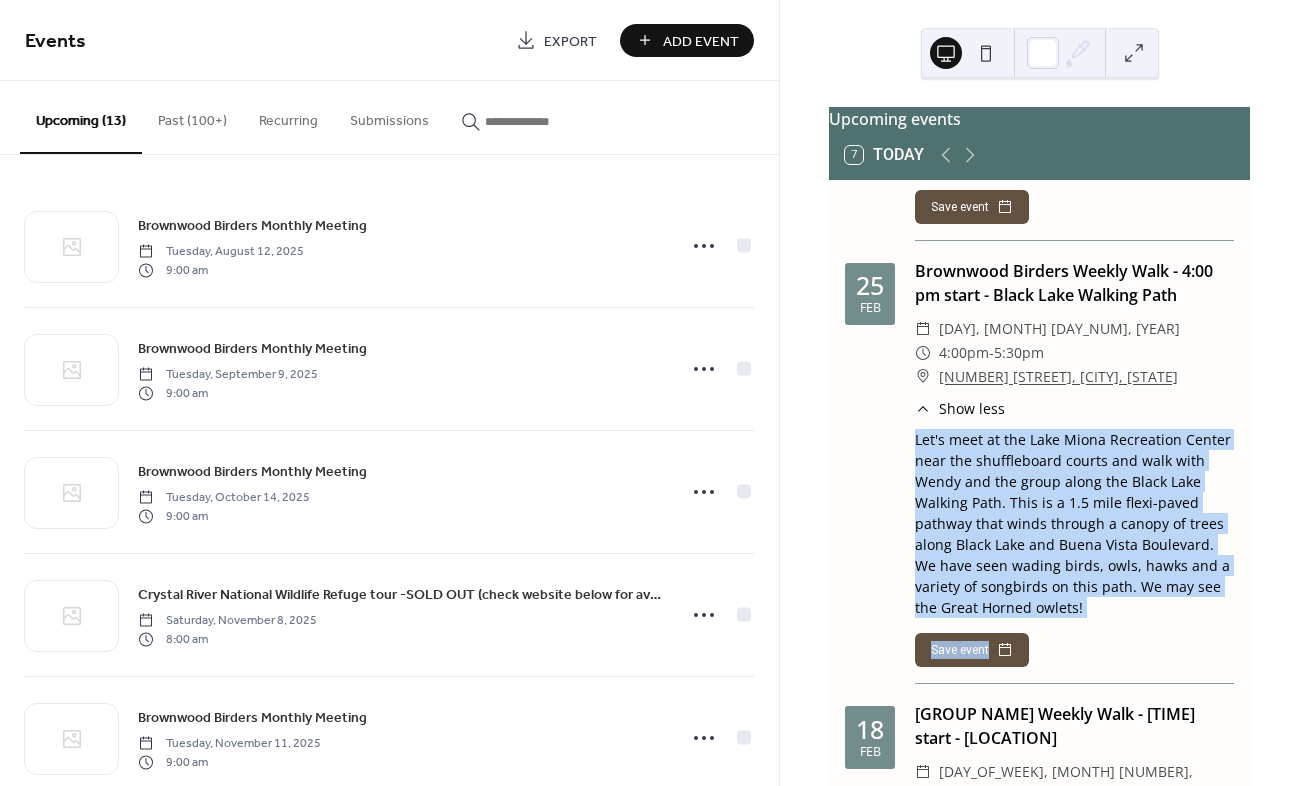 drag, startPoint x: 917, startPoint y: 480, endPoint x: 1189, endPoint y: 686, distance: 341.20377 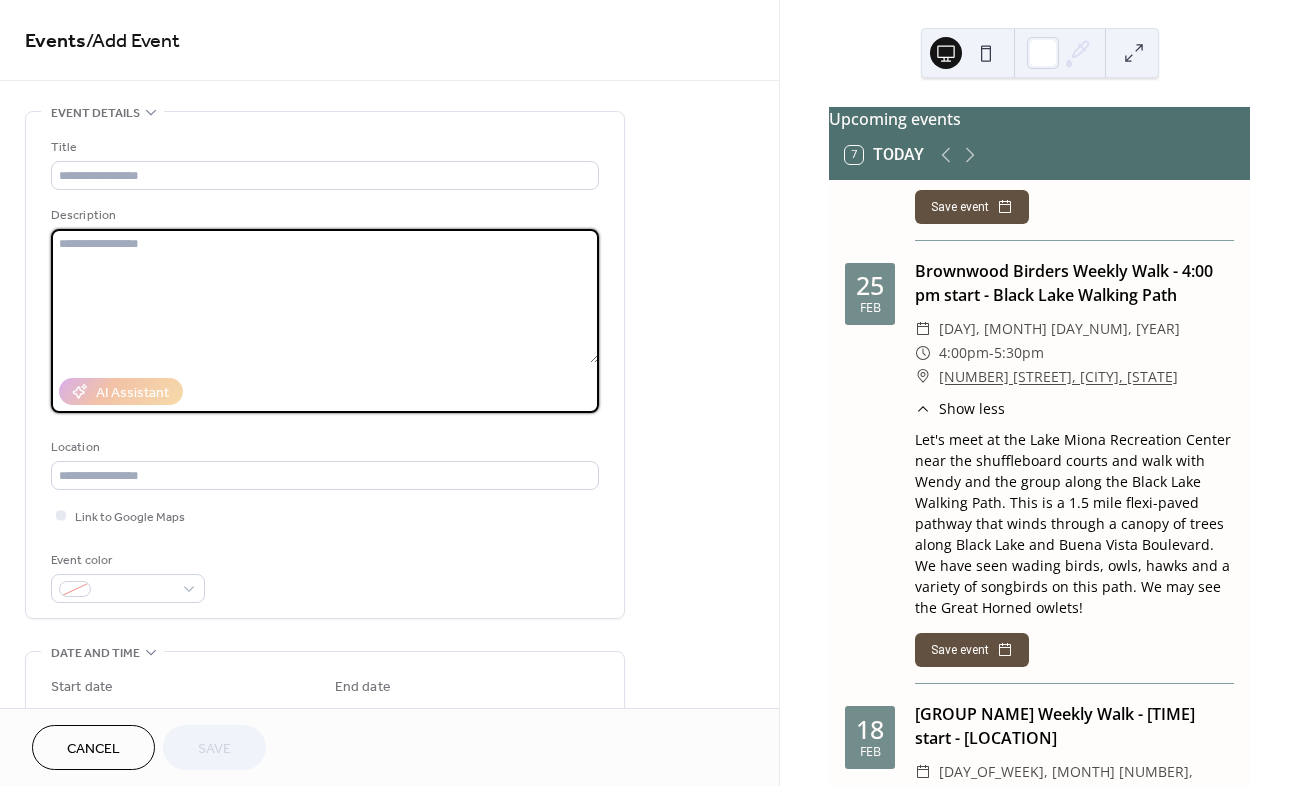 click at bounding box center (325, 296) 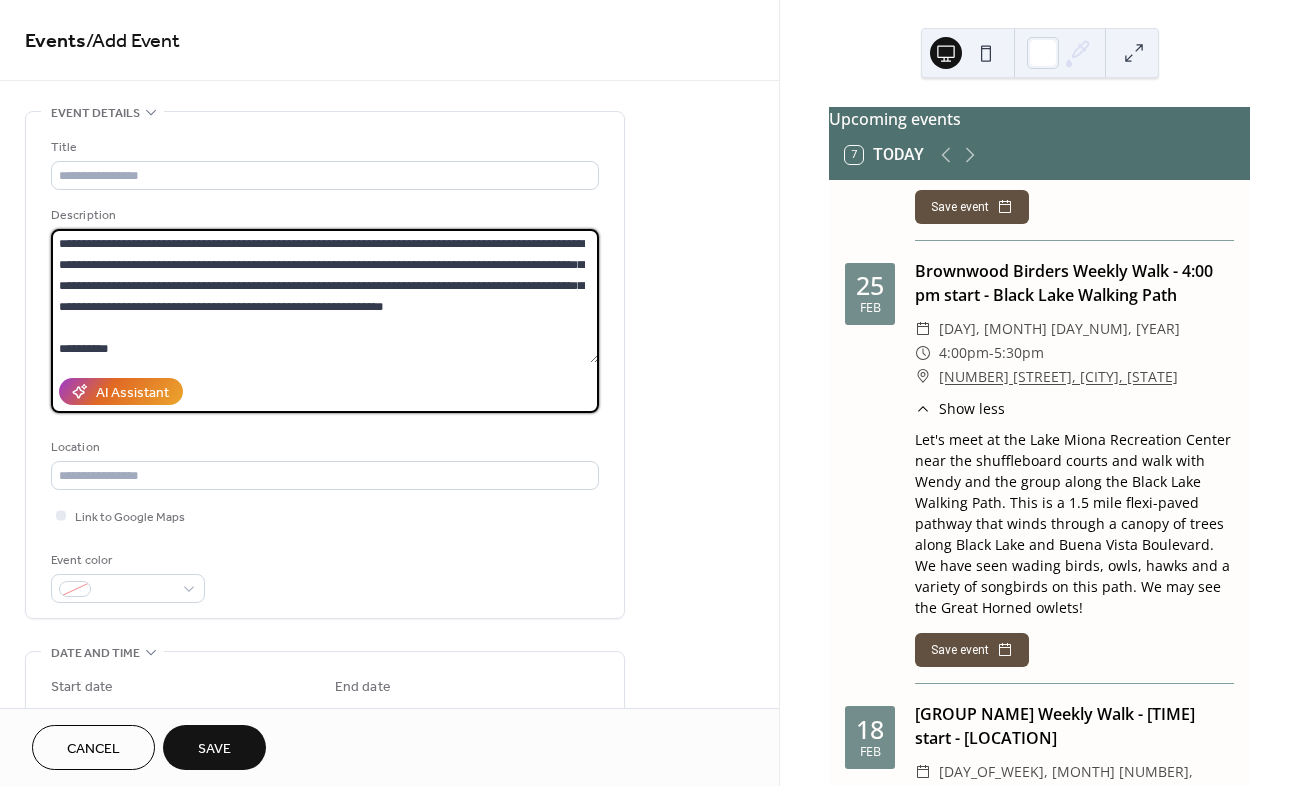 type on "**********" 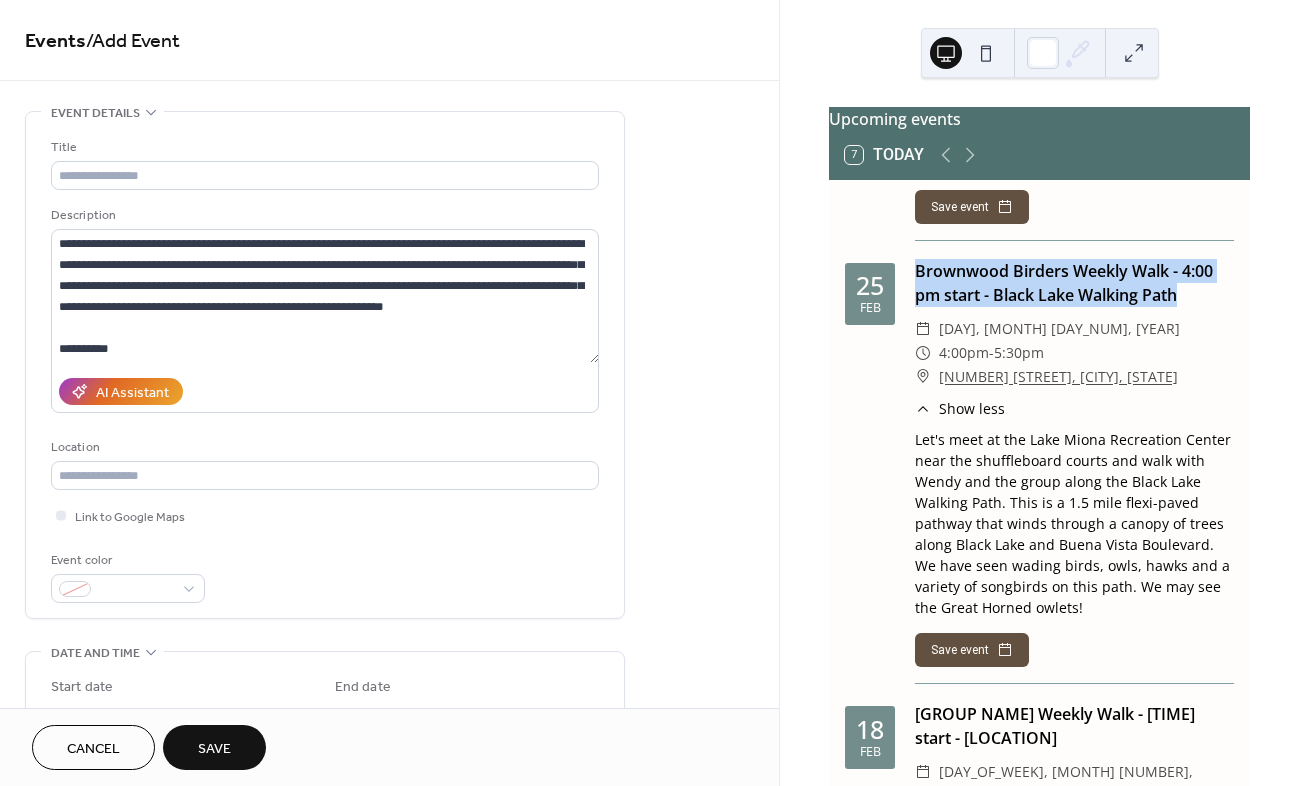 drag, startPoint x: 917, startPoint y: 305, endPoint x: 1182, endPoint y: 329, distance: 266.08456 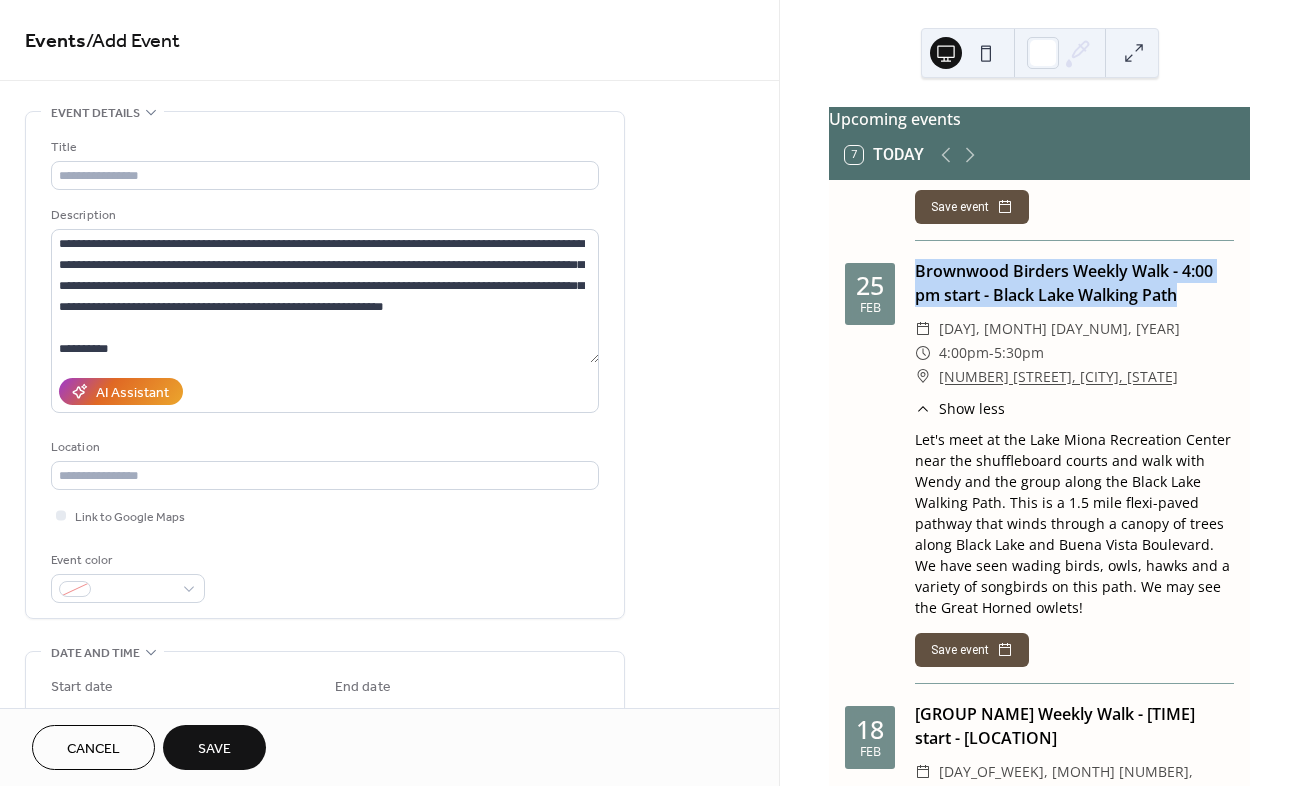 click on "Brownwood Birders Weekly Walk - 4:00 pm start - Black Lake Walking Path" at bounding box center [1074, 283] 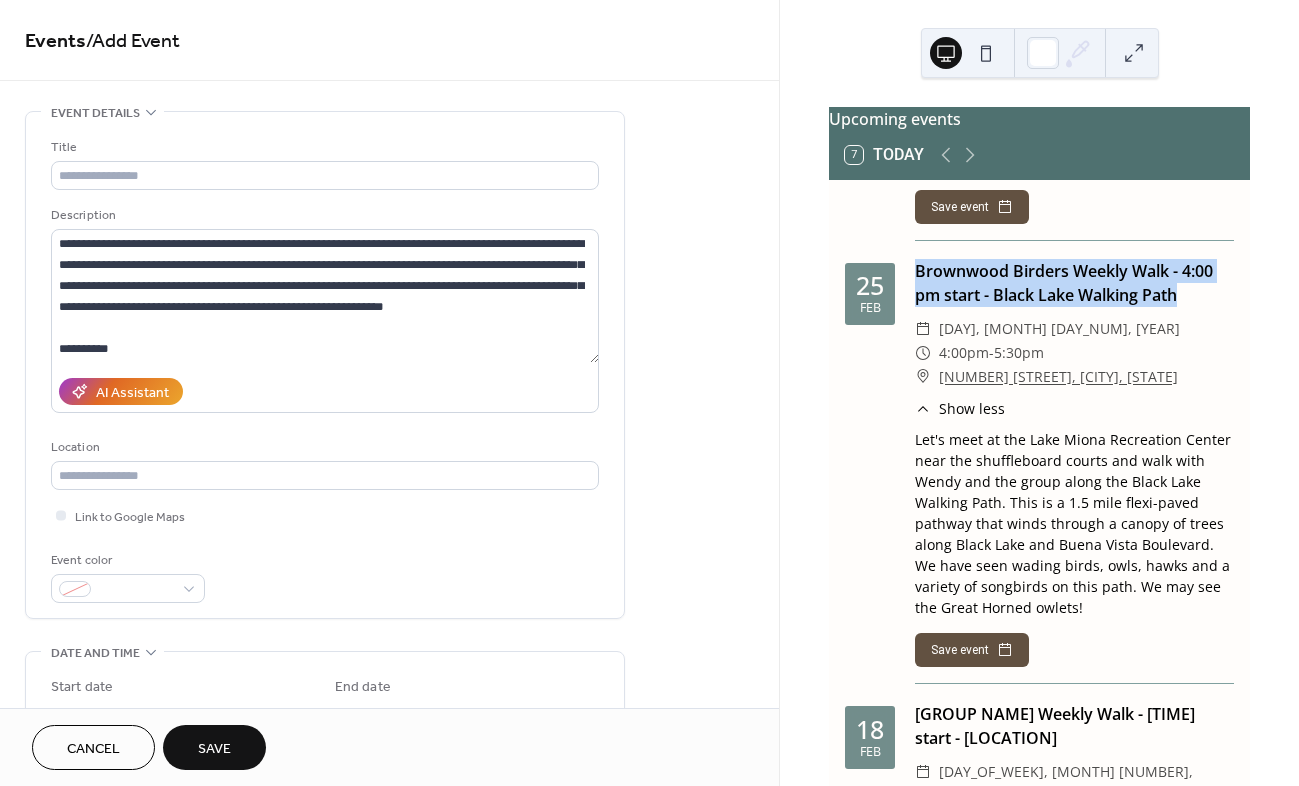 copy on "Brownwood Birders Weekly Walk - 4:00 pm start - Black Lake Walking Path" 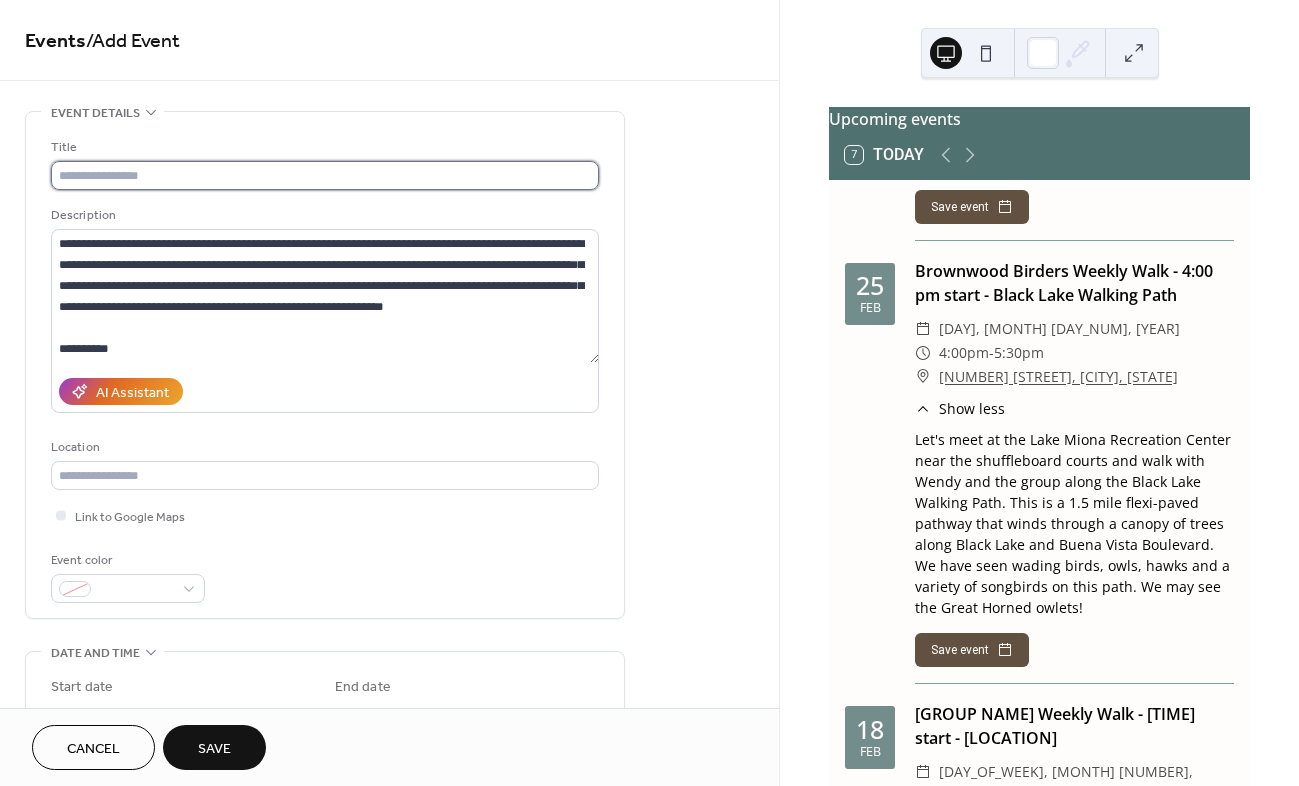 click at bounding box center (325, 175) 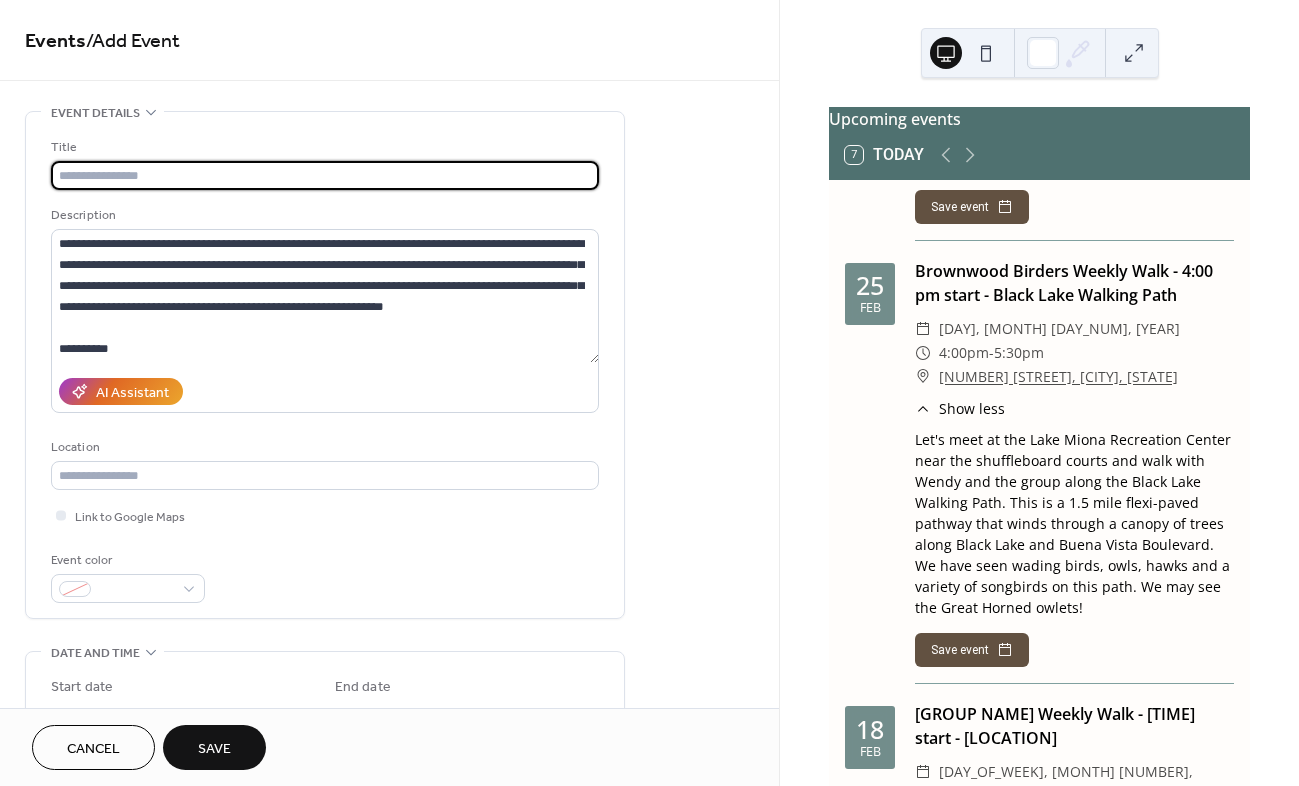 paste on "**********" 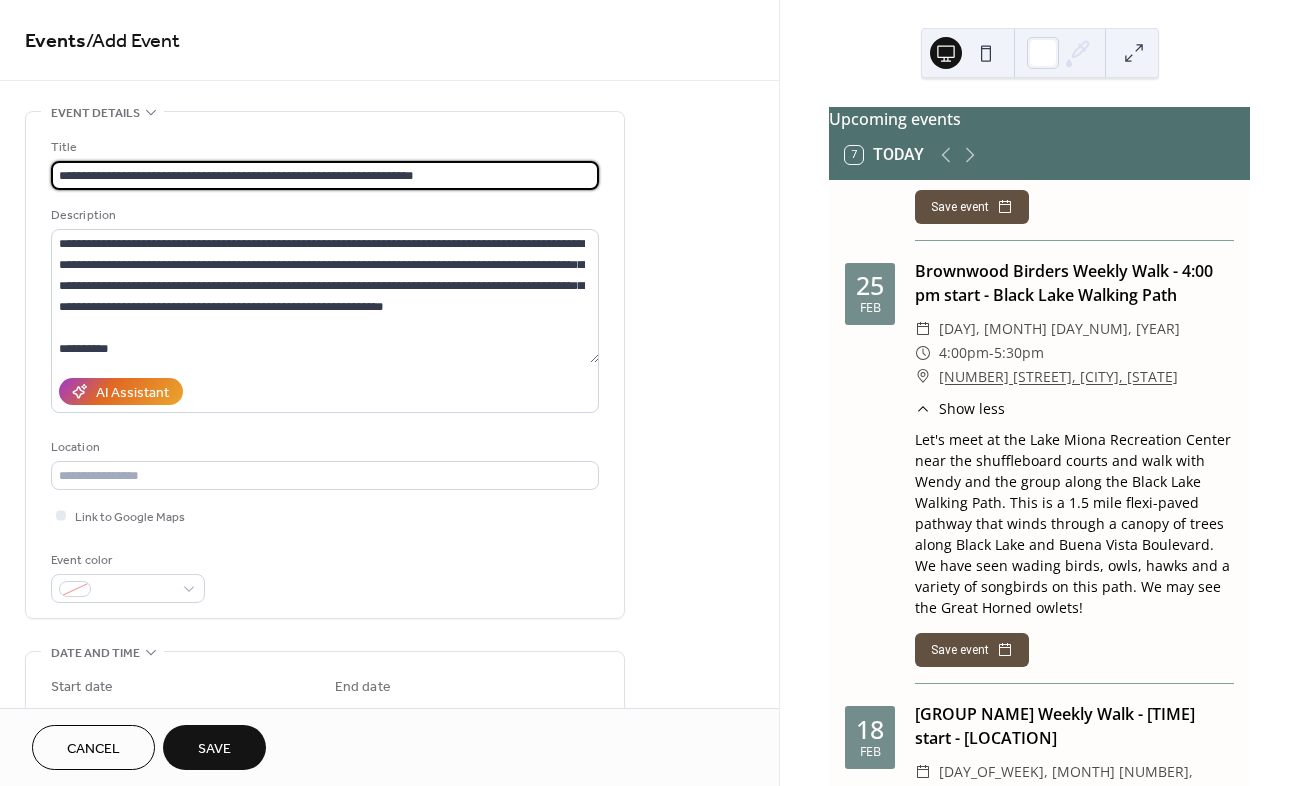 click on "**********" at bounding box center [325, 175] 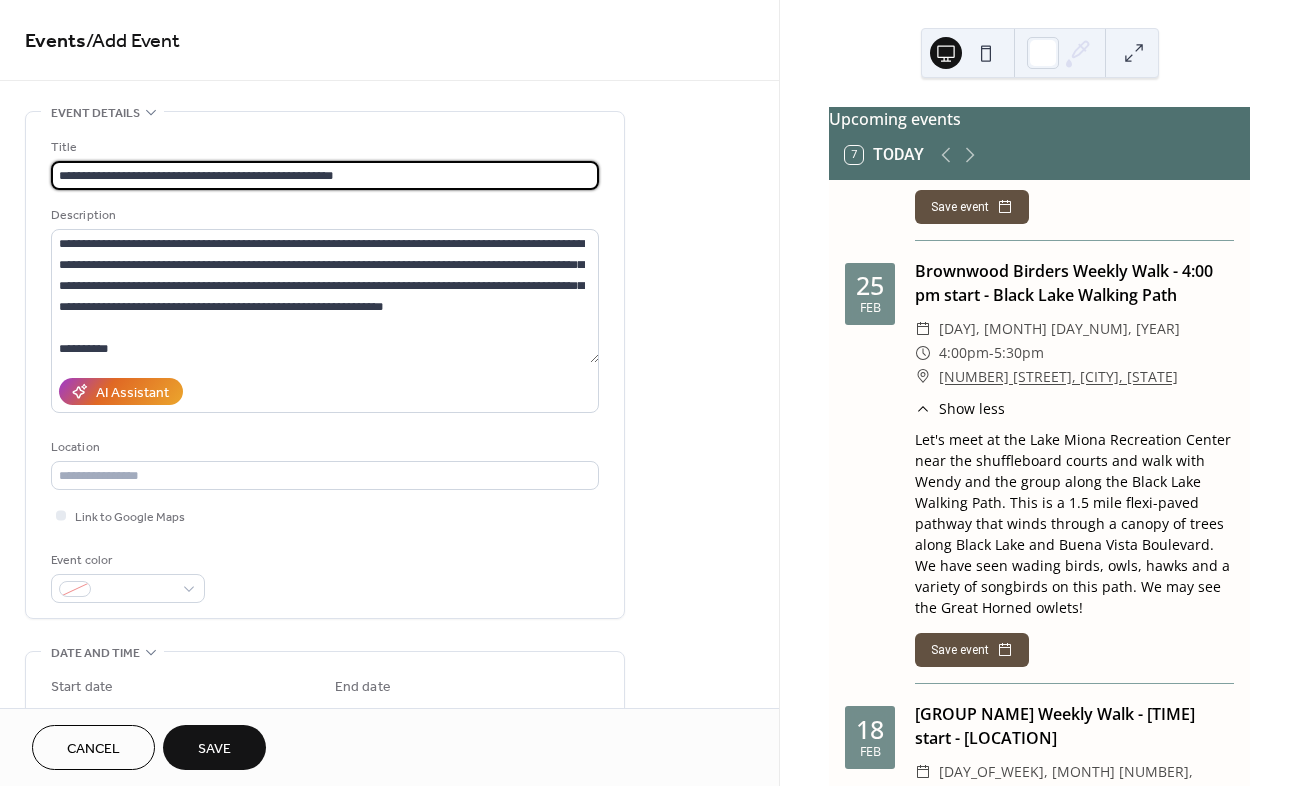 click on "**********" at bounding box center [325, 175] 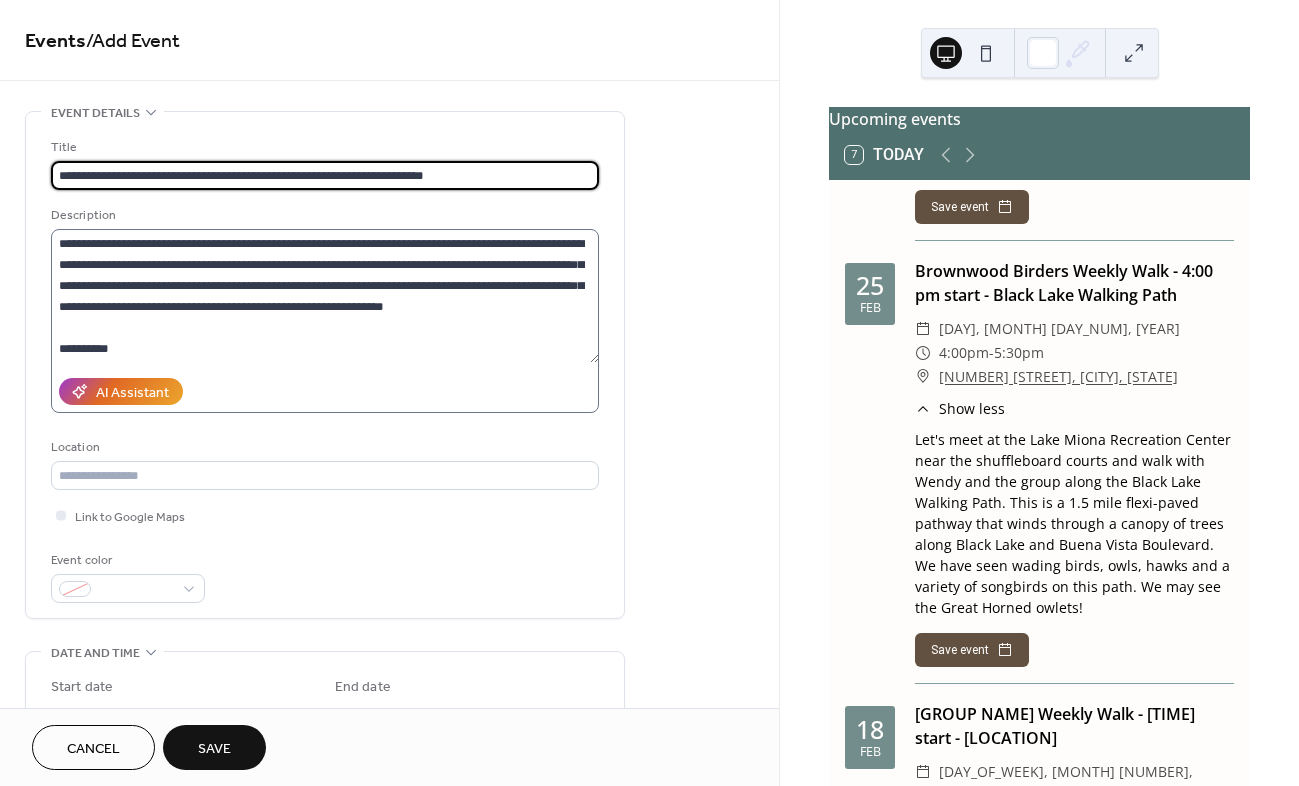 type on "**********" 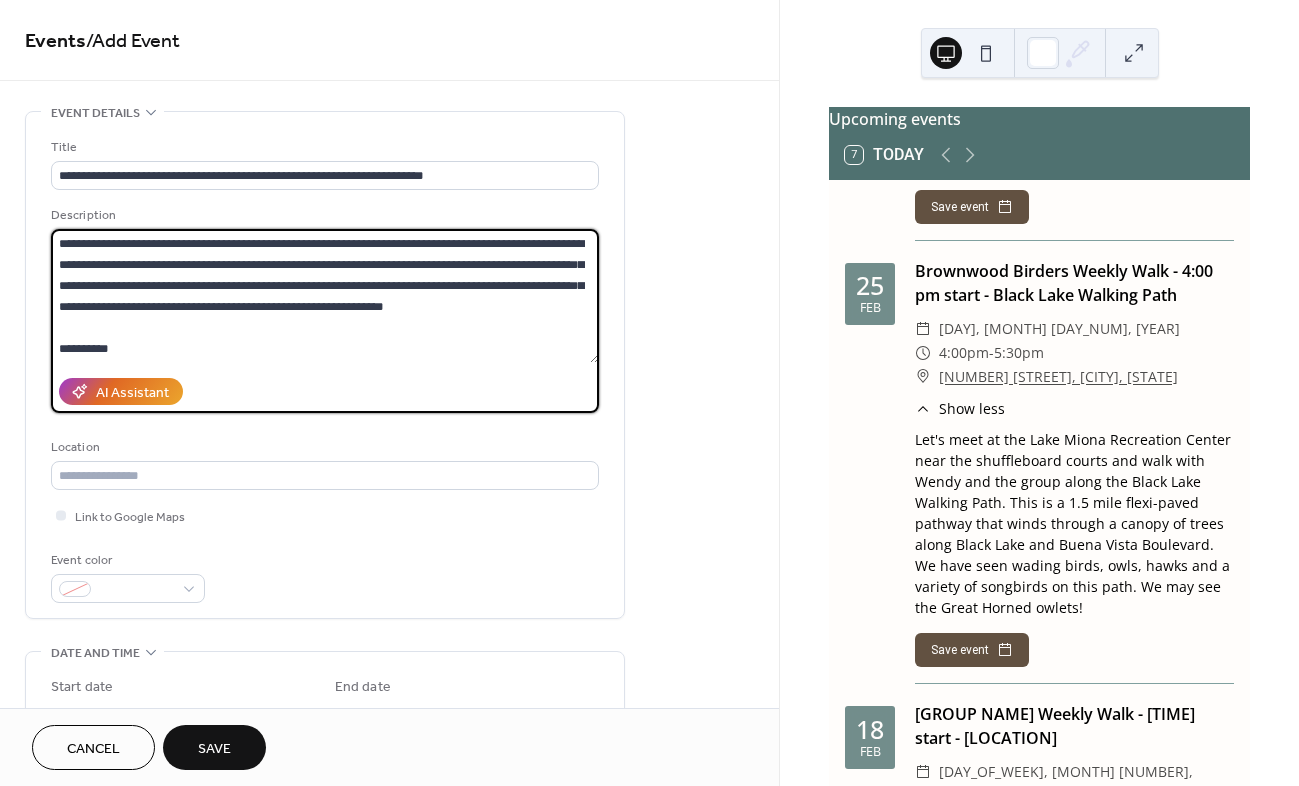 click on "**********" at bounding box center [325, 296] 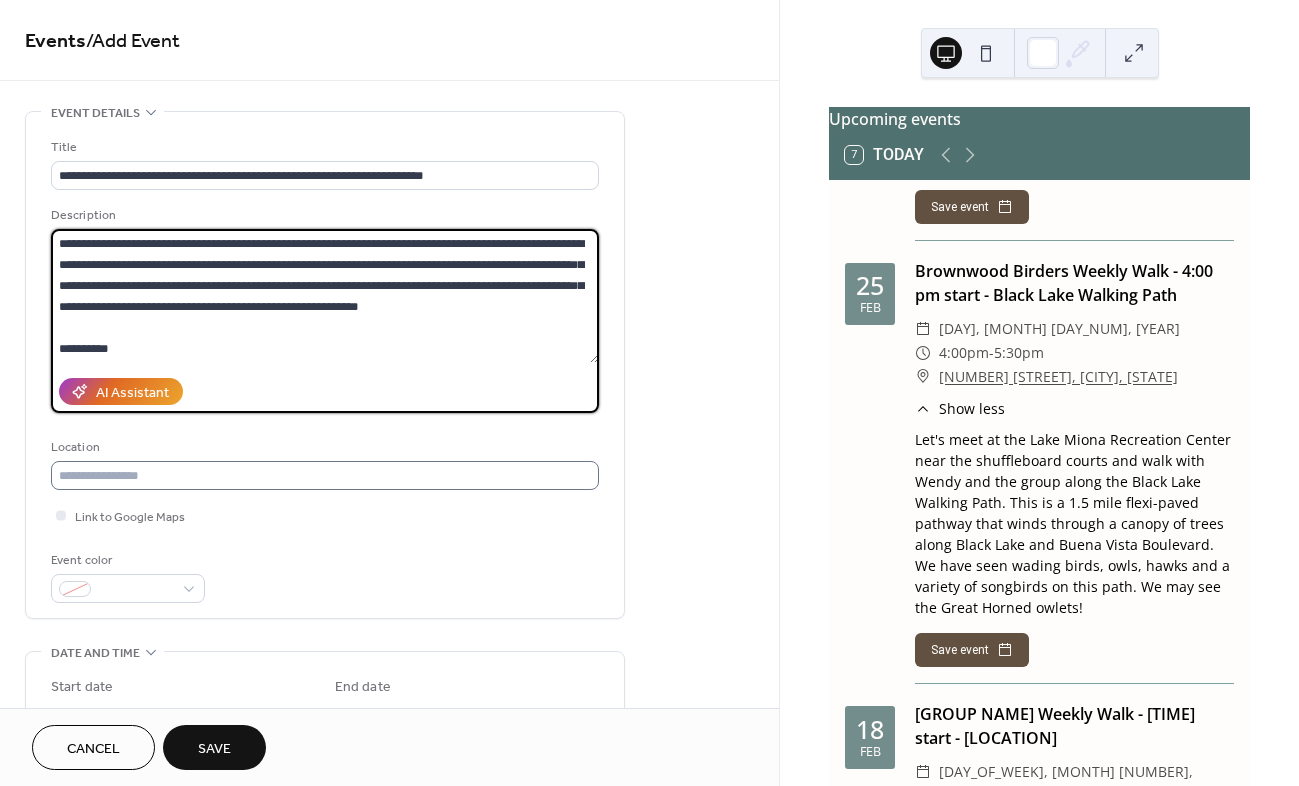 type on "**********" 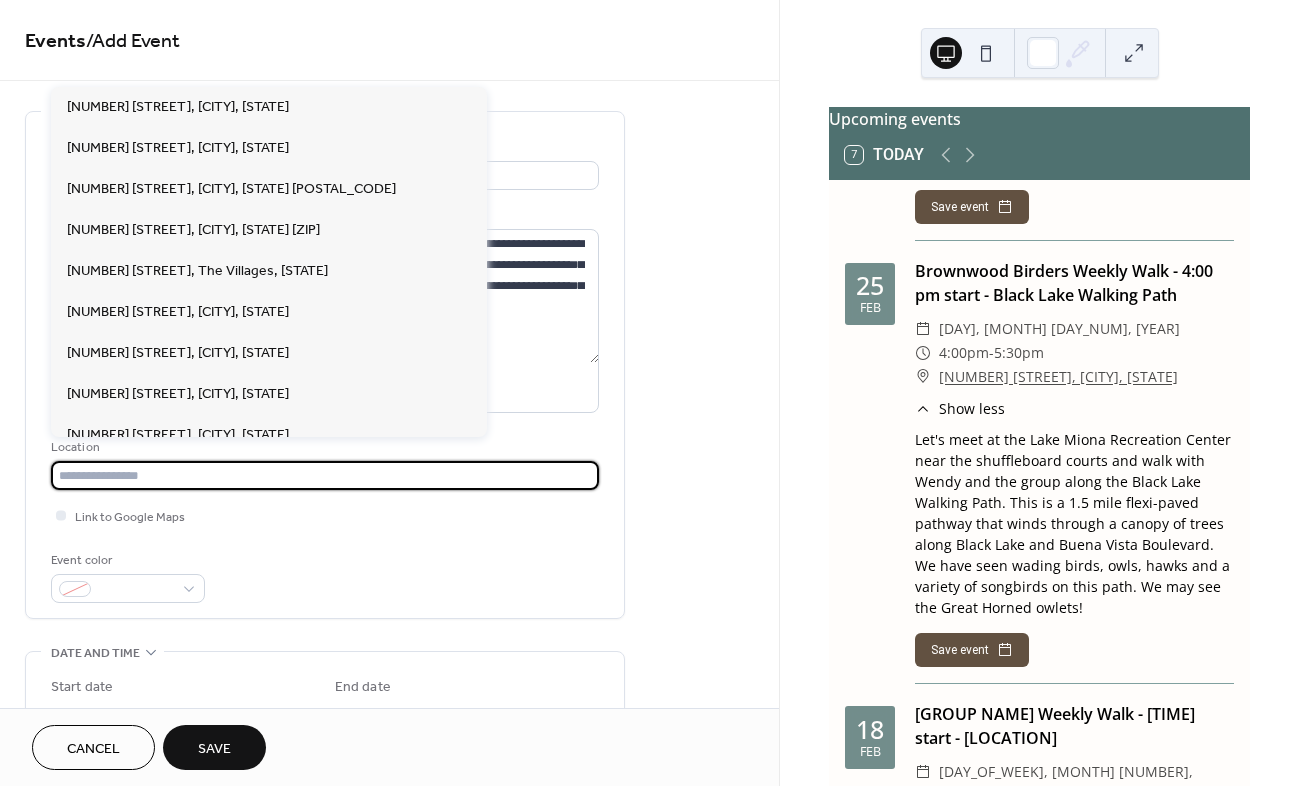 click at bounding box center [325, 475] 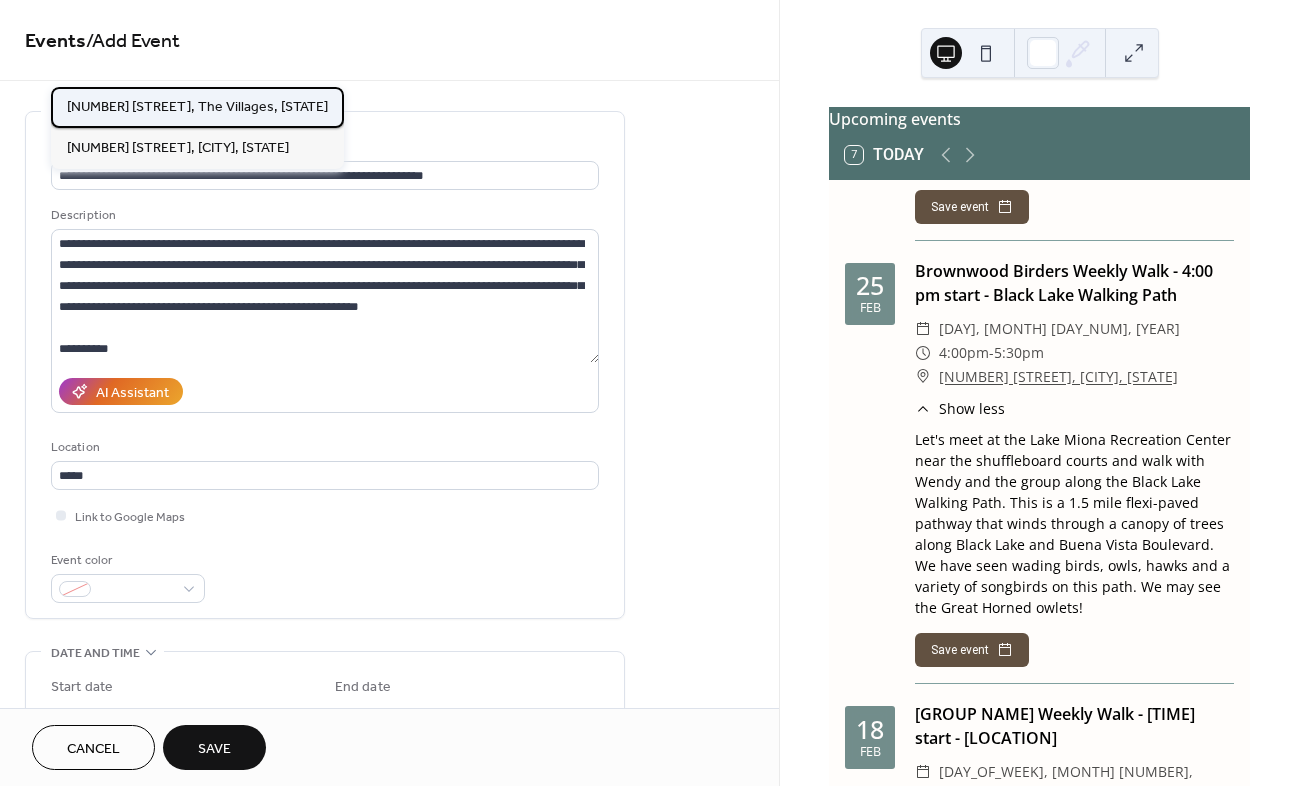 click on "[NUMBER] [STREET], The Villages, [STATE]" at bounding box center (197, 107) 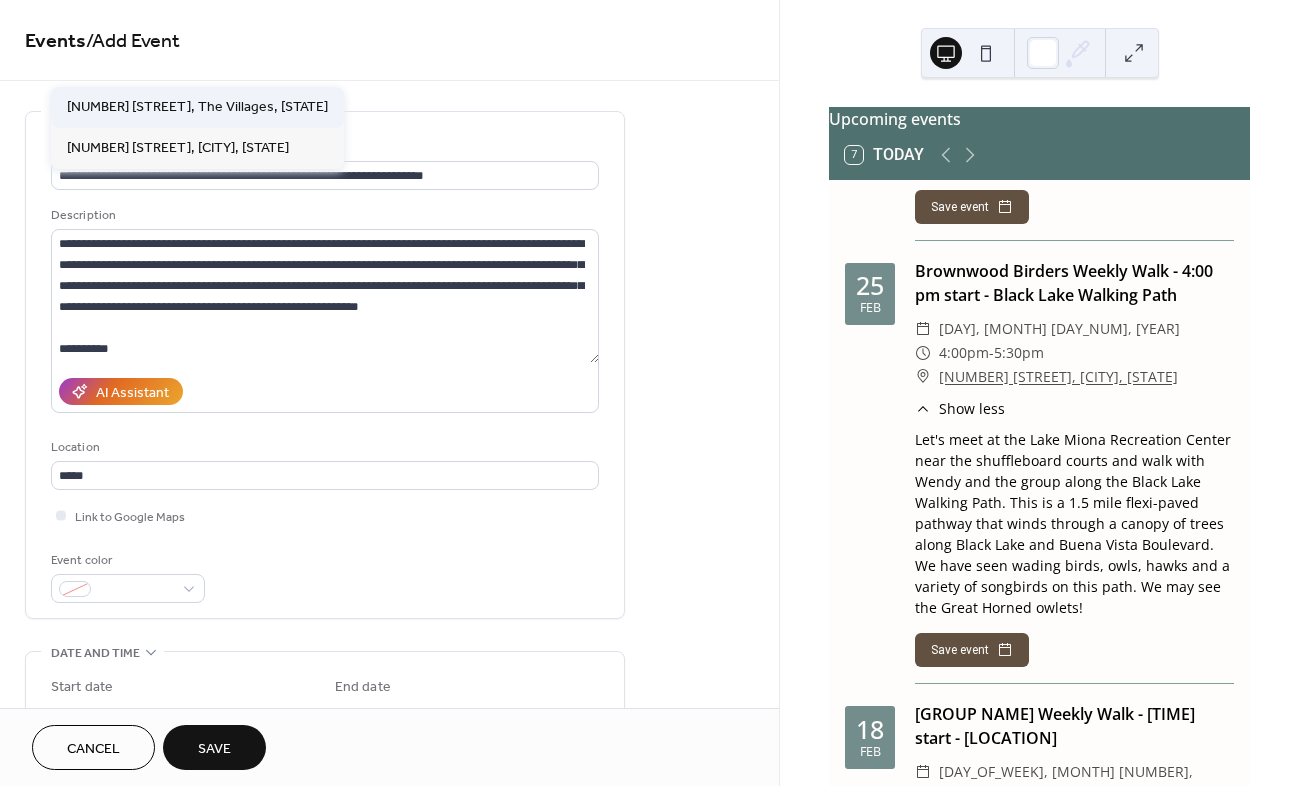 type on "**********" 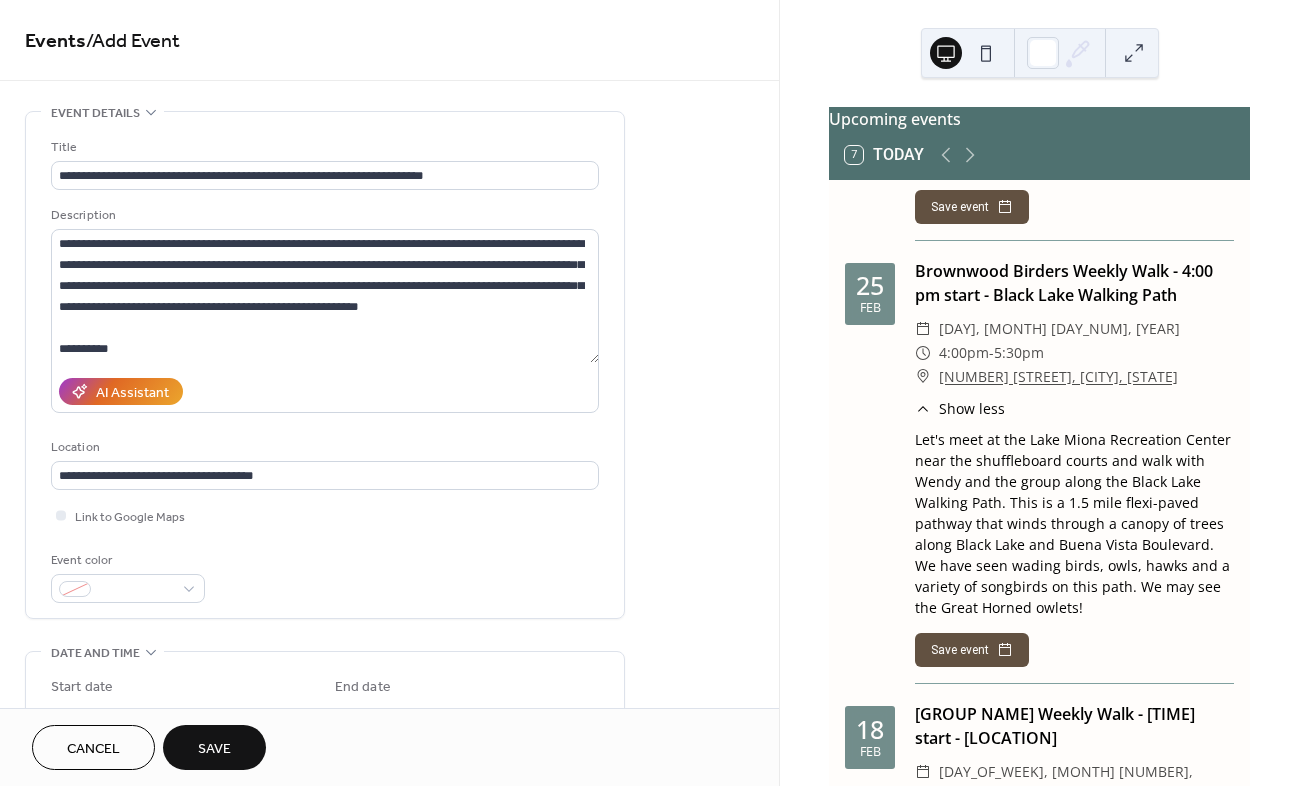 click on "Start date" at bounding box center (82, 687) 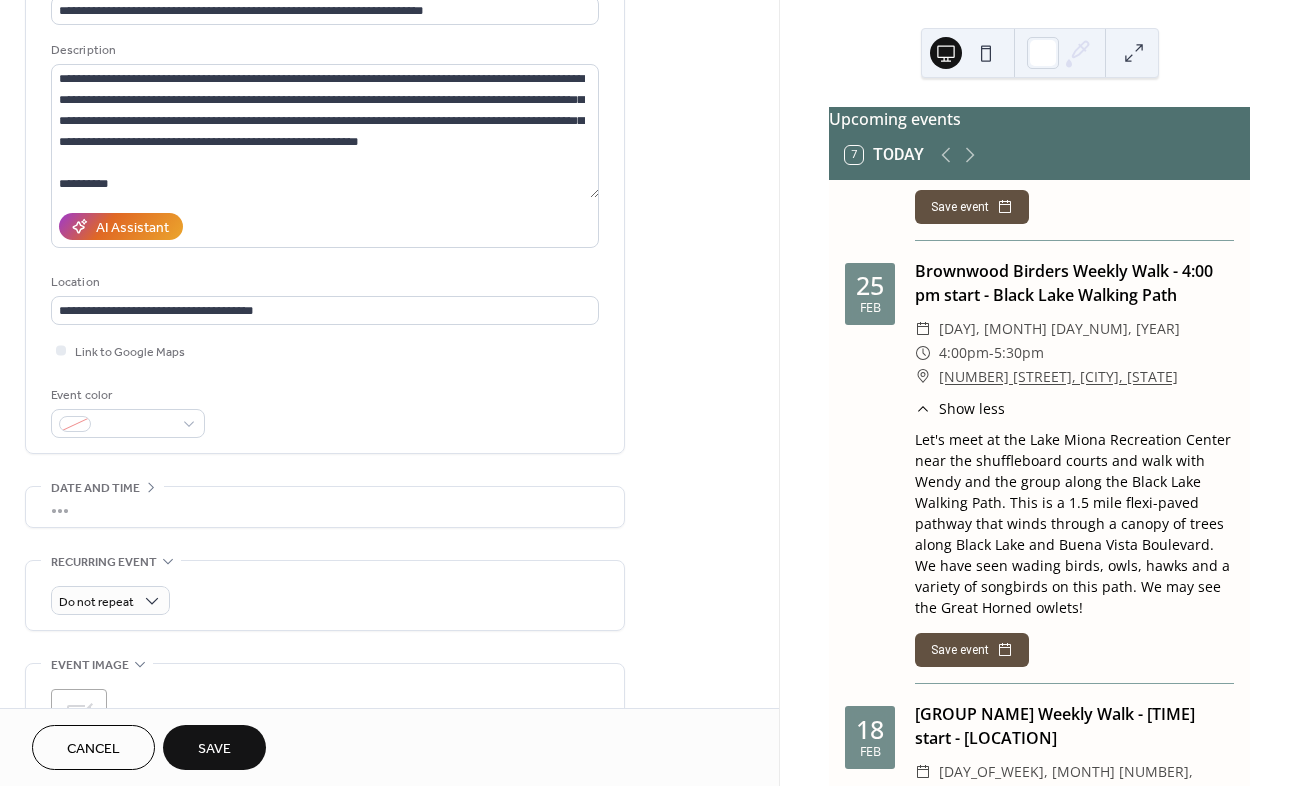 scroll, scrollTop: 300, scrollLeft: 0, axis: vertical 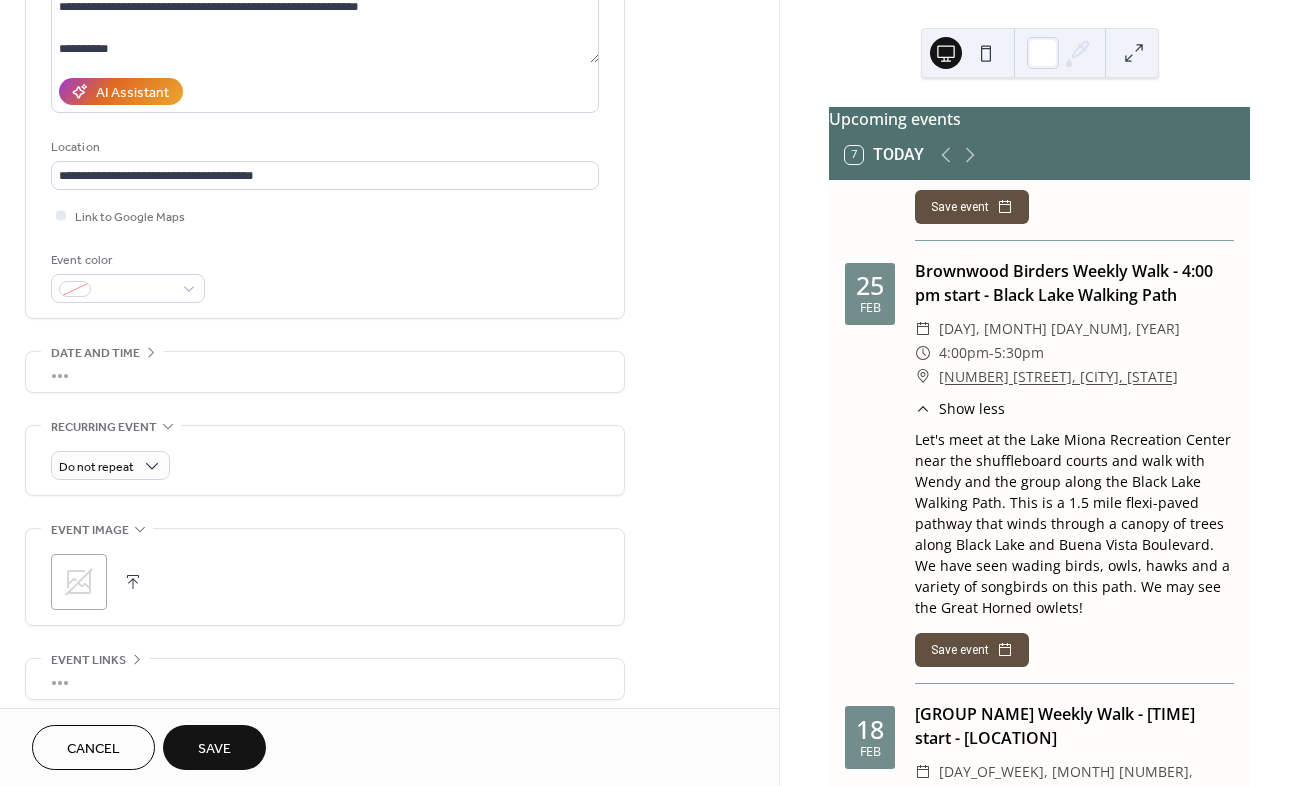 click on "•••" at bounding box center [325, 372] 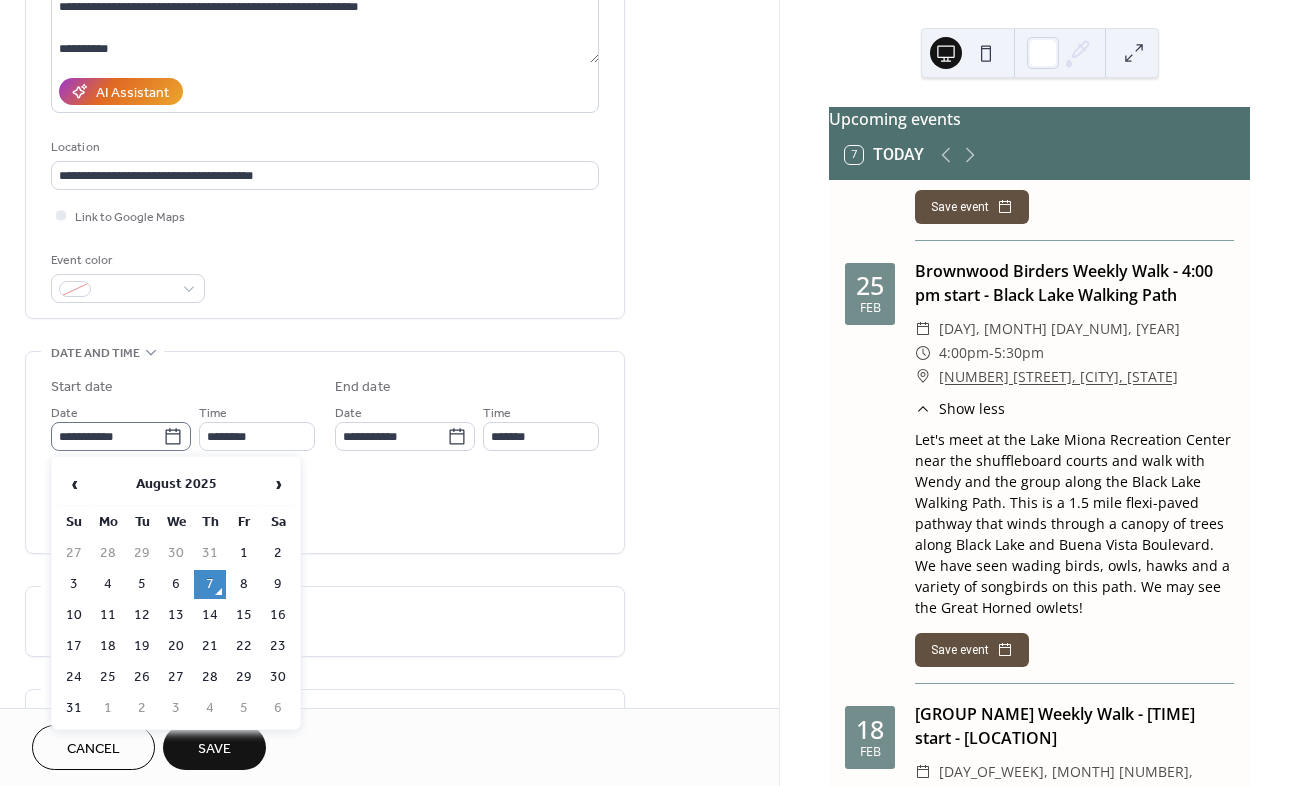 click 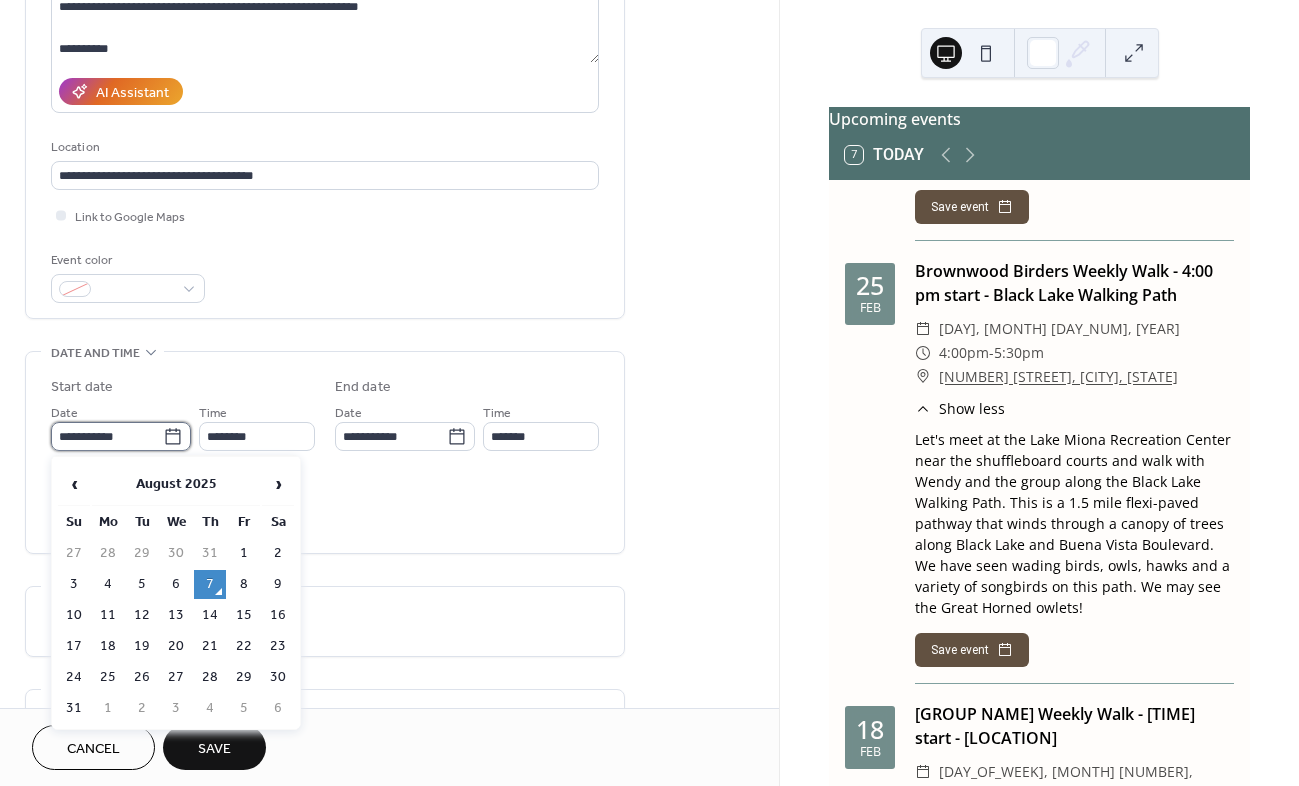 click on "**********" at bounding box center [107, 436] 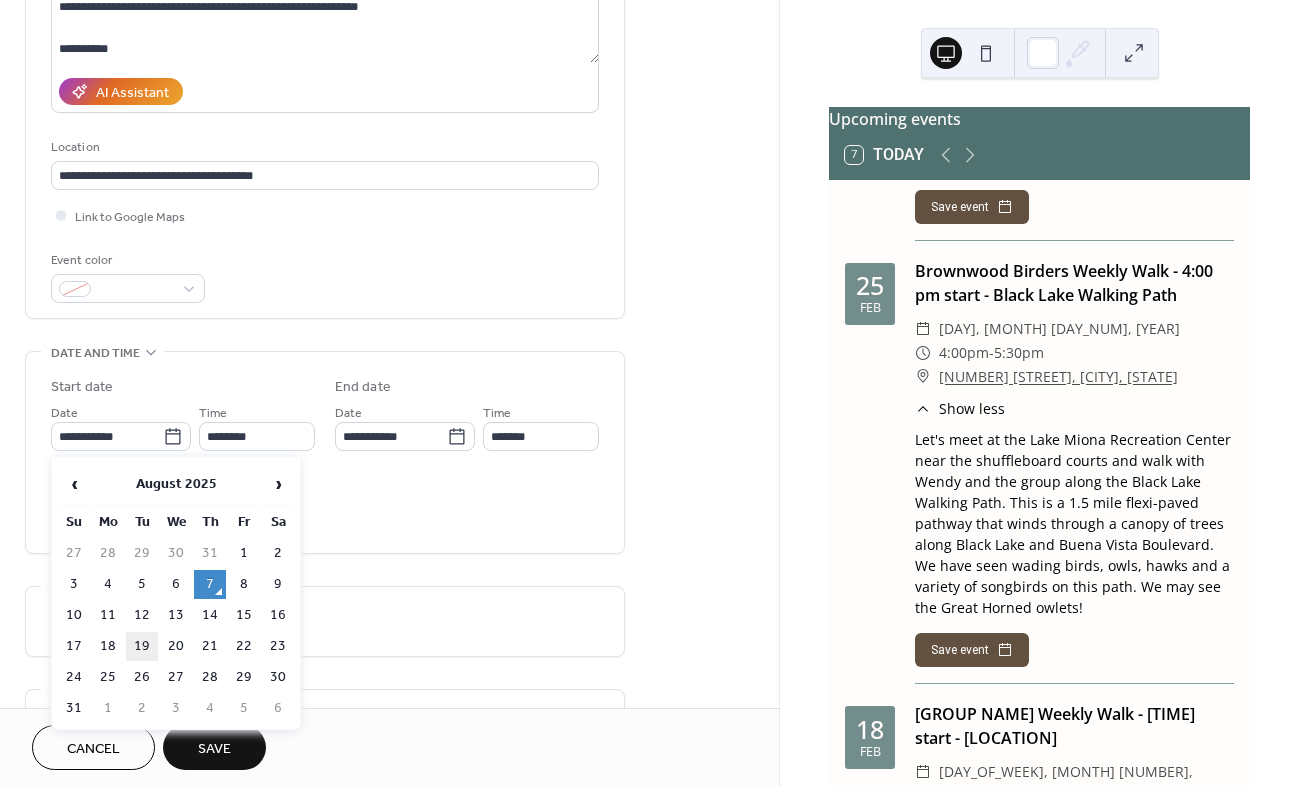 click on "19" at bounding box center [142, 646] 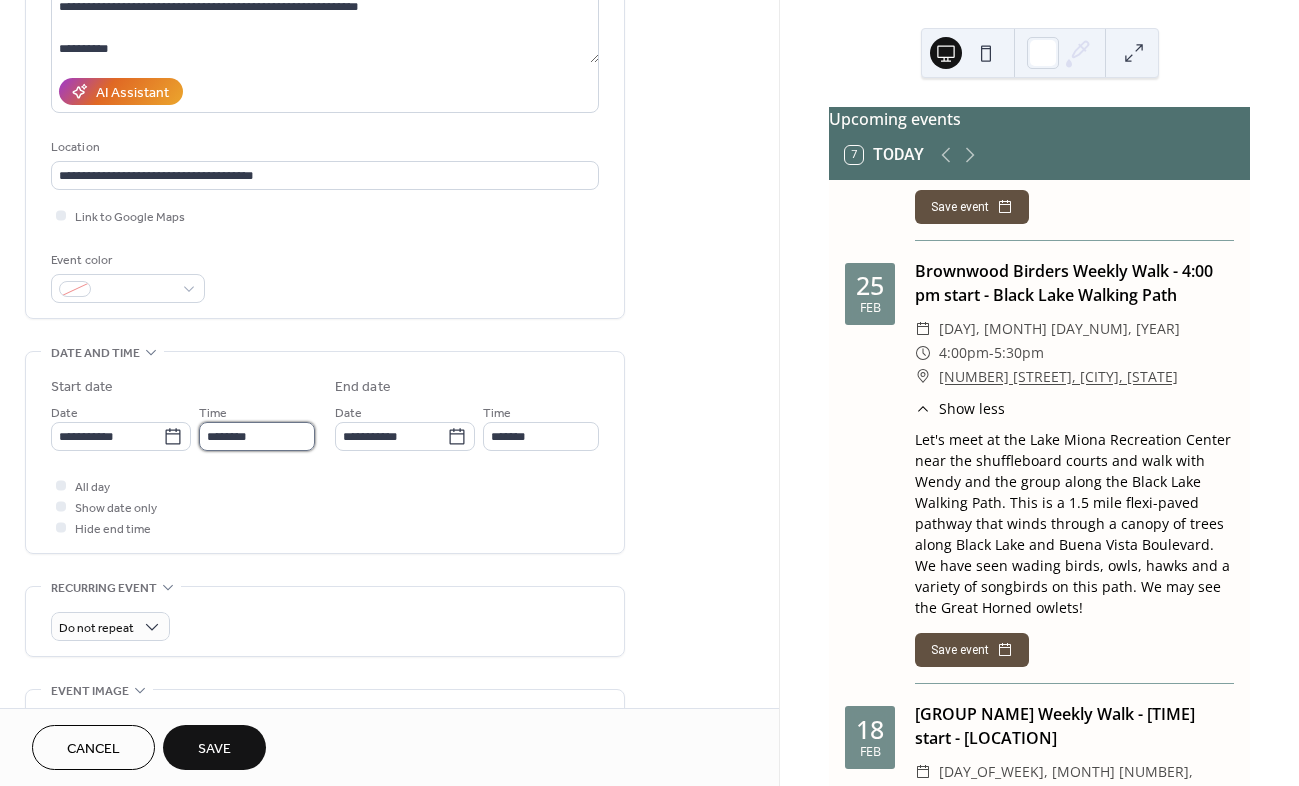 click on "********" at bounding box center (257, 436) 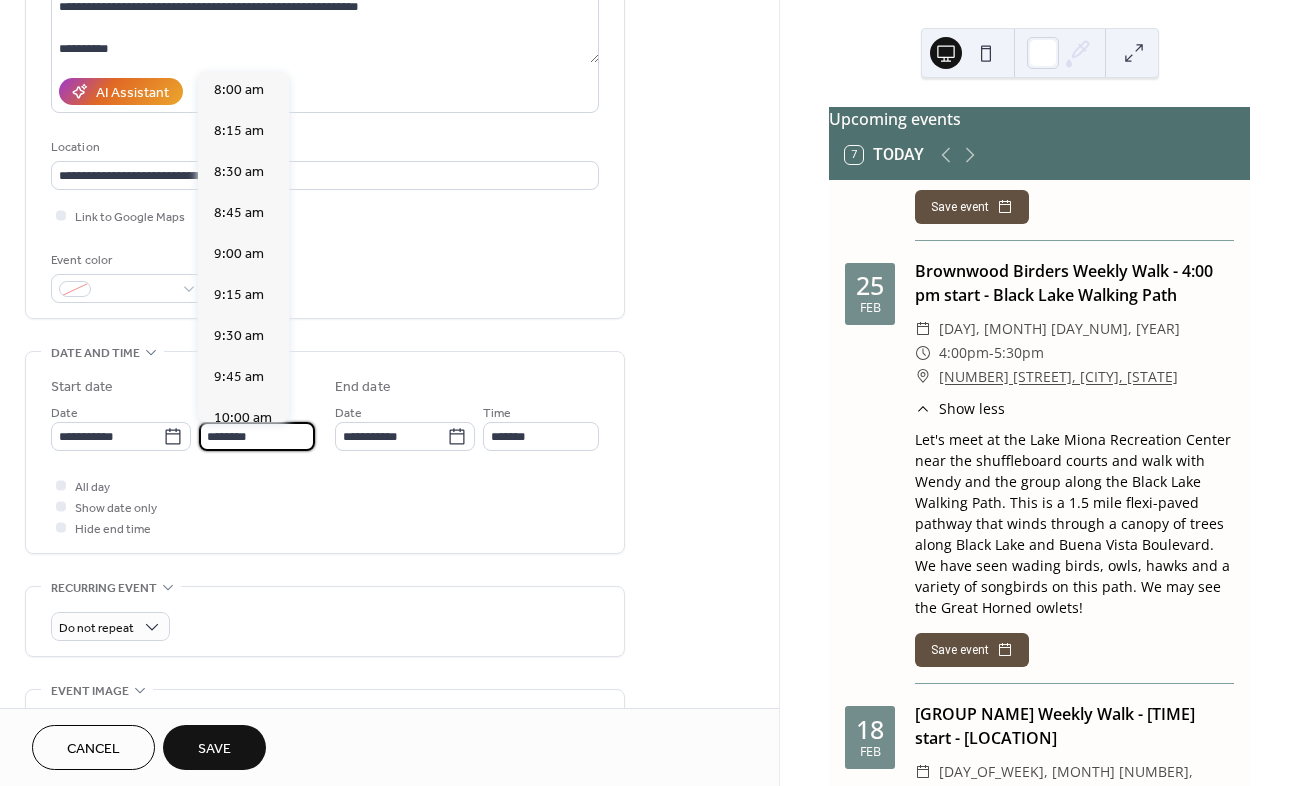 scroll, scrollTop: 1268, scrollLeft: 0, axis: vertical 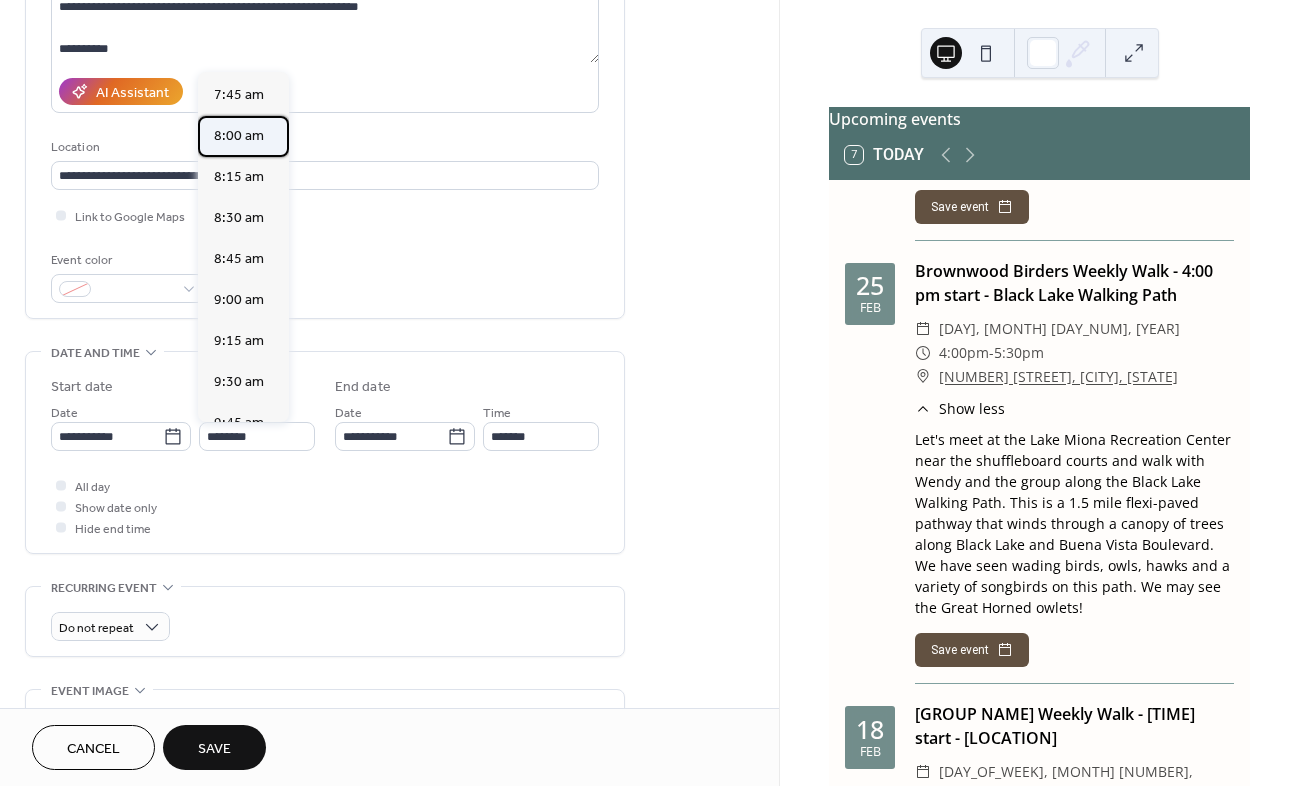 click on "8:00 am" at bounding box center [239, 136] 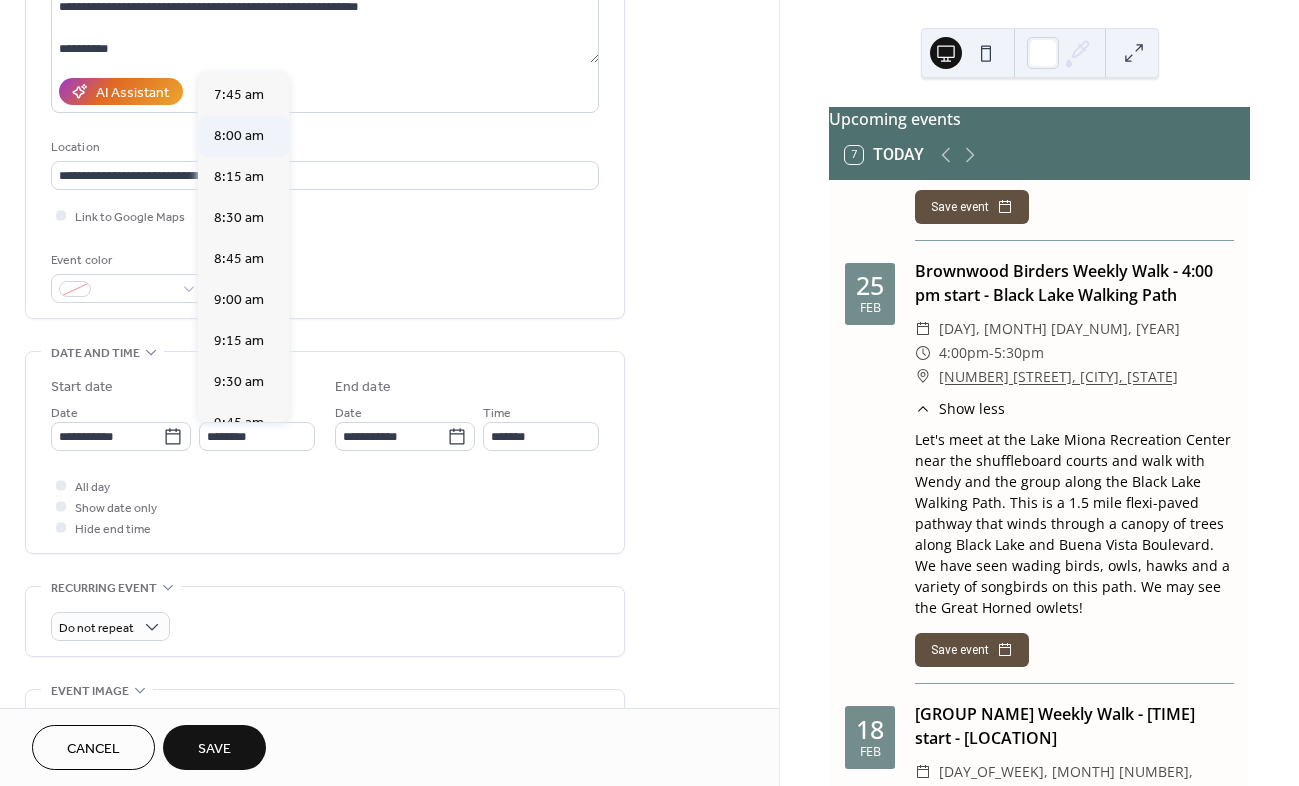 type on "*******" 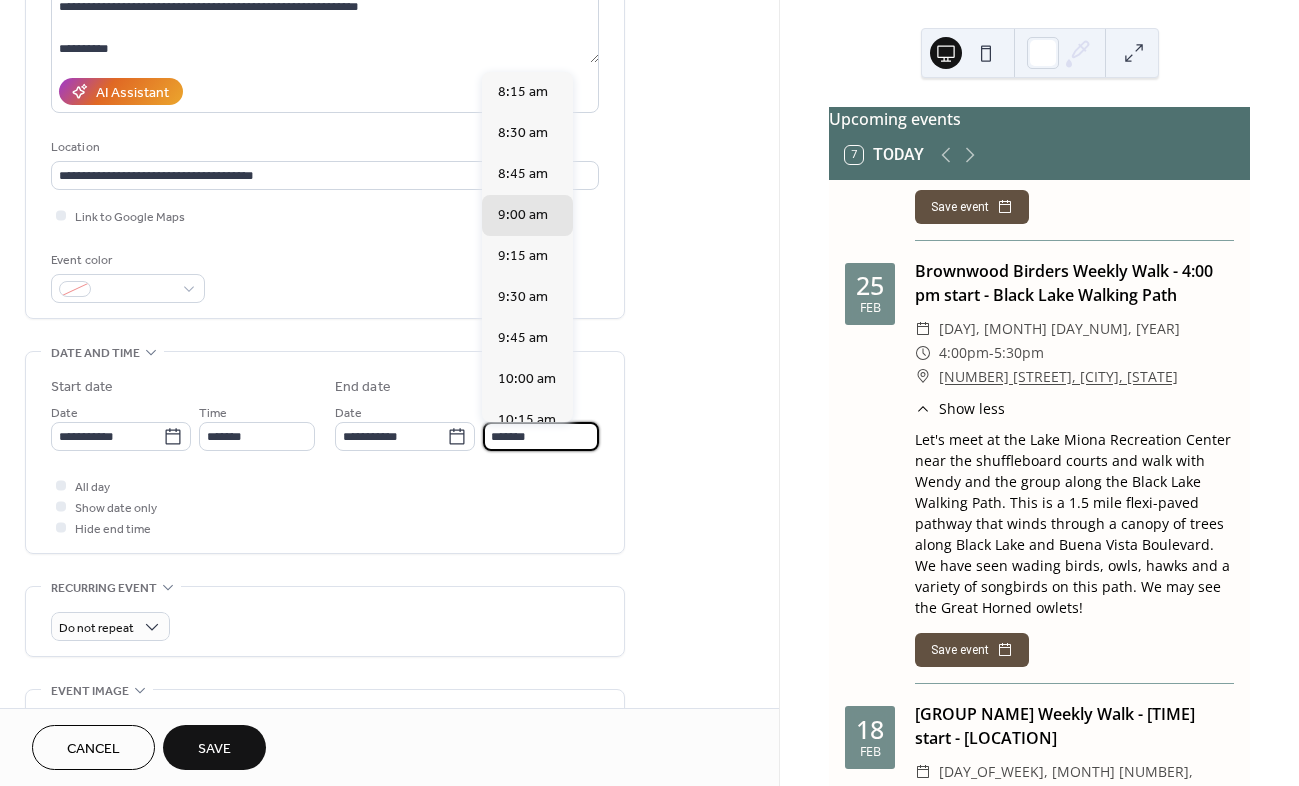 click on "*******" at bounding box center [541, 436] 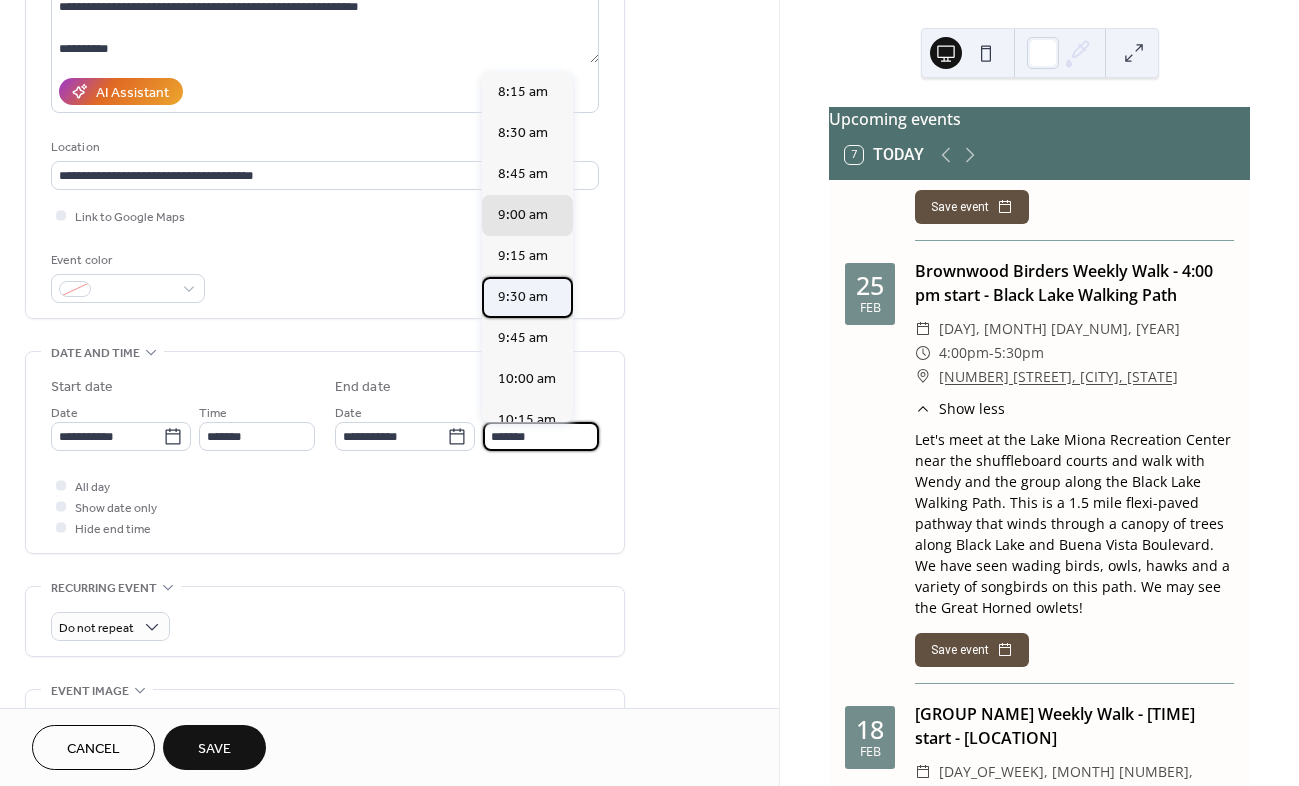click on "9:30 am" at bounding box center (523, 297) 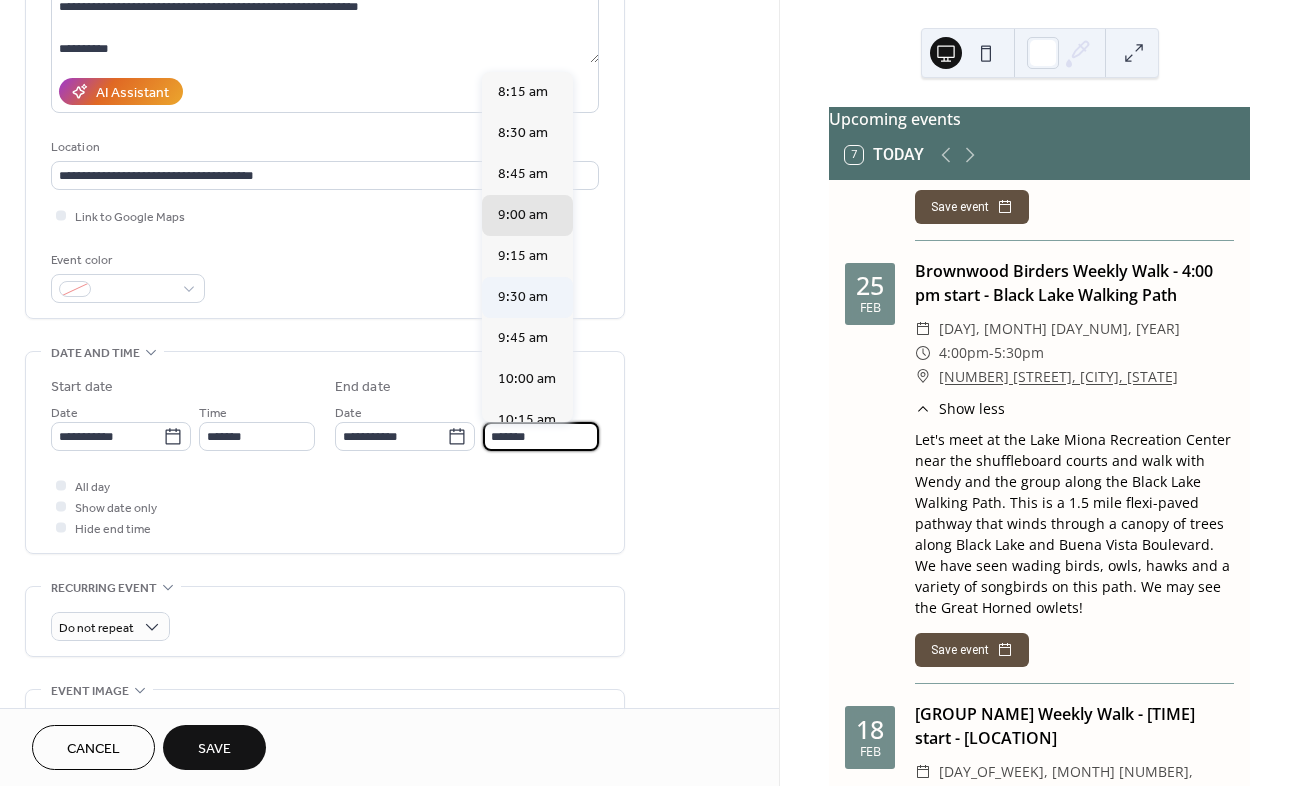 type on "*******" 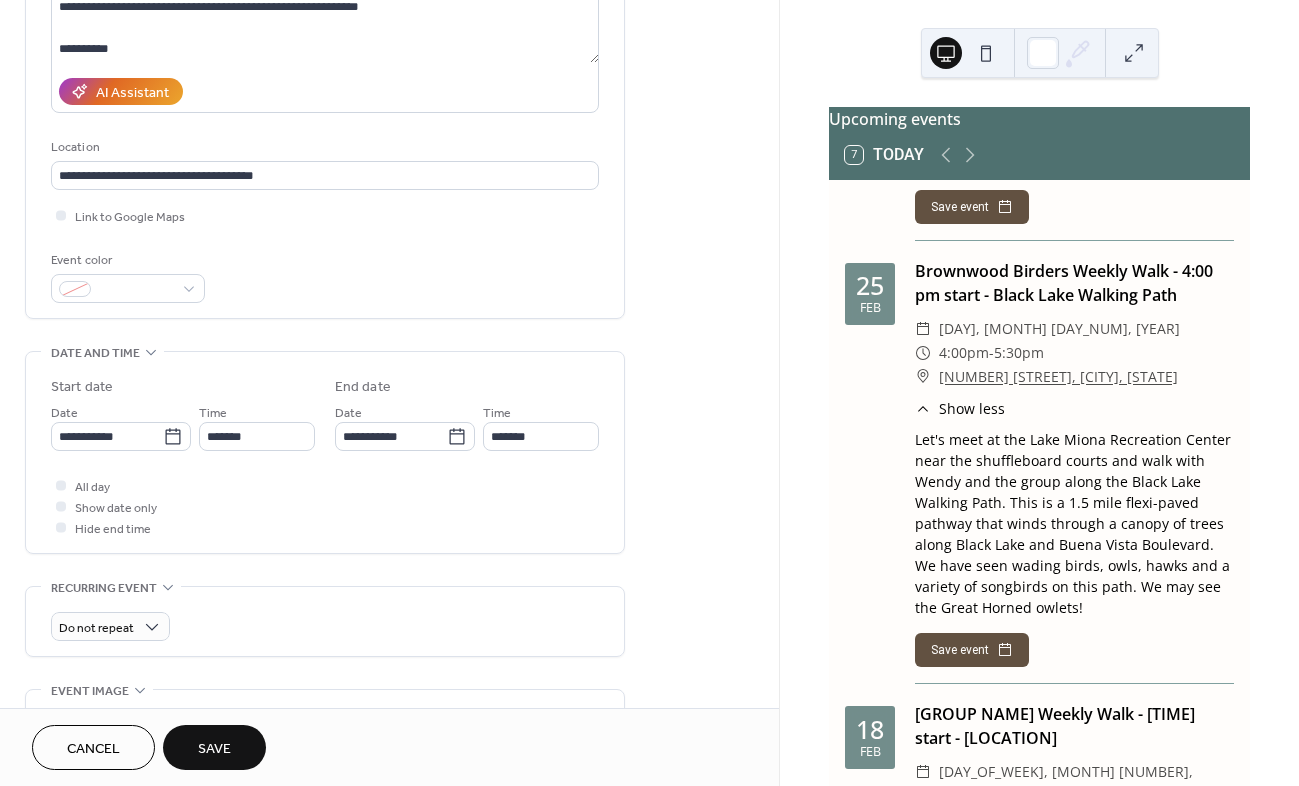 click on "Save" at bounding box center (214, 749) 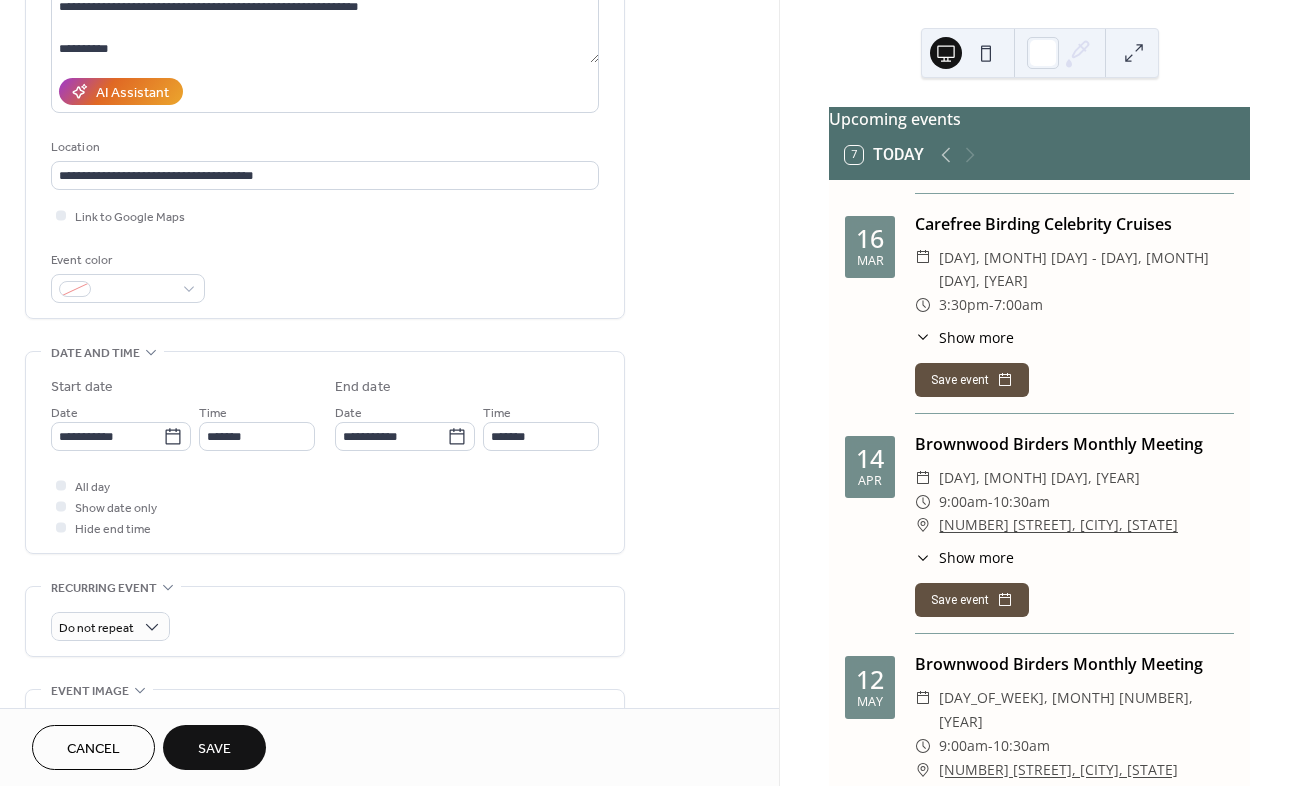 scroll, scrollTop: 2513, scrollLeft: 0, axis: vertical 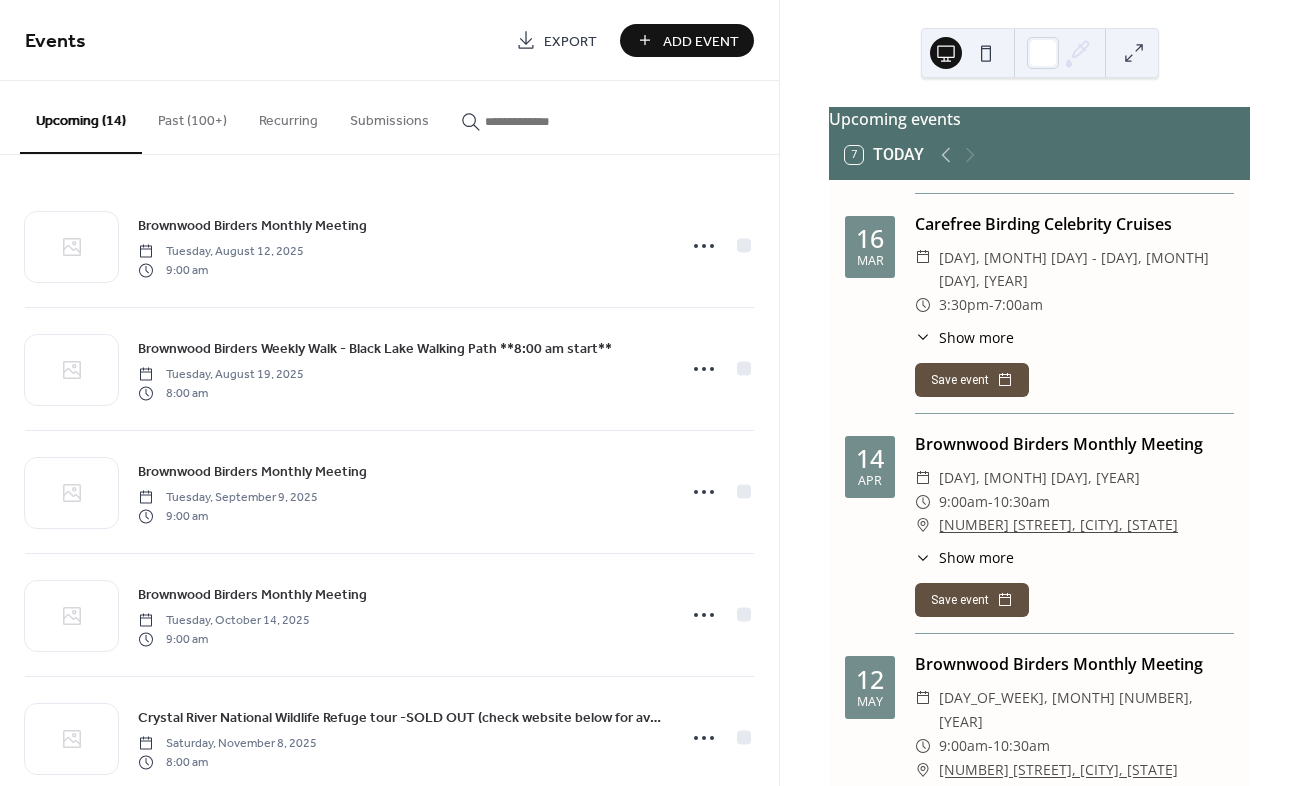 click on "Add Event" at bounding box center (701, 41) 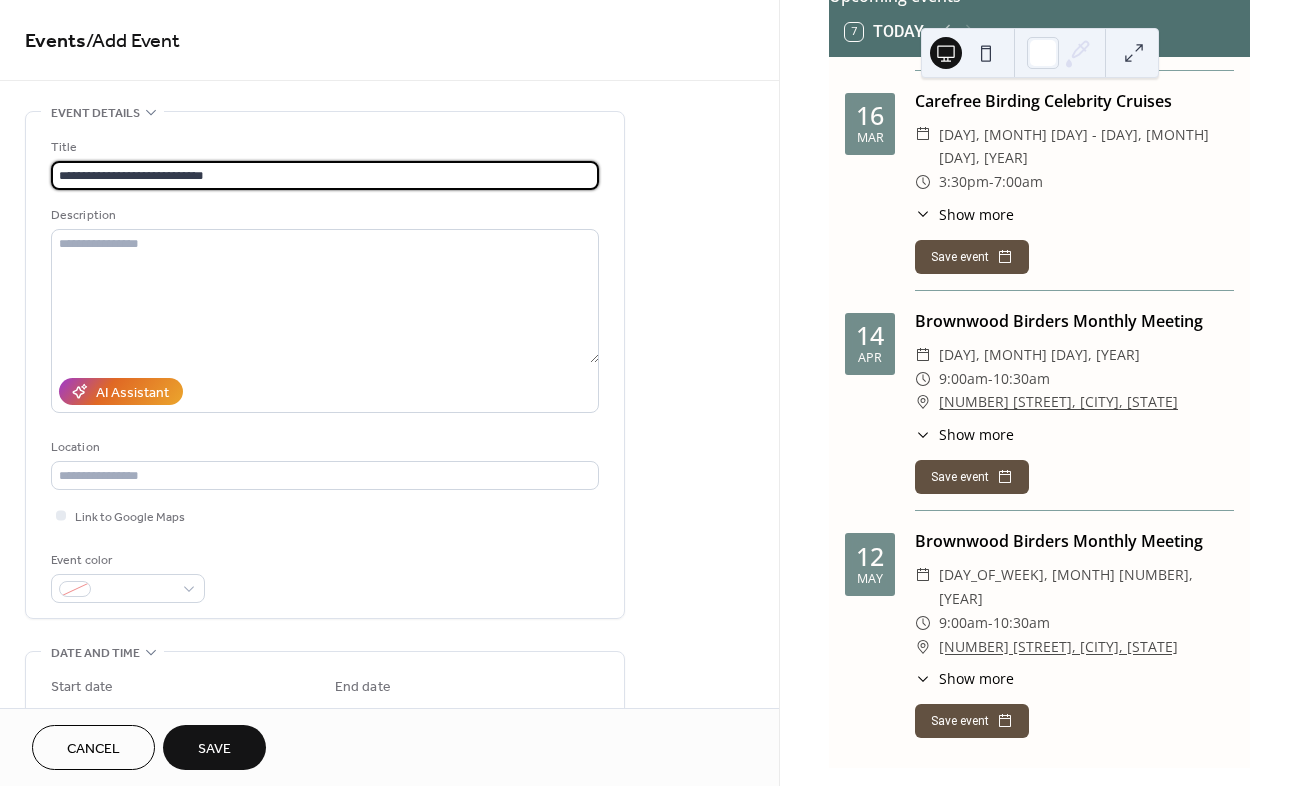 scroll, scrollTop: 138, scrollLeft: 0, axis: vertical 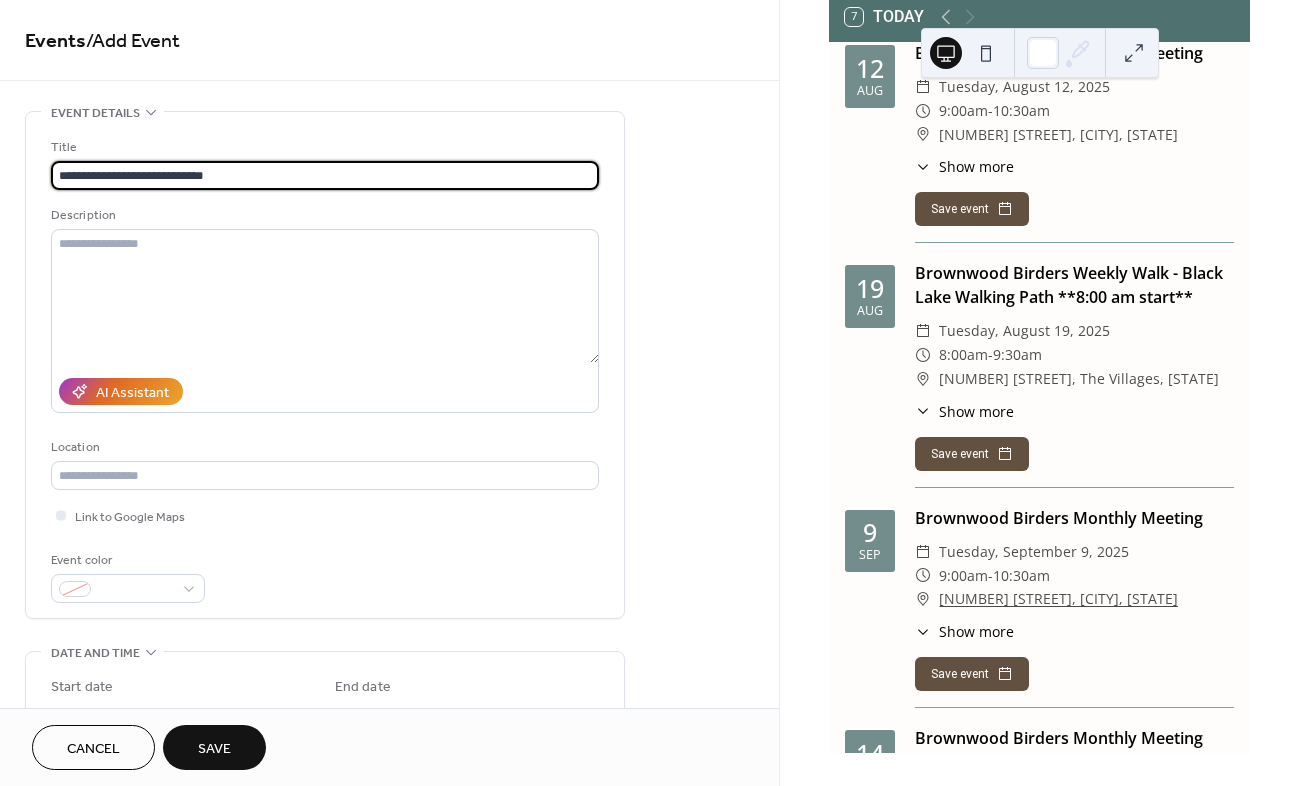 click on "**********" at bounding box center (325, 175) 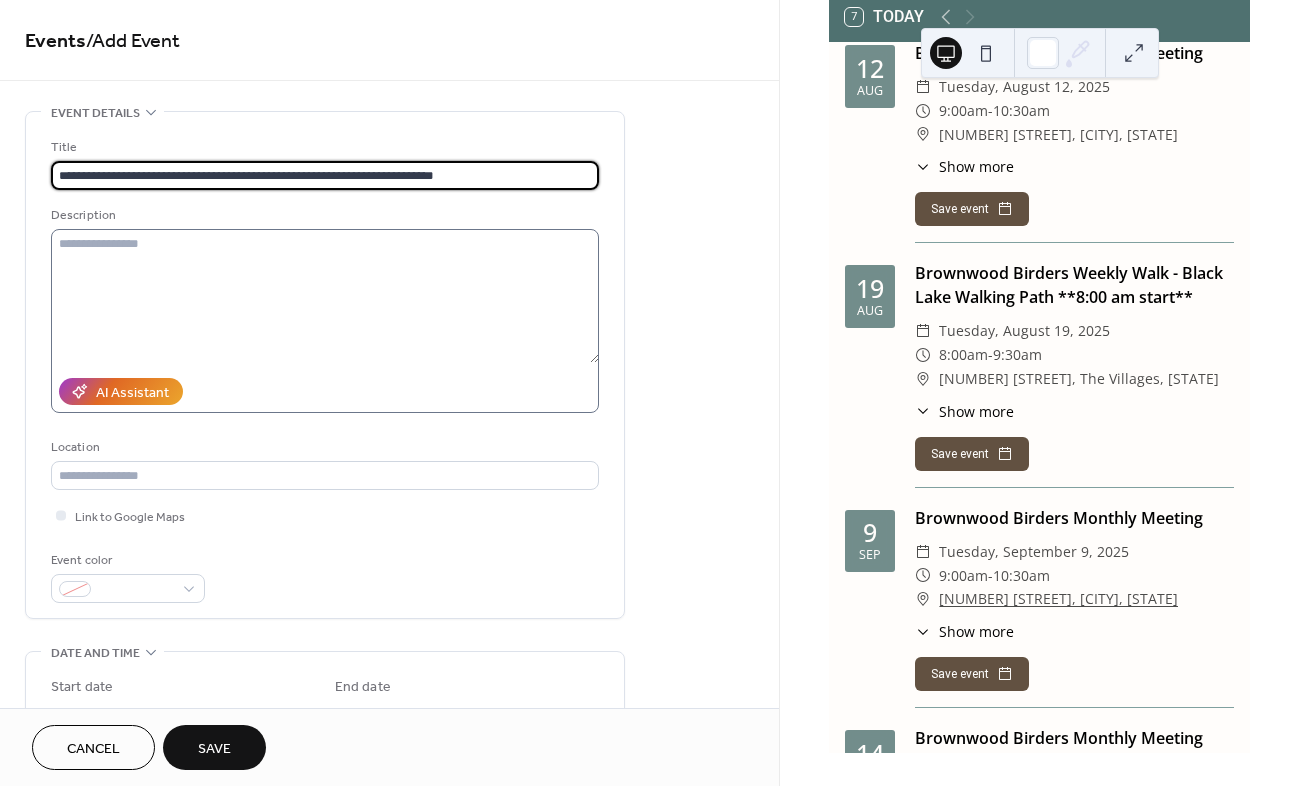type on "**********" 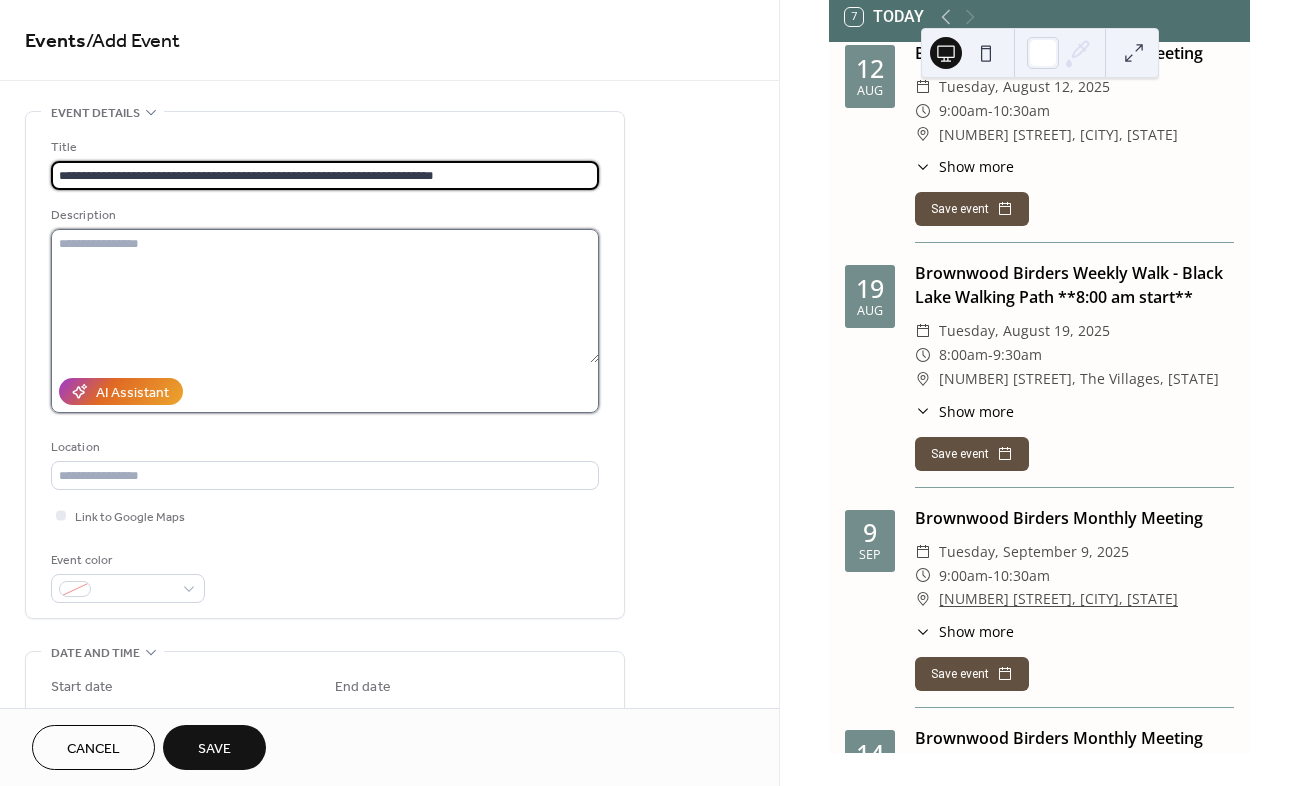 click at bounding box center [325, 296] 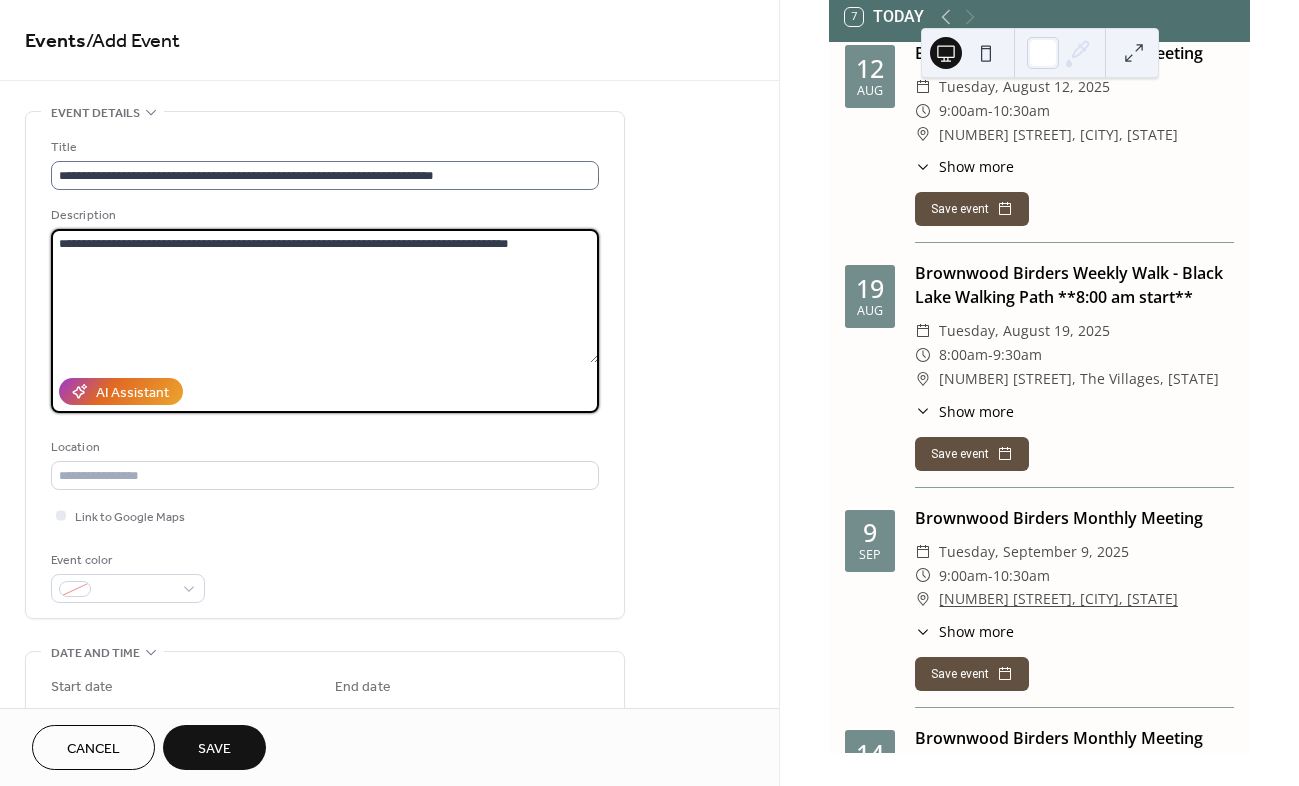 type on "**********" 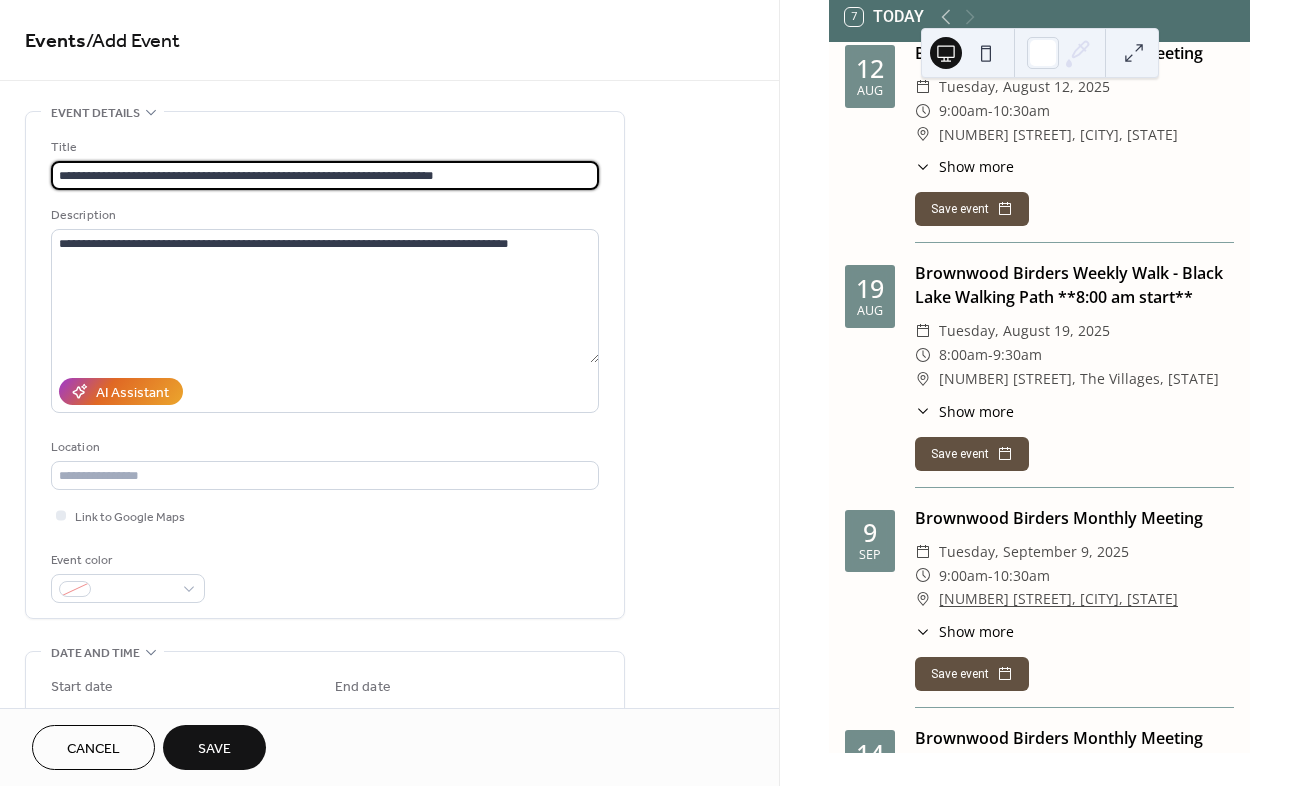 click on "**********" at bounding box center [325, 175] 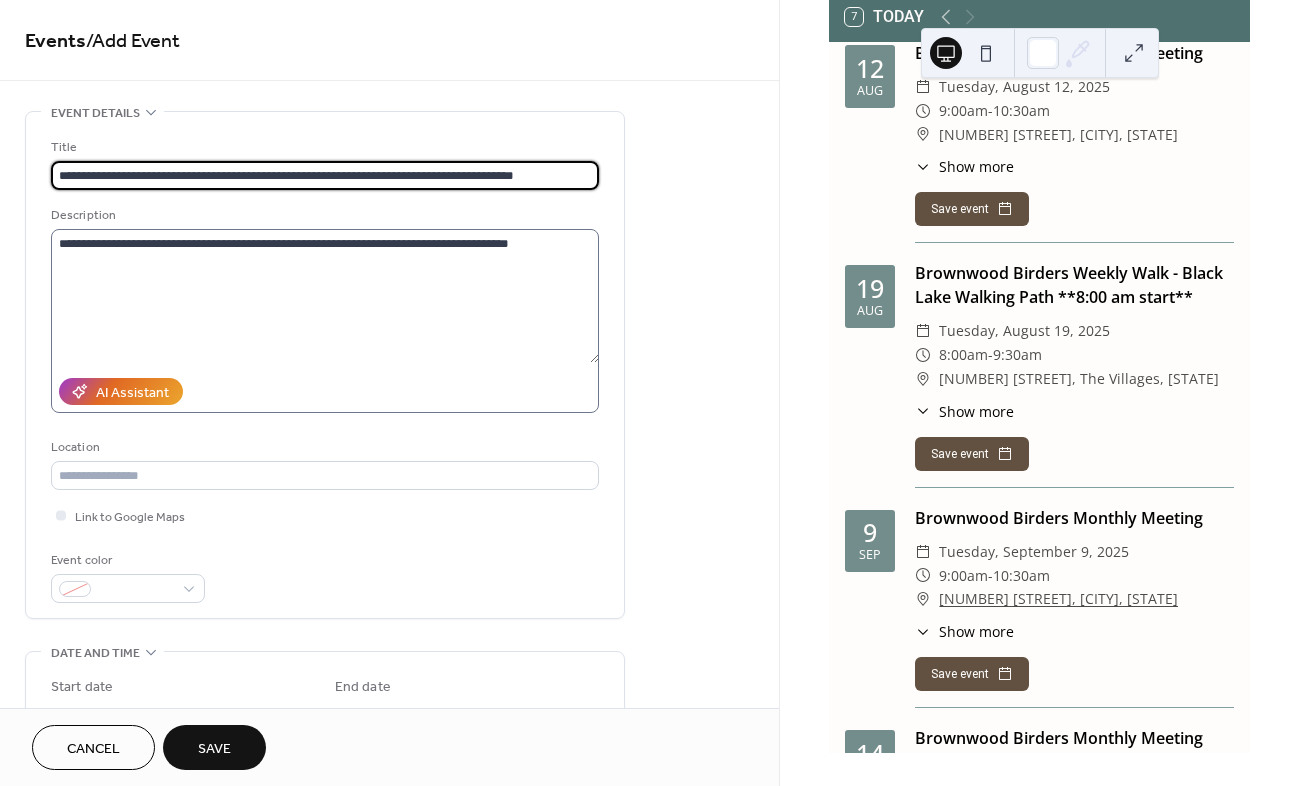 type on "**********" 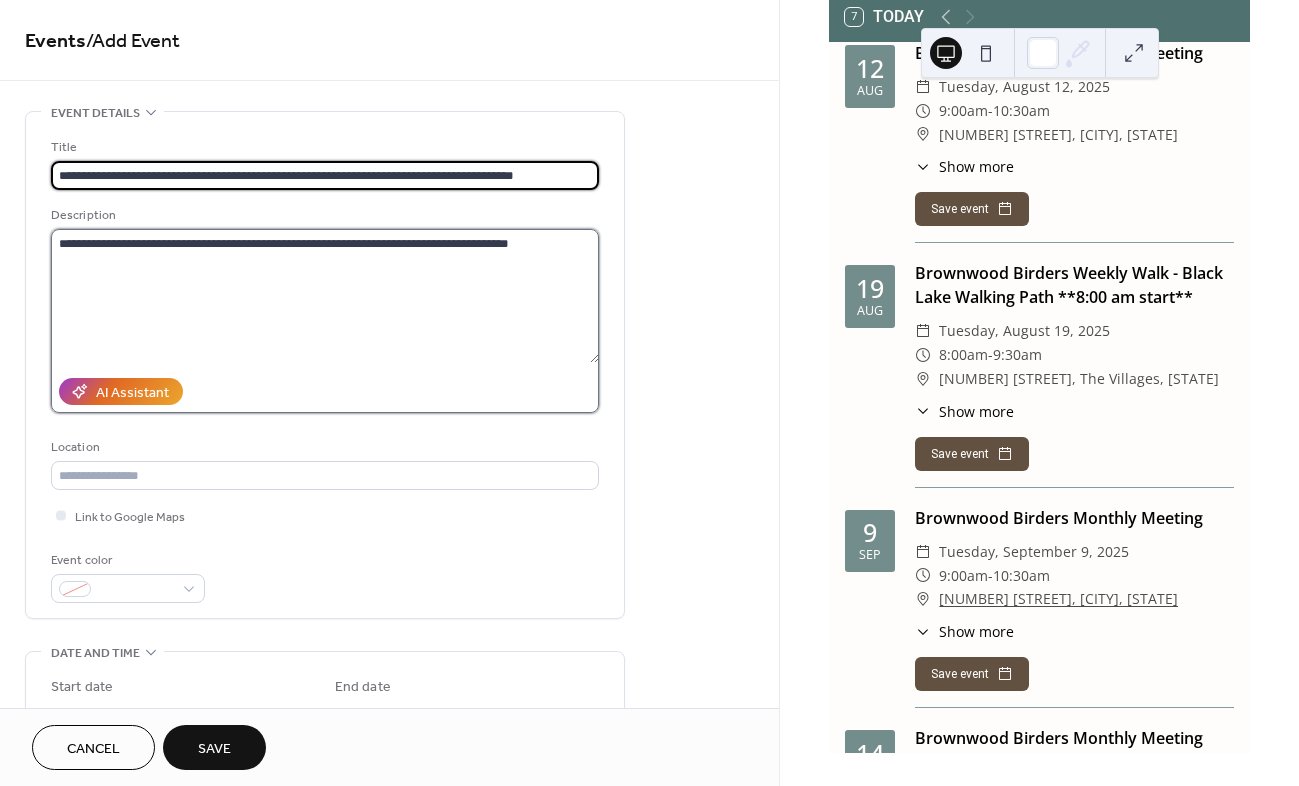 click on "**********" at bounding box center [325, 296] 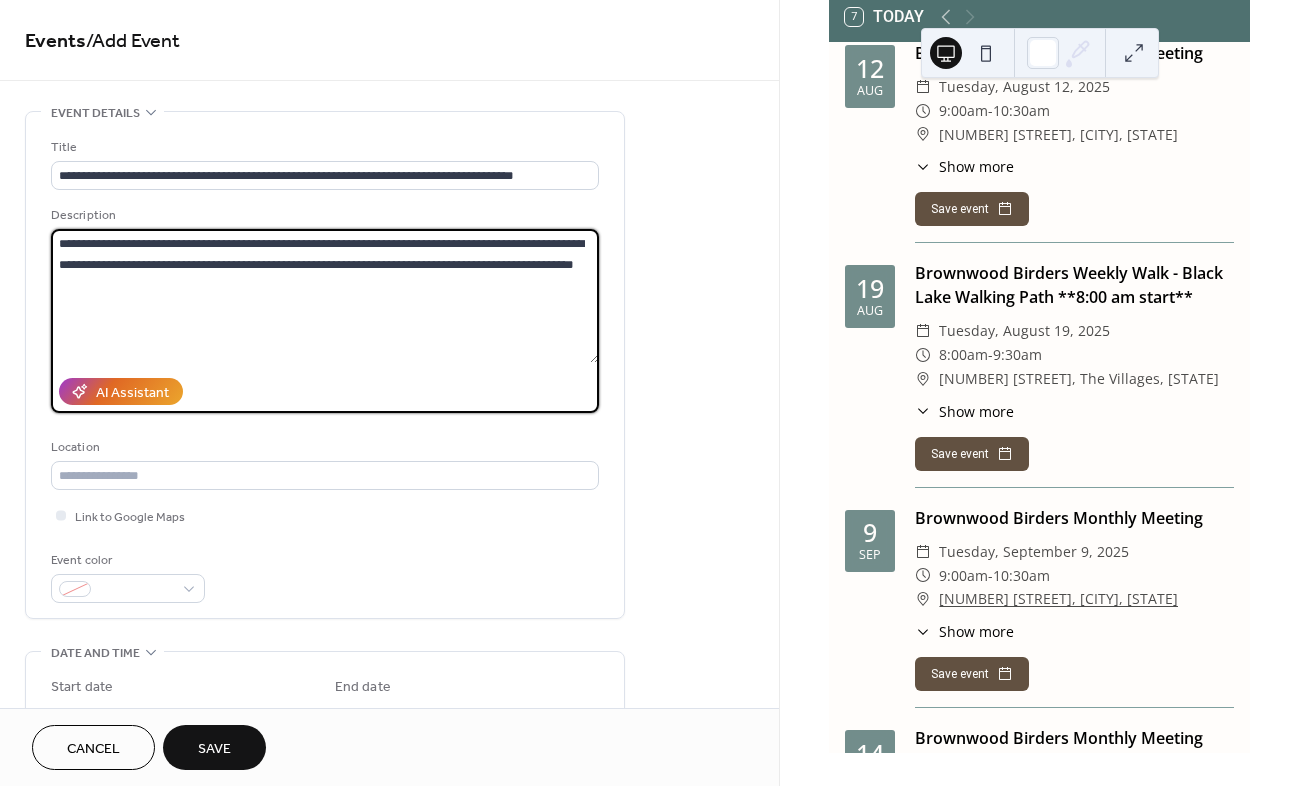 paste on "**********" 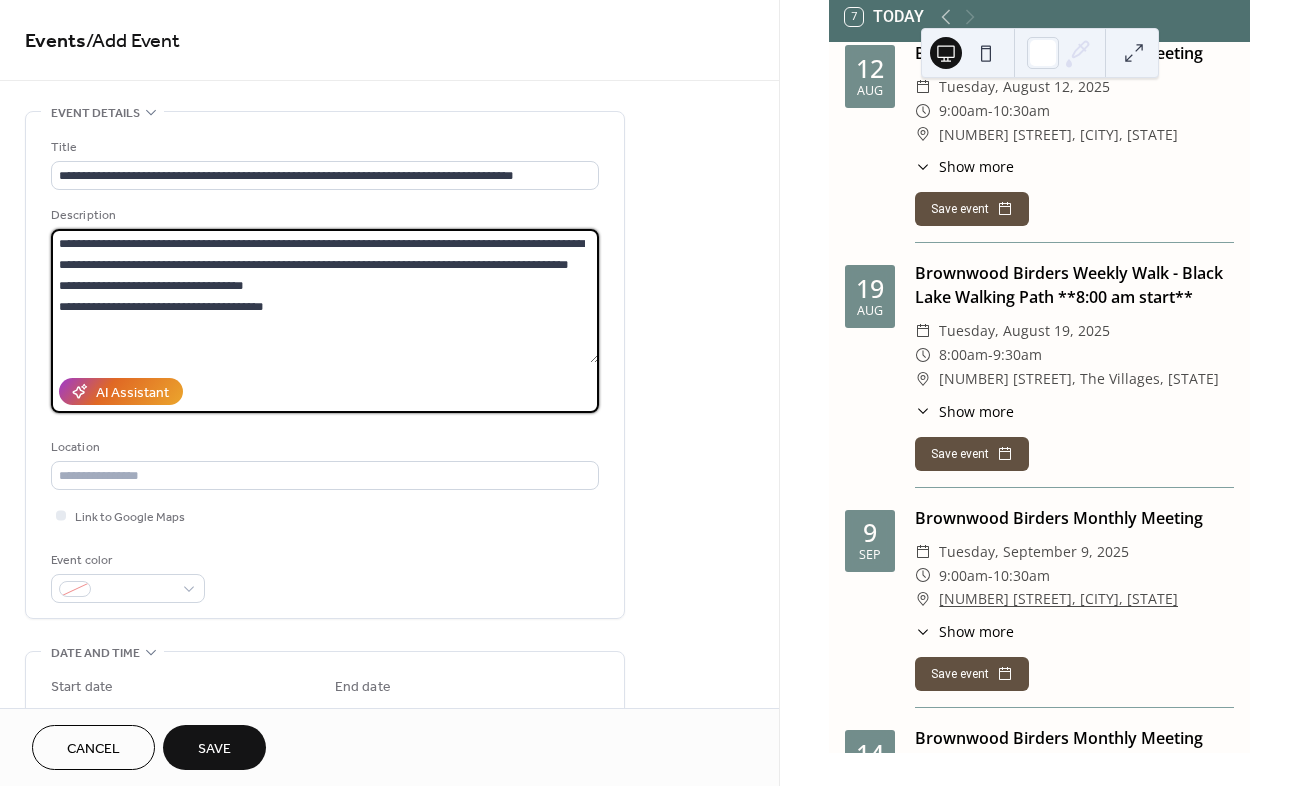 click on "**********" at bounding box center [325, 296] 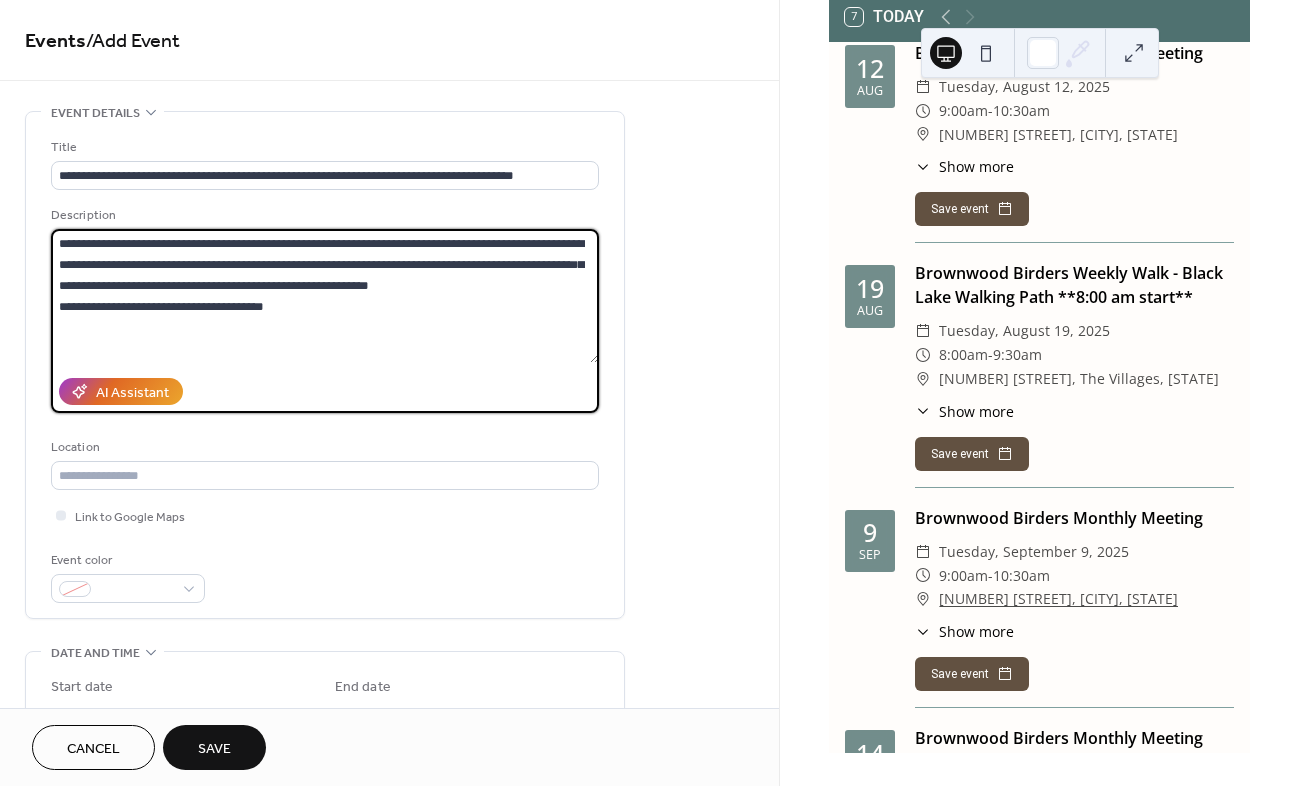click on "**********" at bounding box center (325, 296) 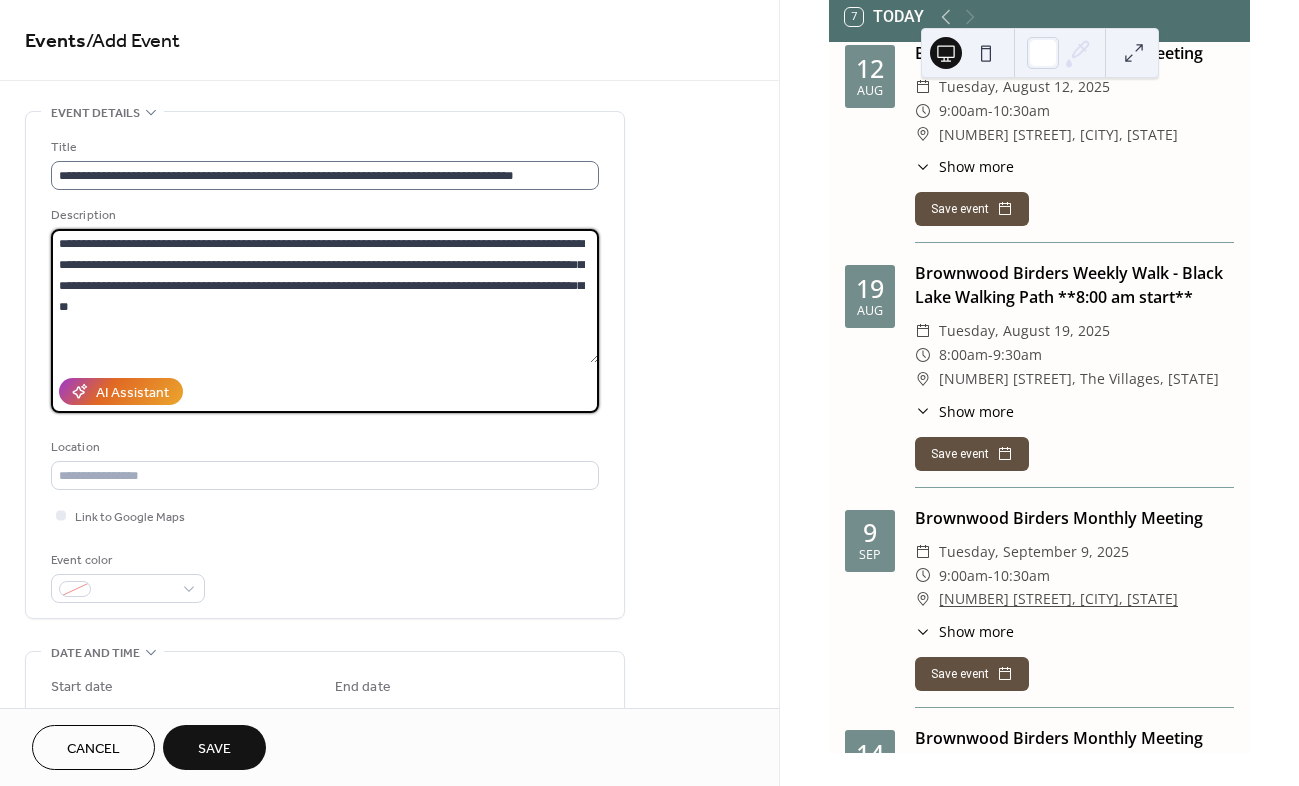 type on "**********" 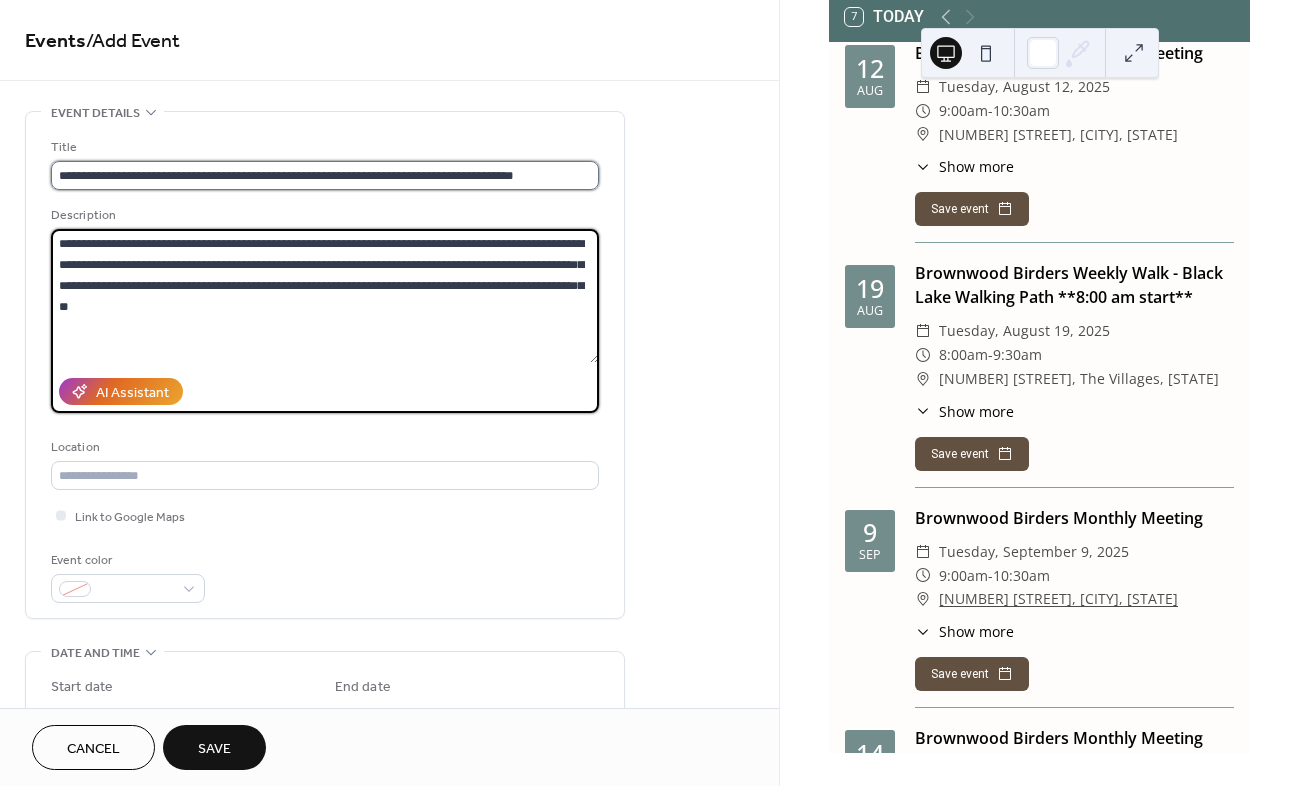 click on "**********" at bounding box center [325, 175] 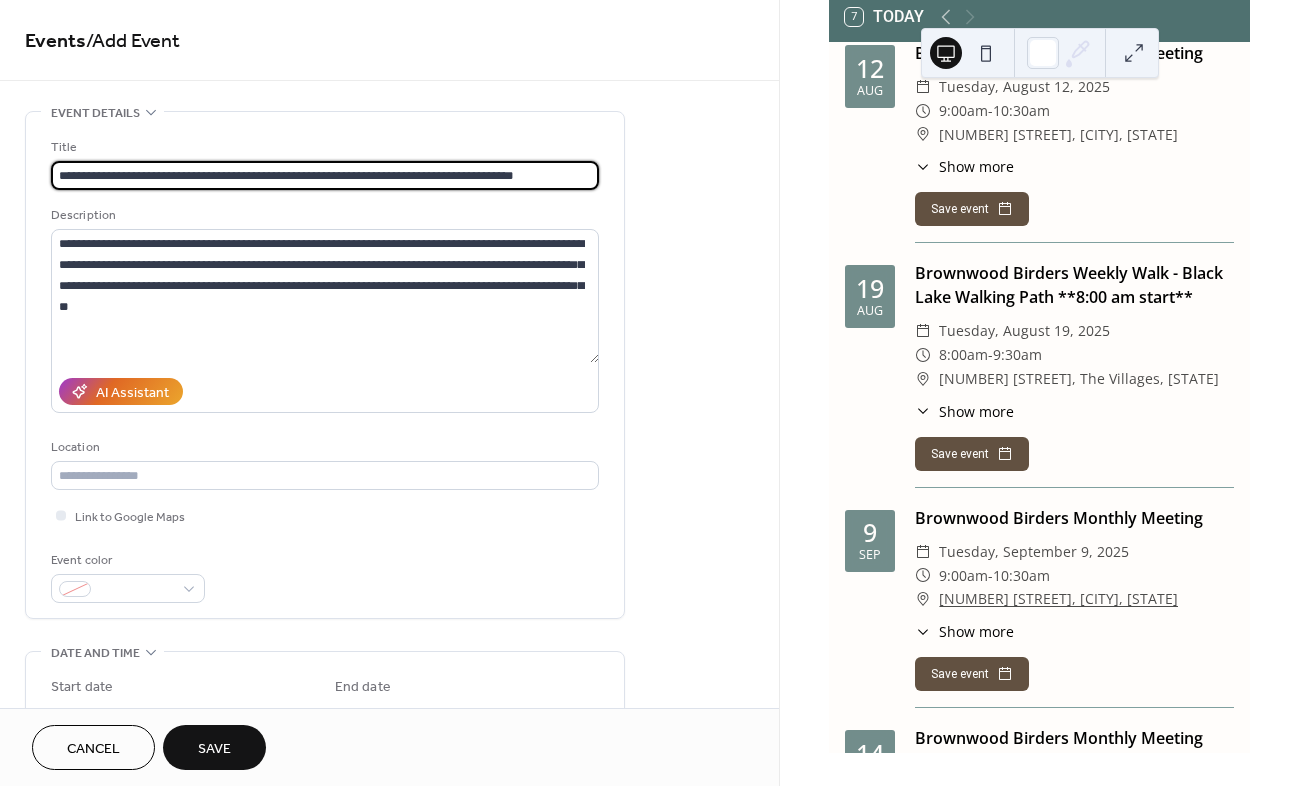 type on "**********" 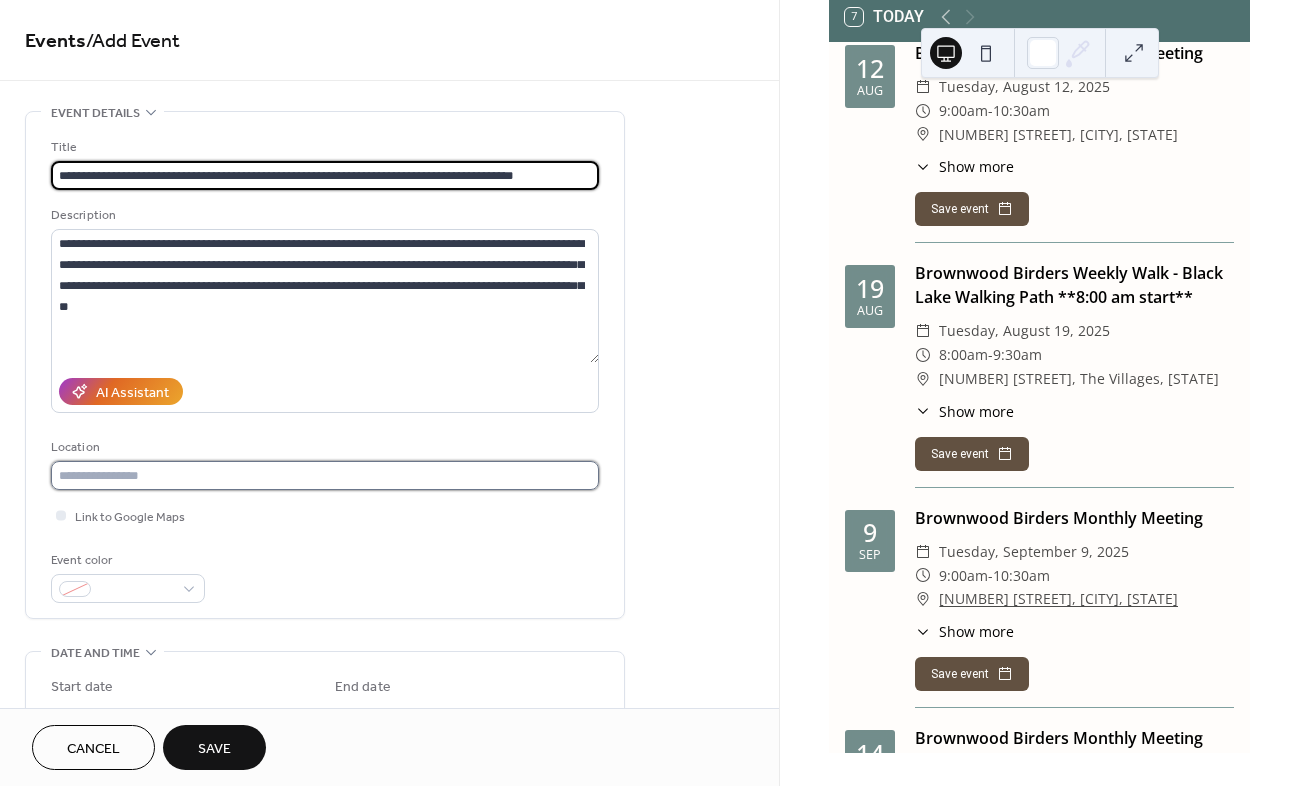 click at bounding box center [325, 475] 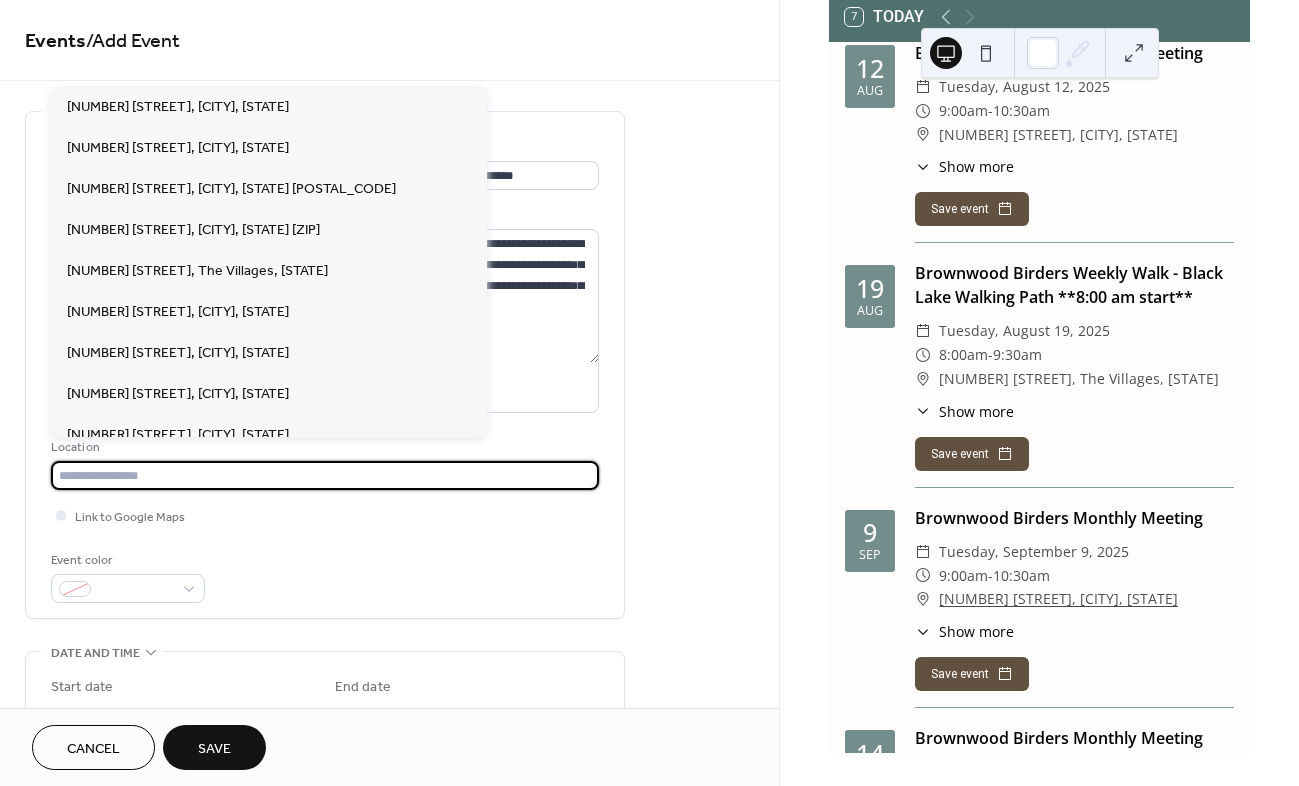paste on "**********" 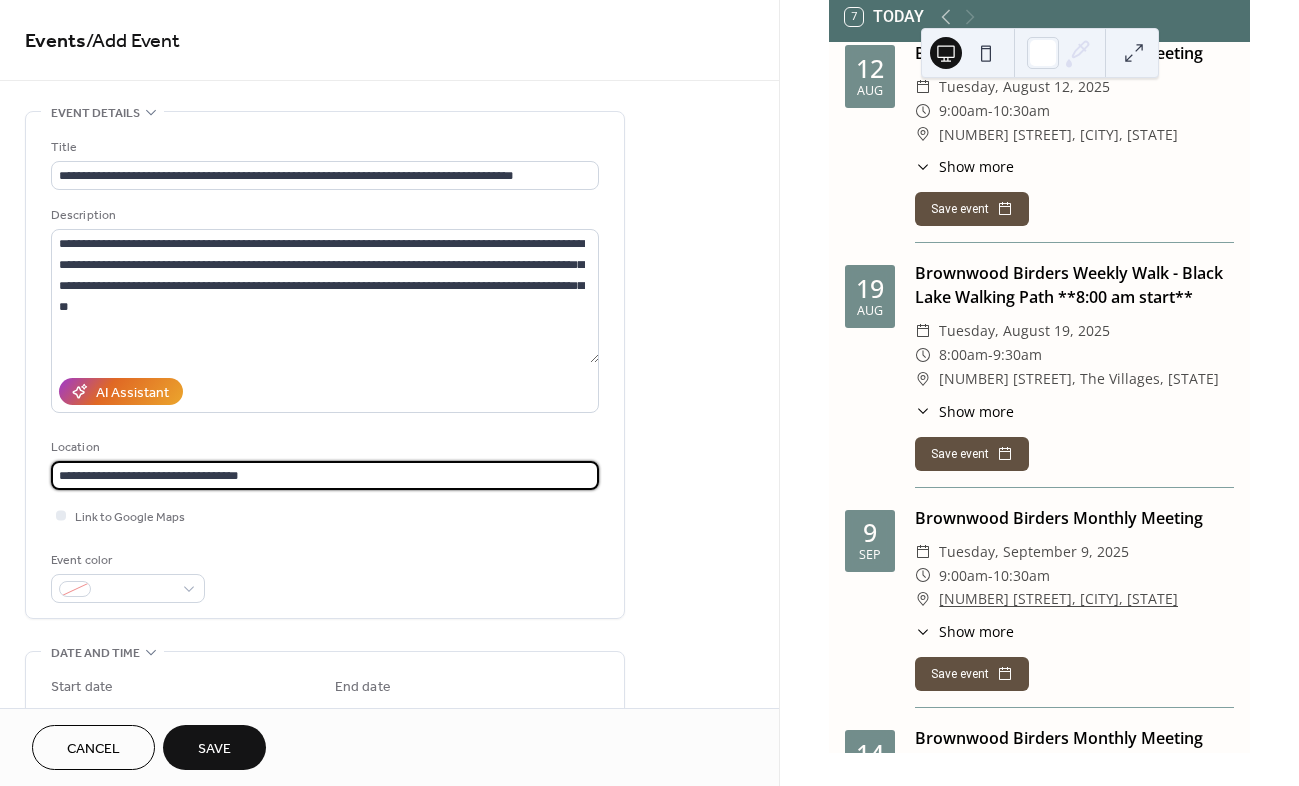 type on "**********" 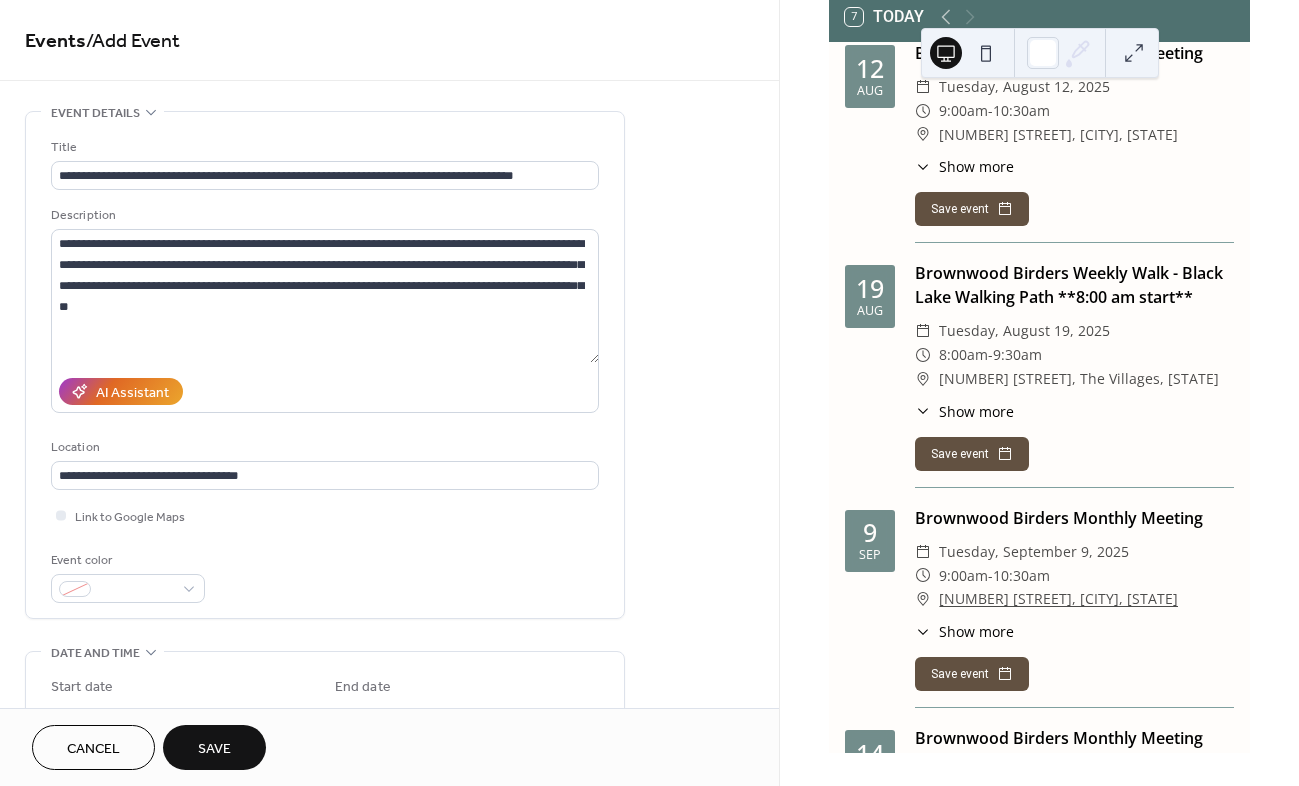 scroll, scrollTop: 500, scrollLeft: 0, axis: vertical 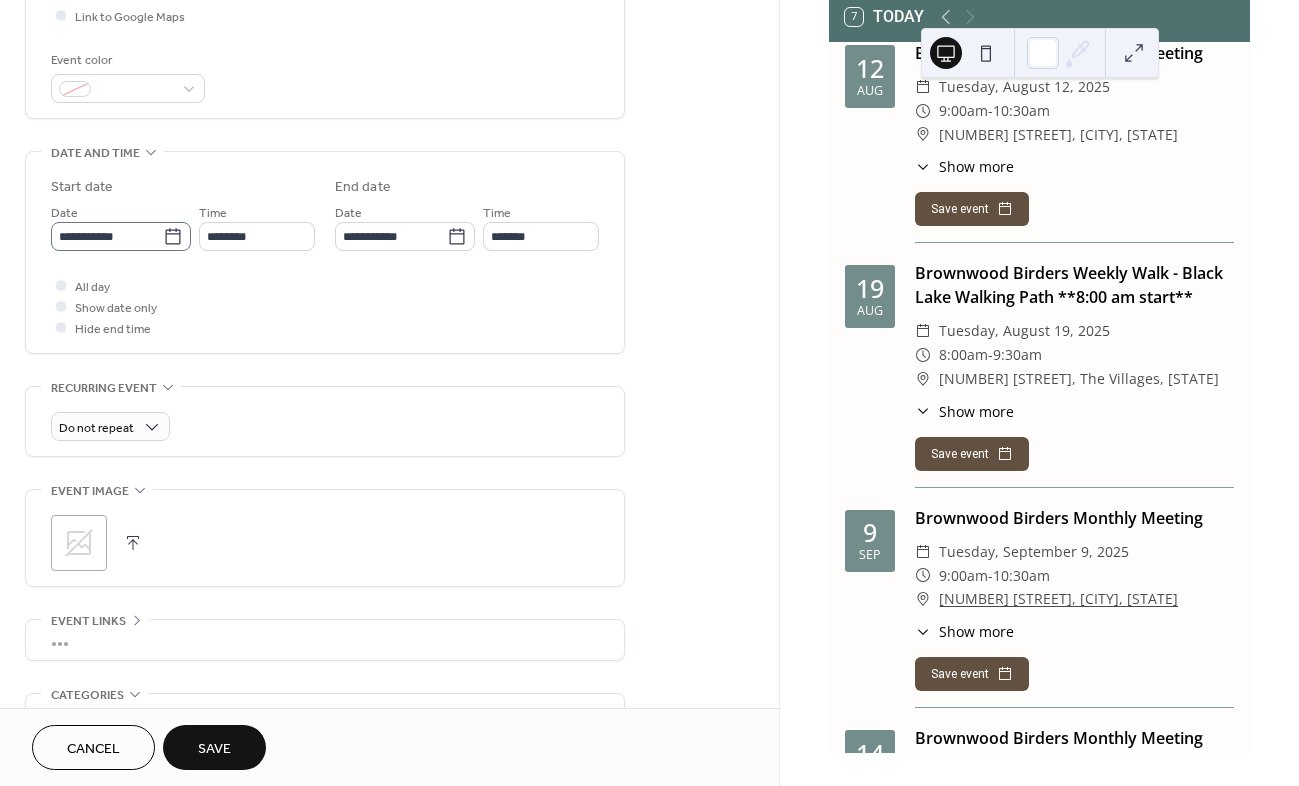 click 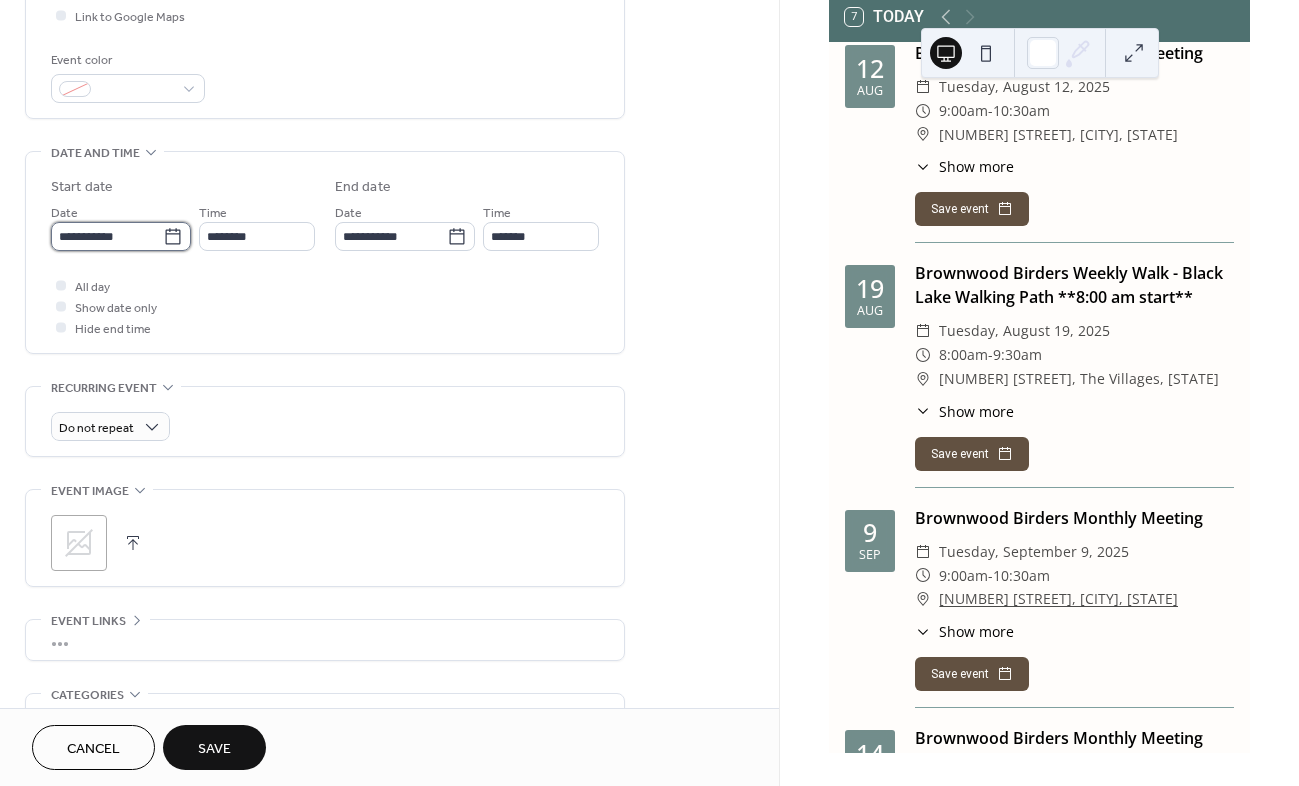 click on "**********" at bounding box center [107, 236] 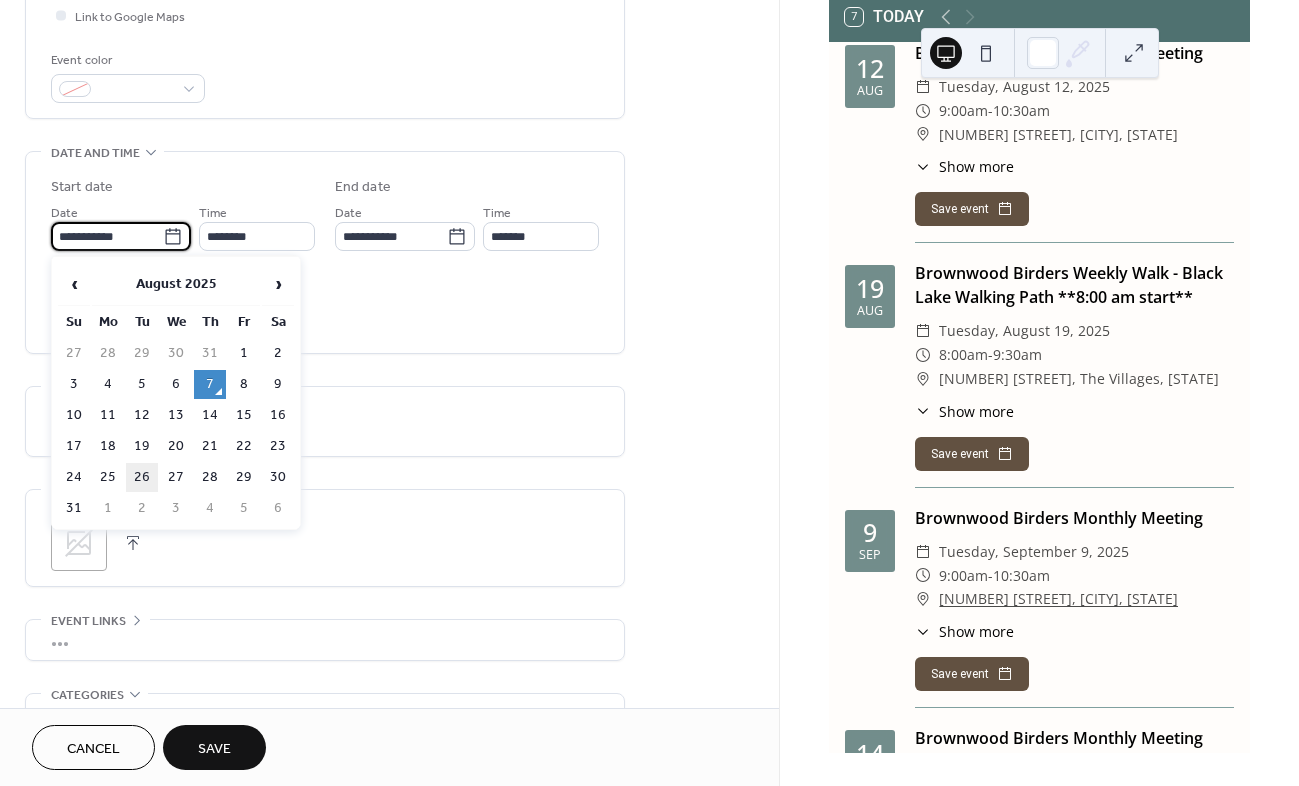 click on "26" at bounding box center [142, 477] 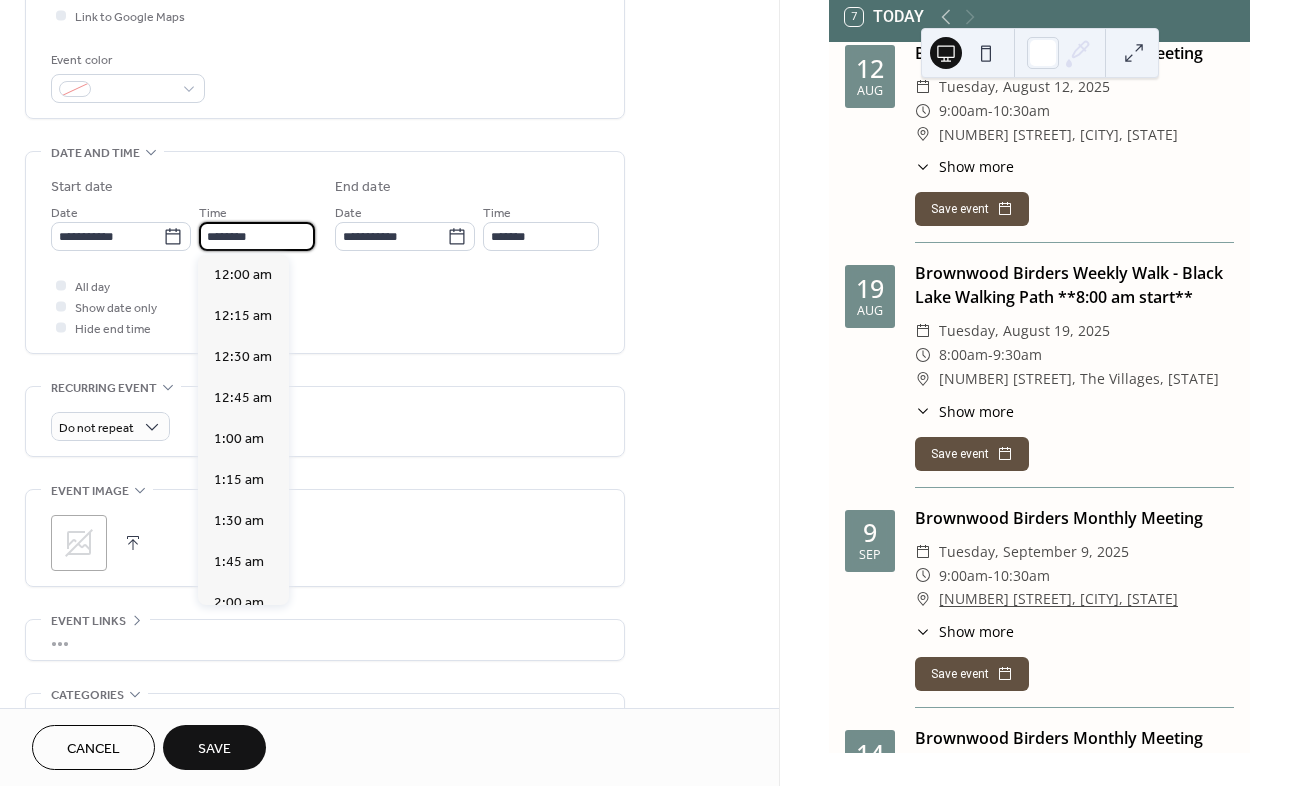 click on "********" at bounding box center [257, 236] 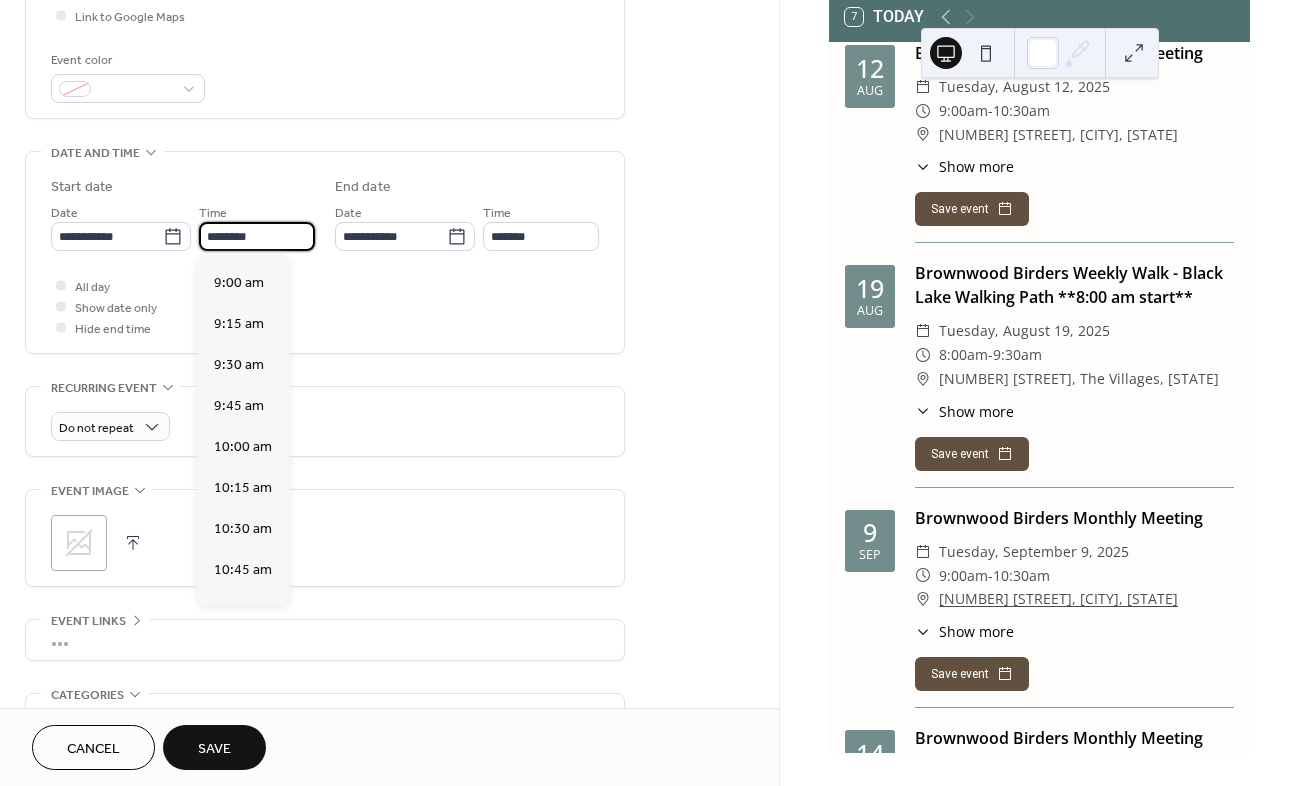 scroll, scrollTop: 1068, scrollLeft: 0, axis: vertical 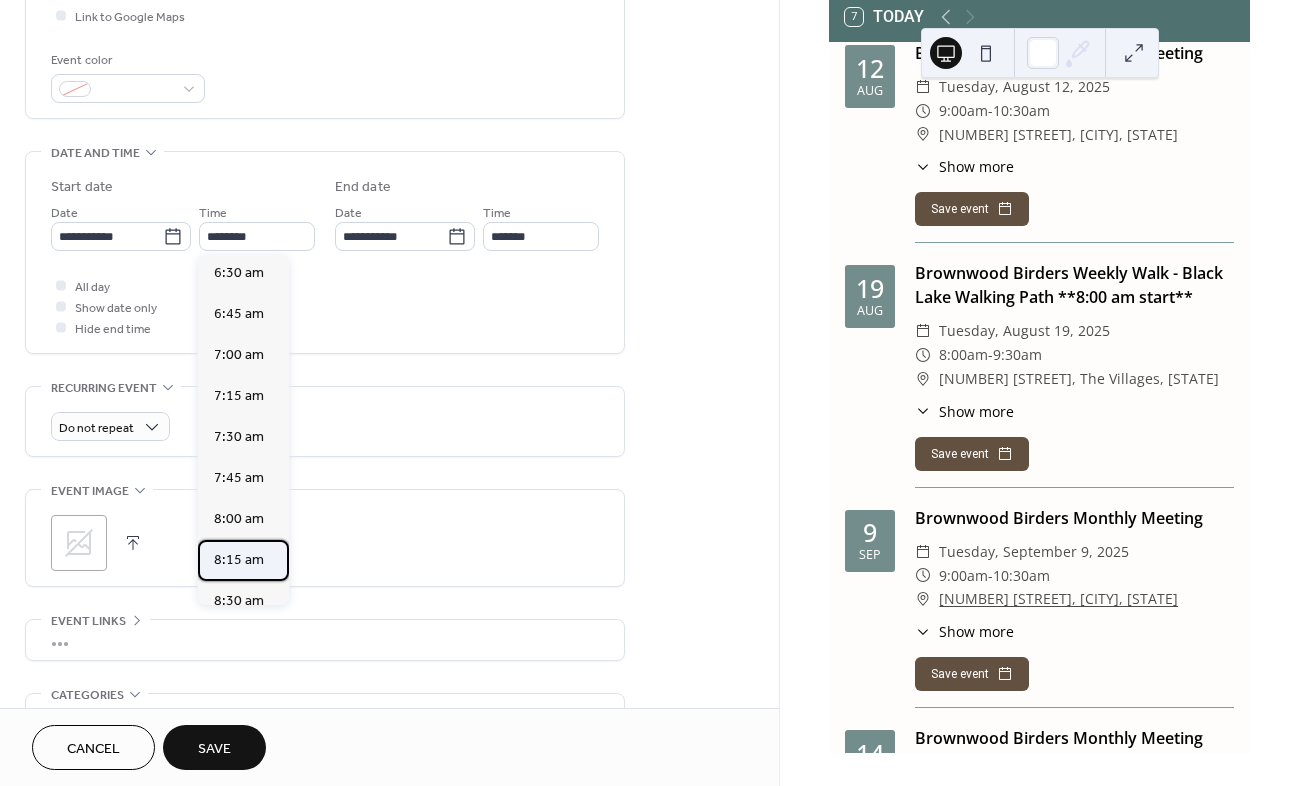 click on "8:15 am" at bounding box center (239, 560) 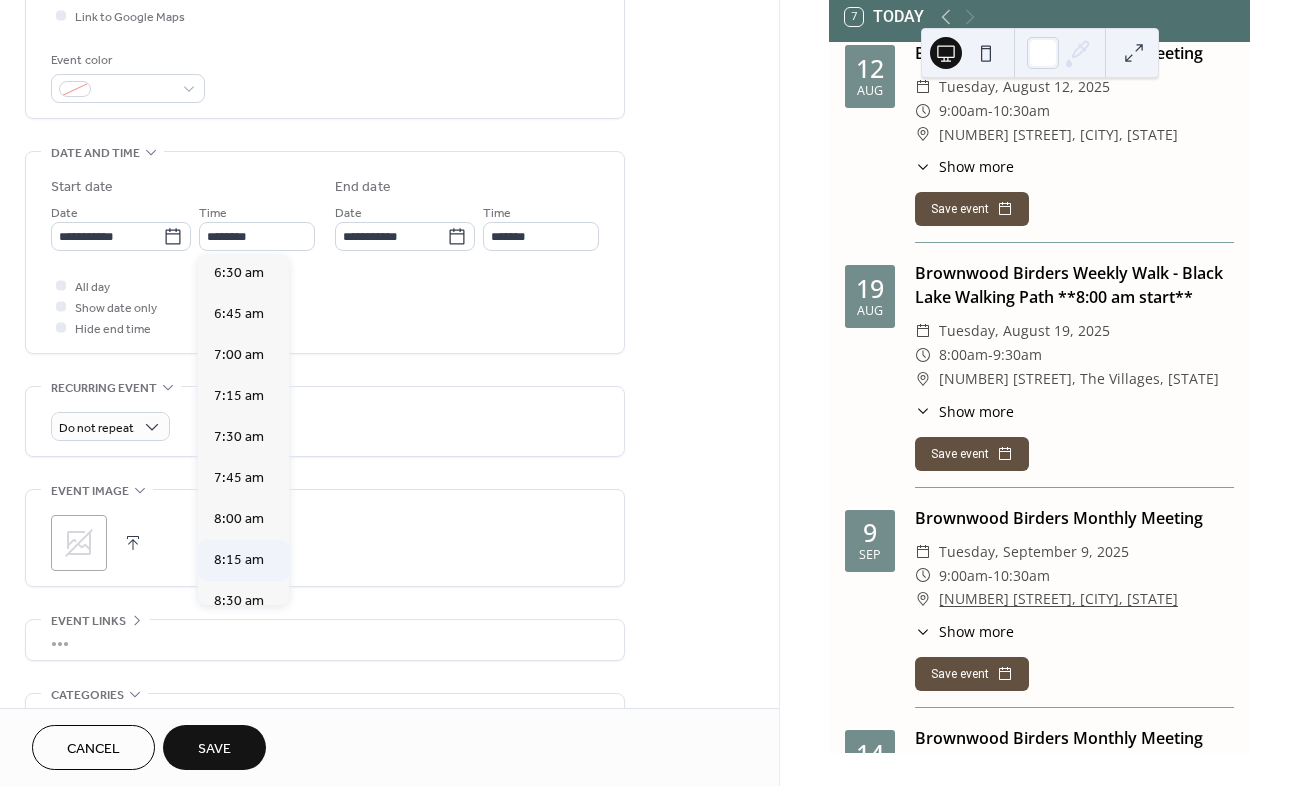 type on "*******" 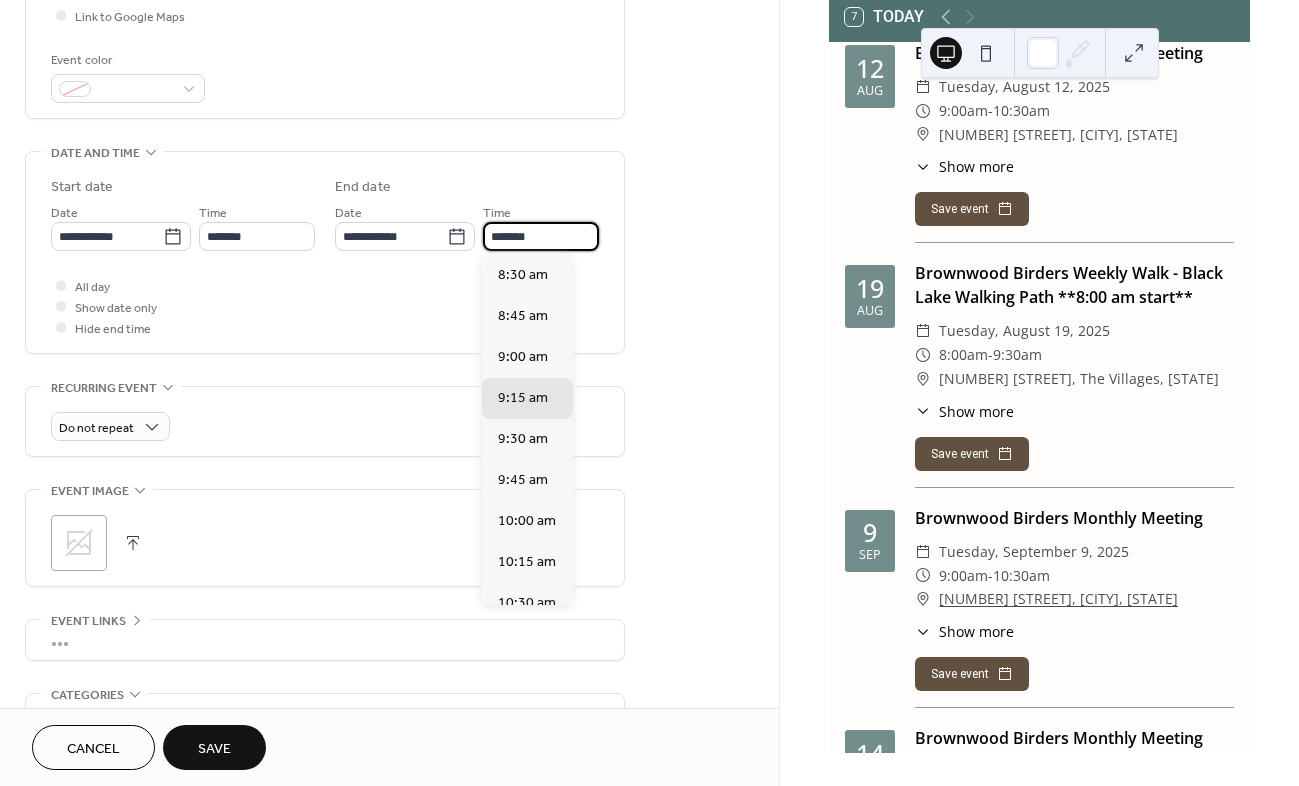 click on "*******" at bounding box center [541, 236] 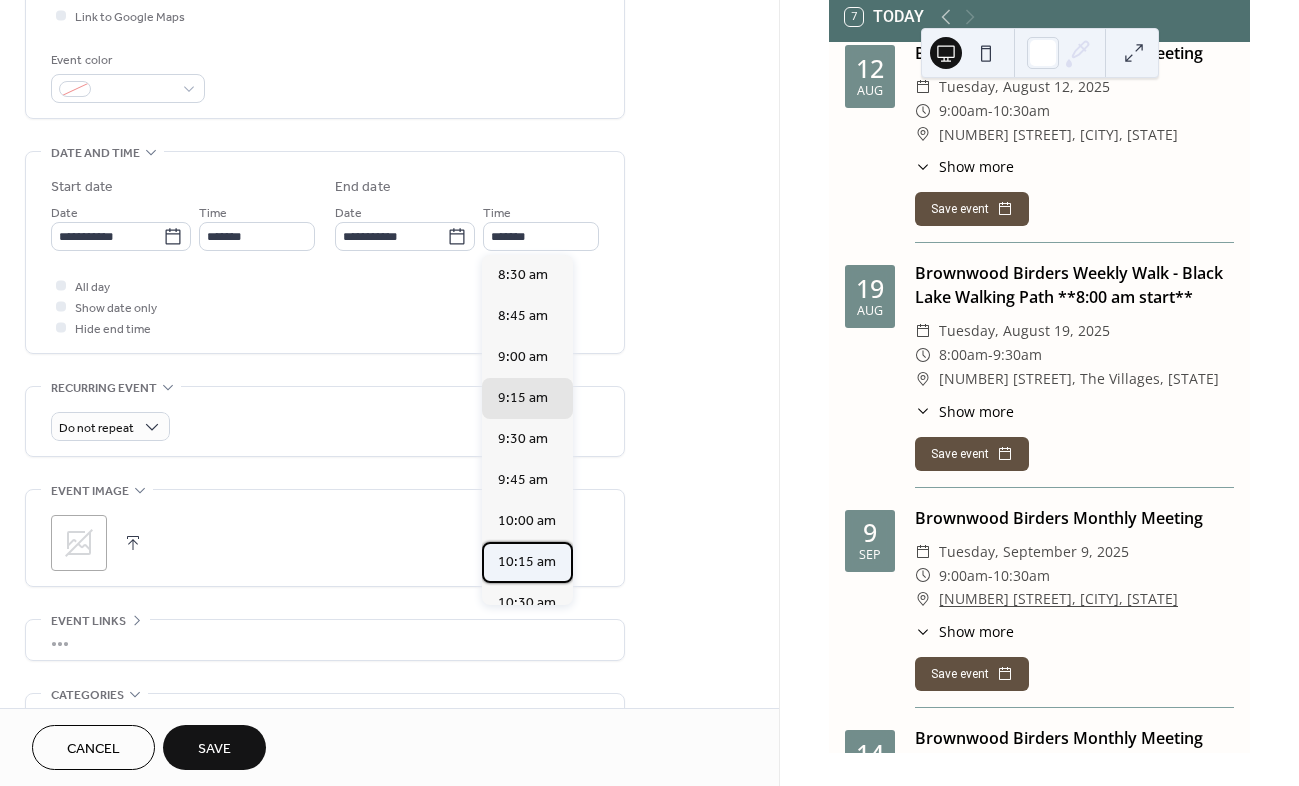 click on "10:15 am" at bounding box center (527, 562) 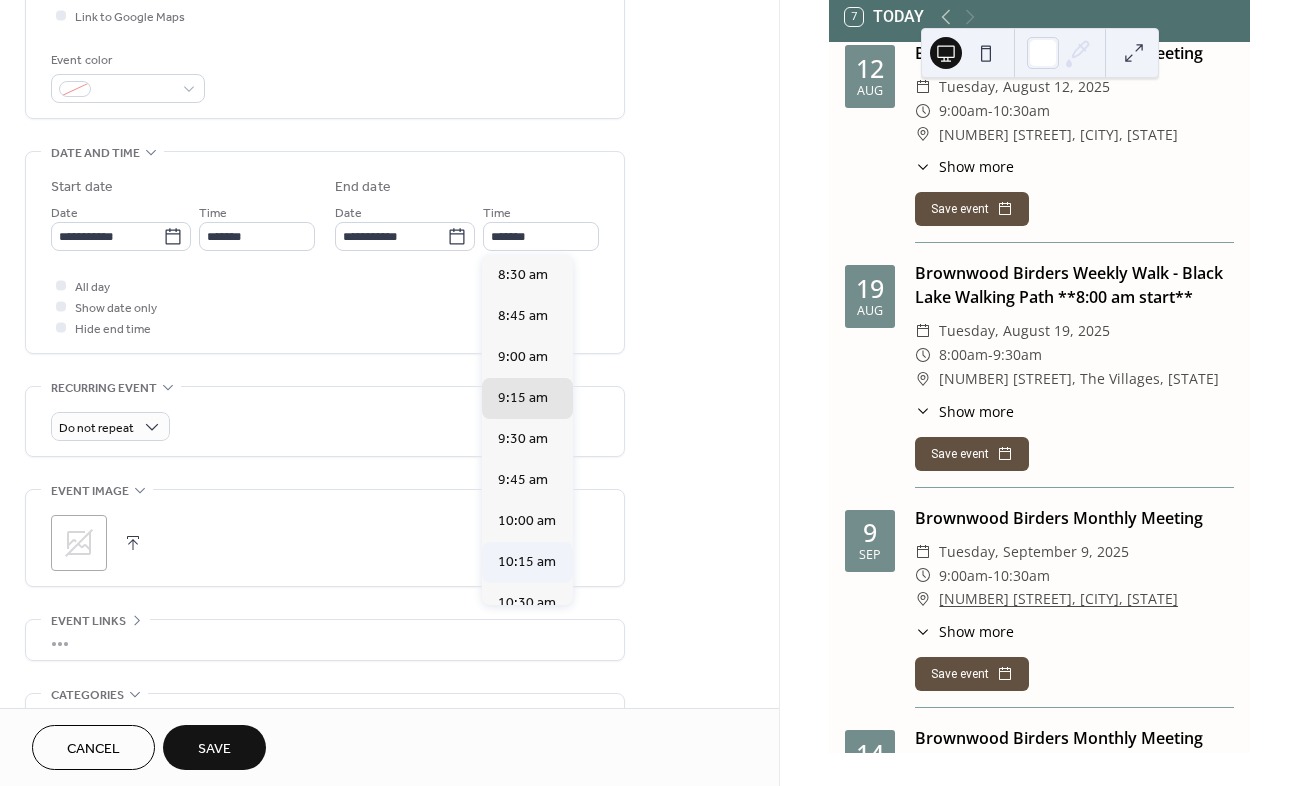 type on "********" 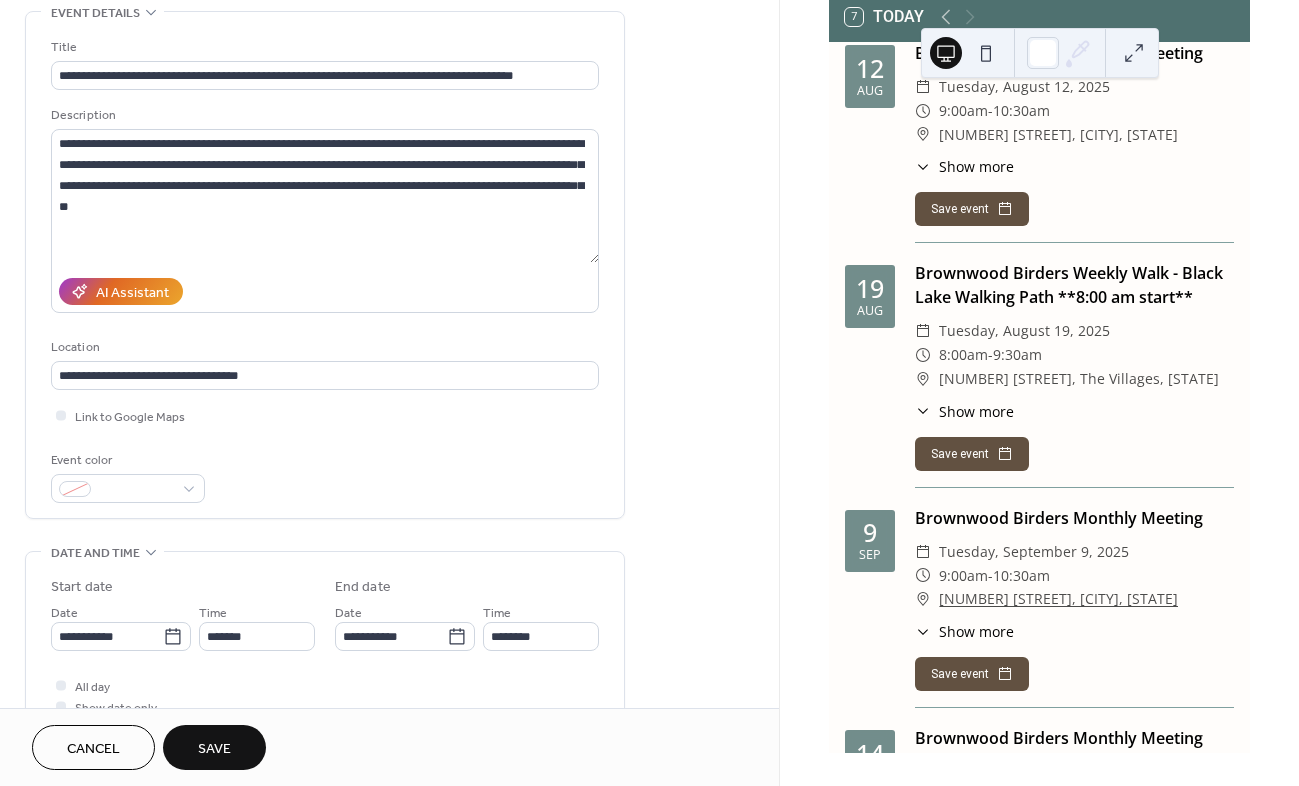 scroll, scrollTop: 0, scrollLeft: 0, axis: both 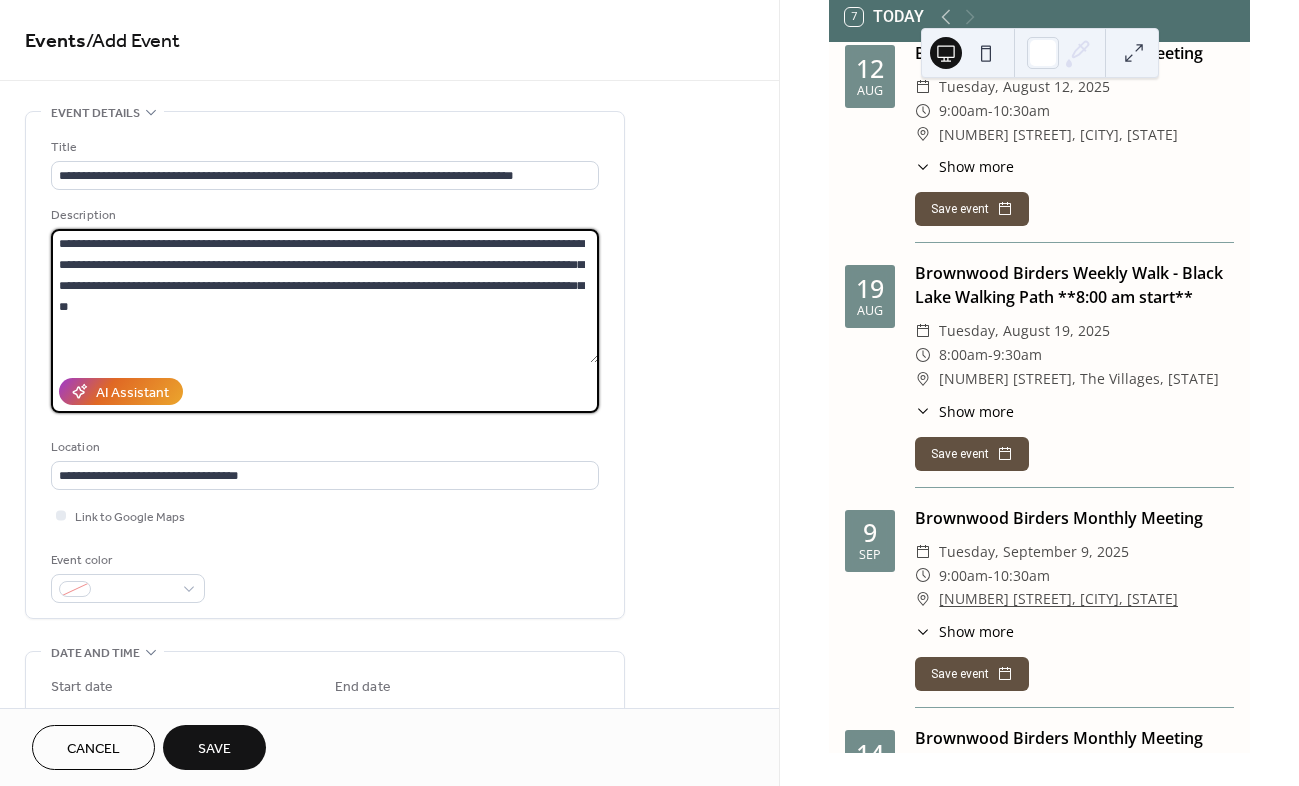 click on "**********" at bounding box center (325, 296) 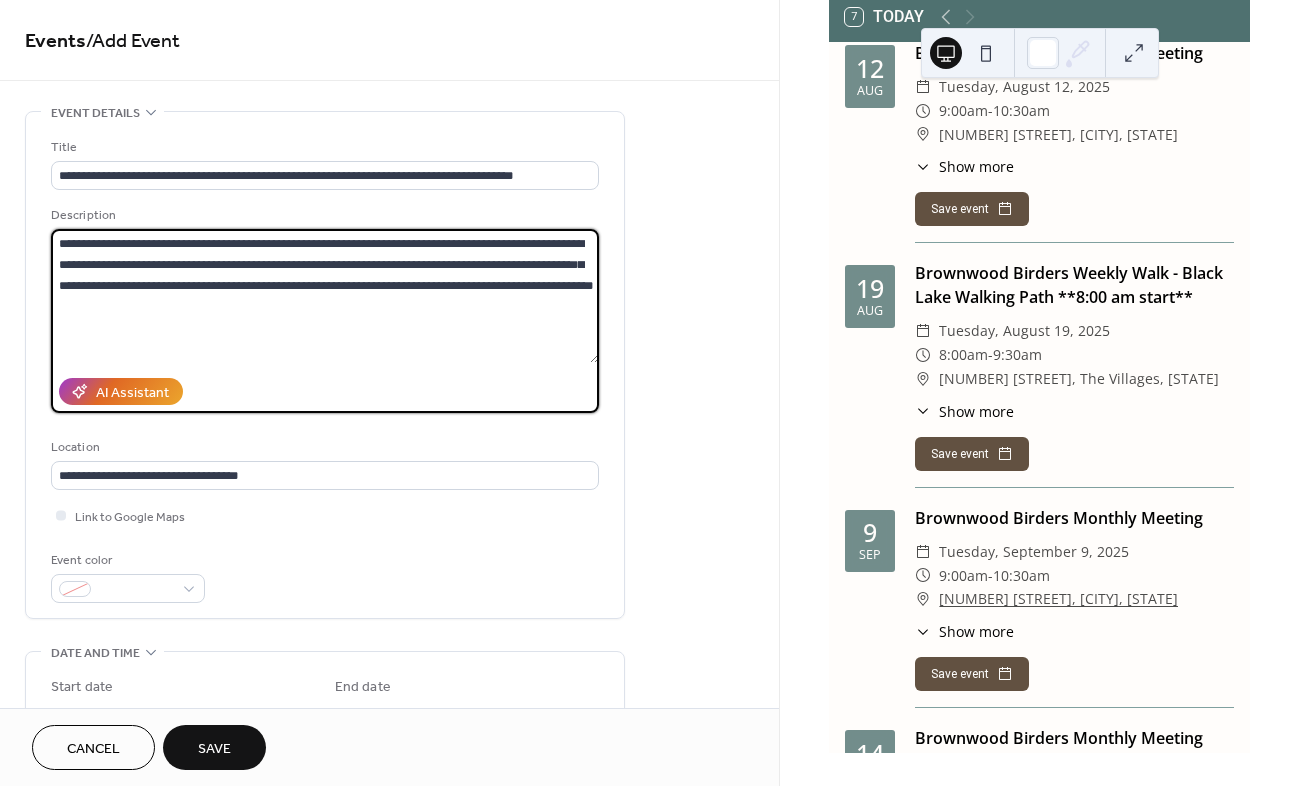 paste on "**********" 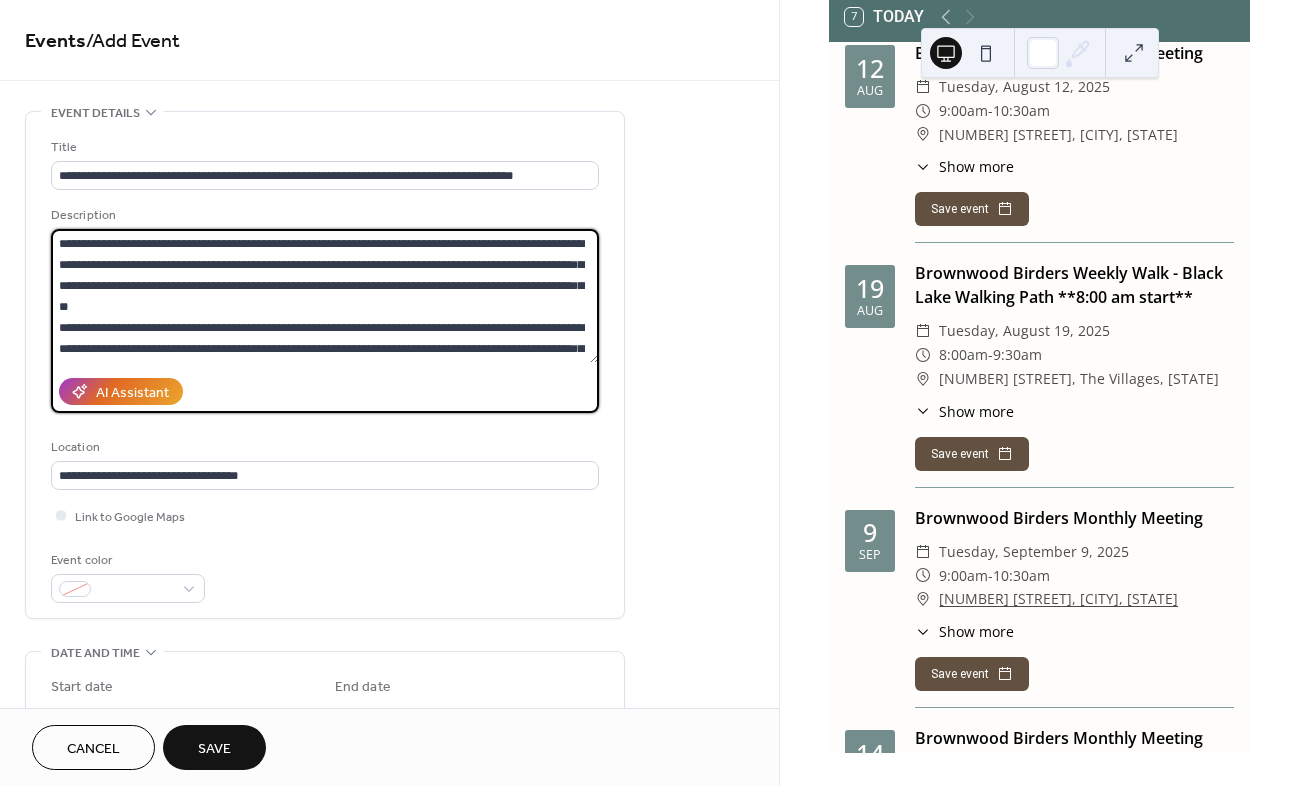 scroll, scrollTop: 39, scrollLeft: 0, axis: vertical 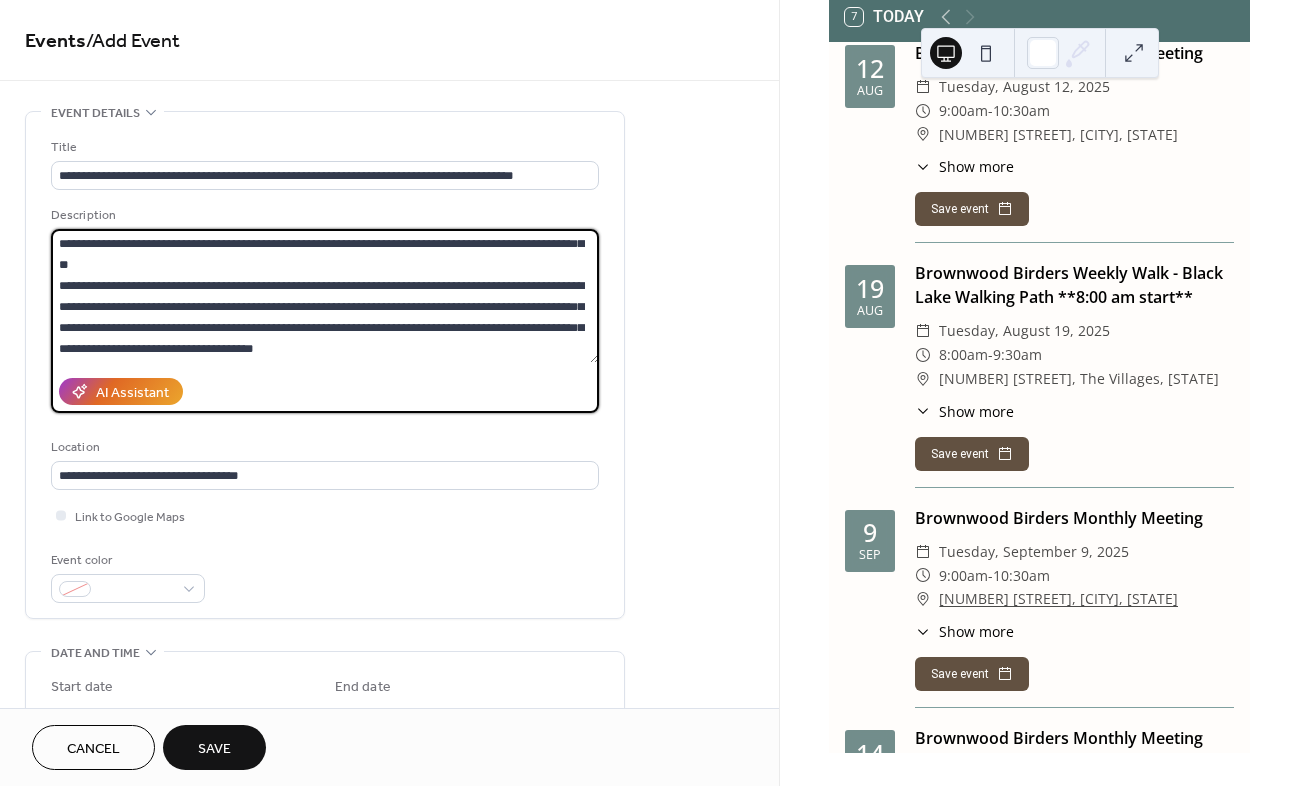 drag, startPoint x: 270, startPoint y: 333, endPoint x: 305, endPoint y: 349, distance: 38.483765 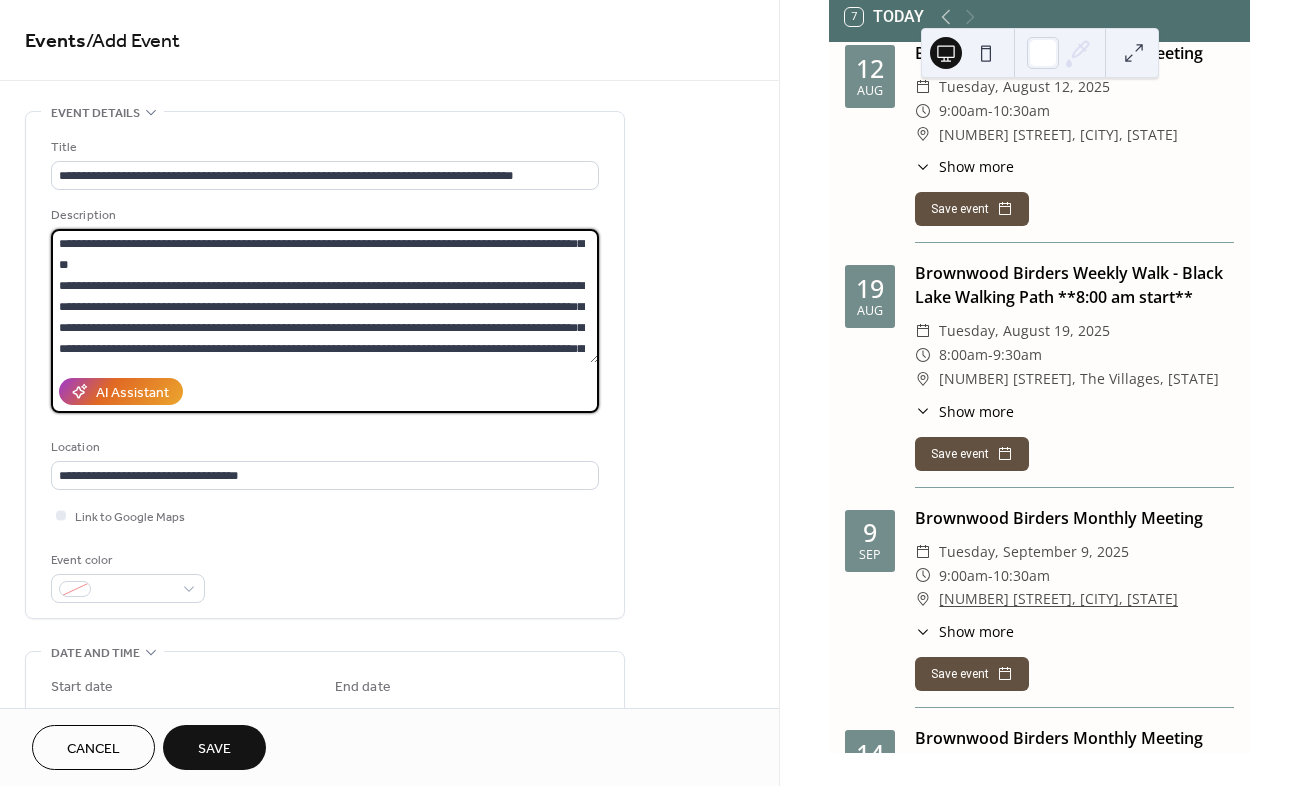 click on "**********" at bounding box center [325, 296] 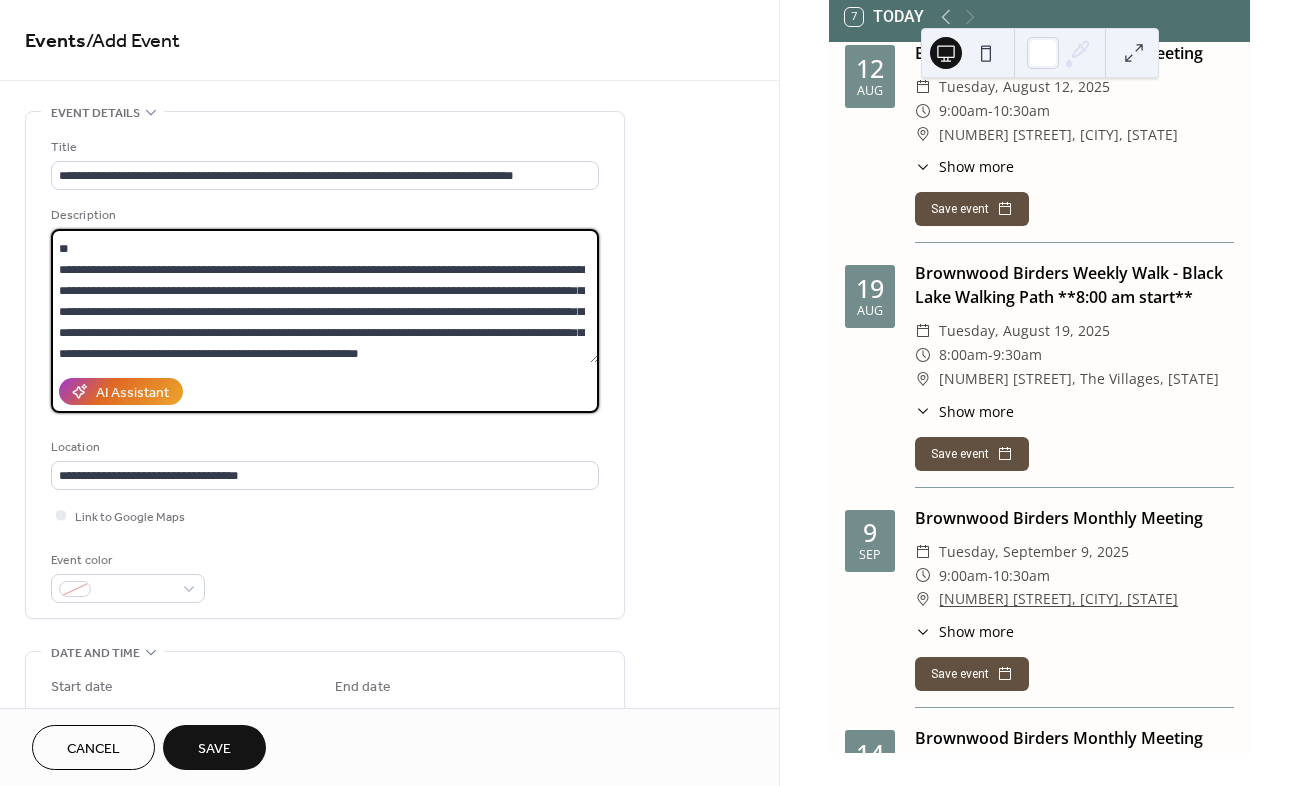 scroll, scrollTop: 63, scrollLeft: 0, axis: vertical 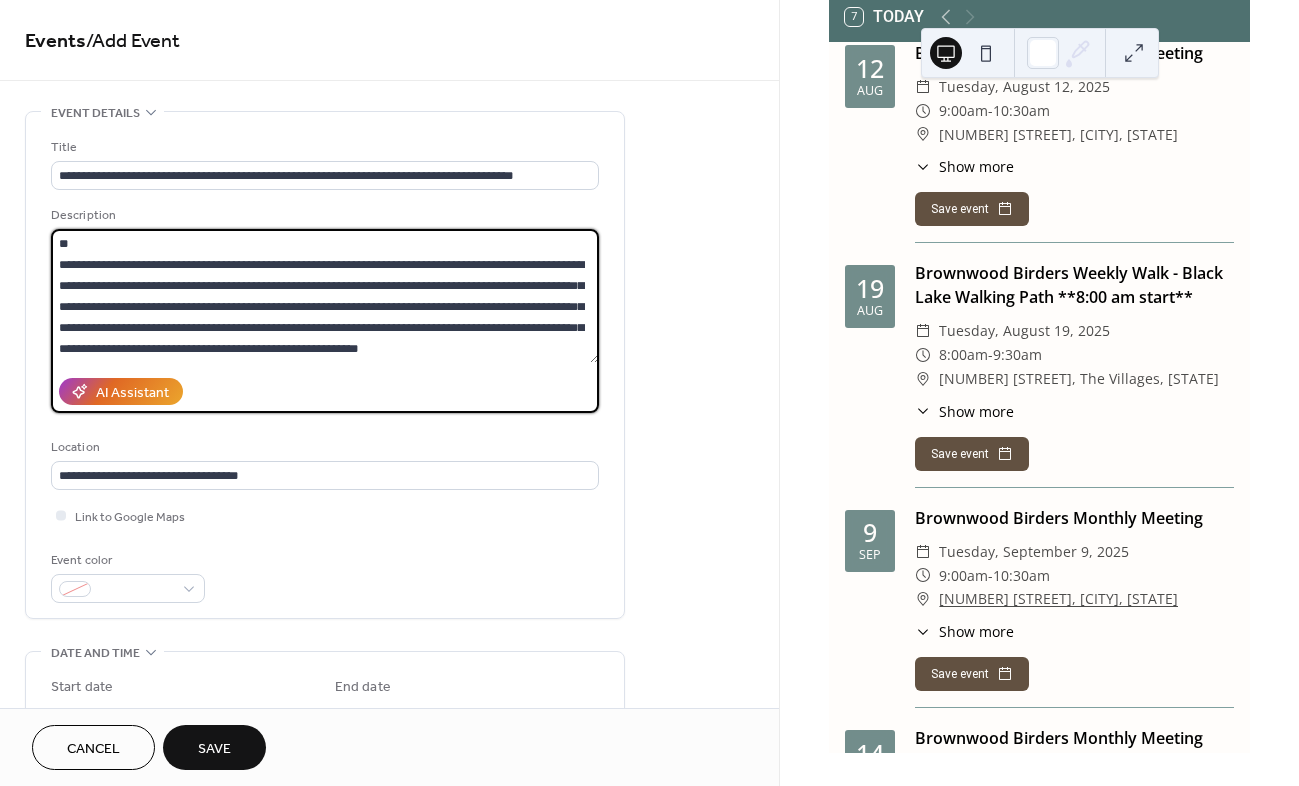 click on "**********" at bounding box center [325, 296] 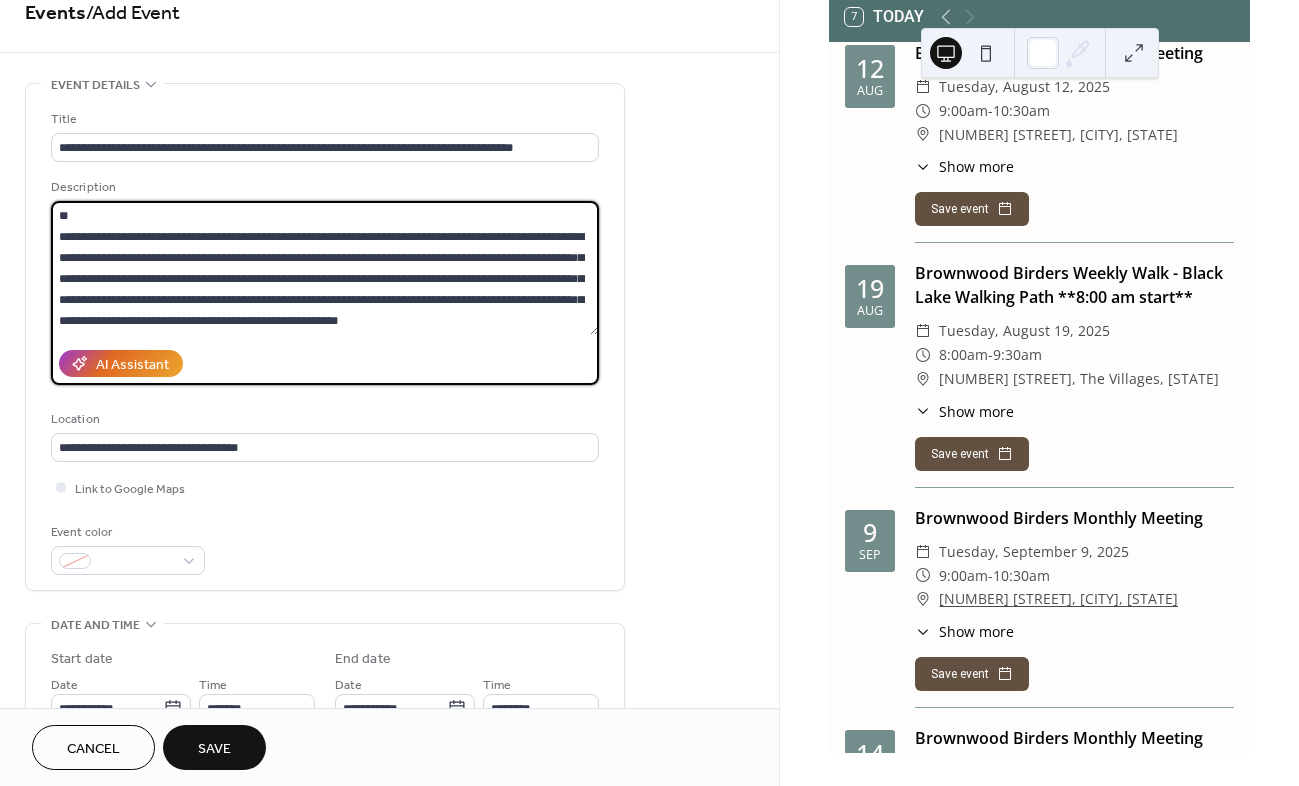 scroll, scrollTop: 0, scrollLeft: 0, axis: both 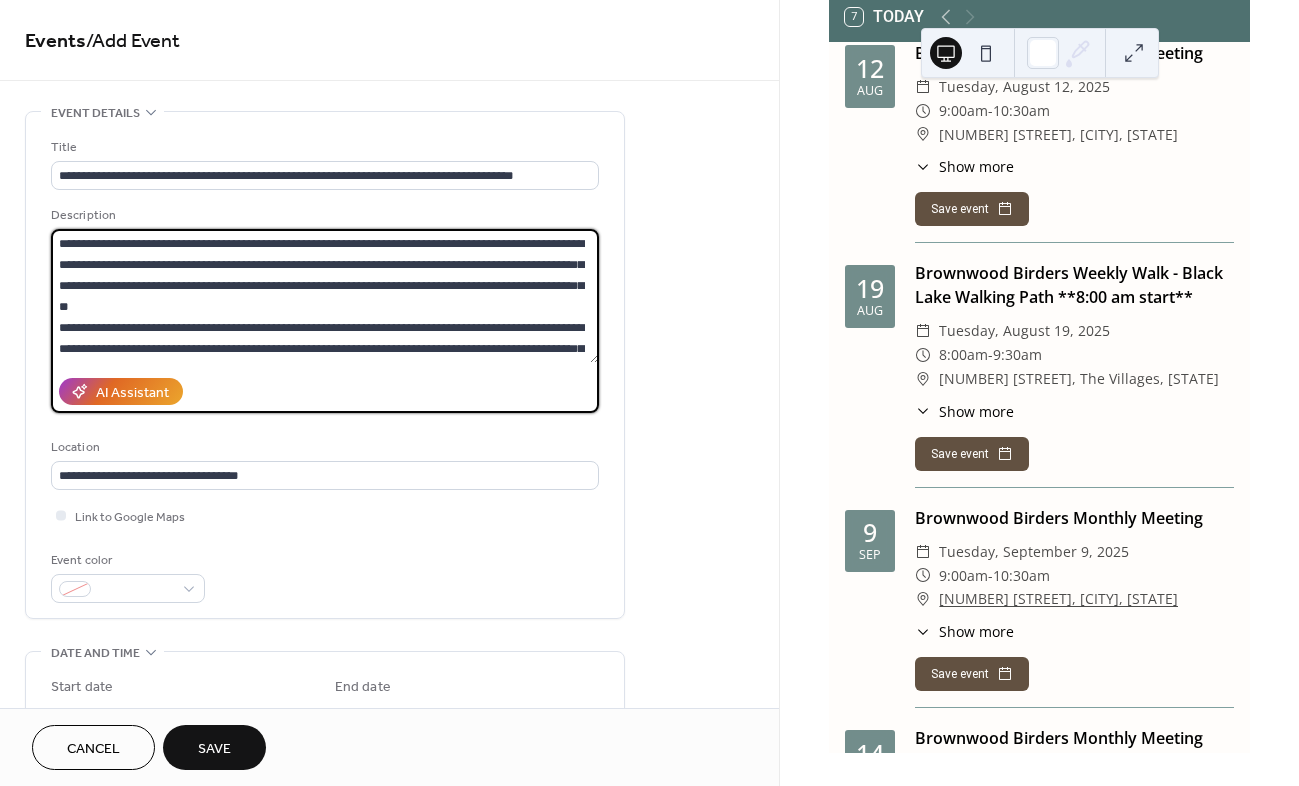 click on "**********" at bounding box center (325, 296) 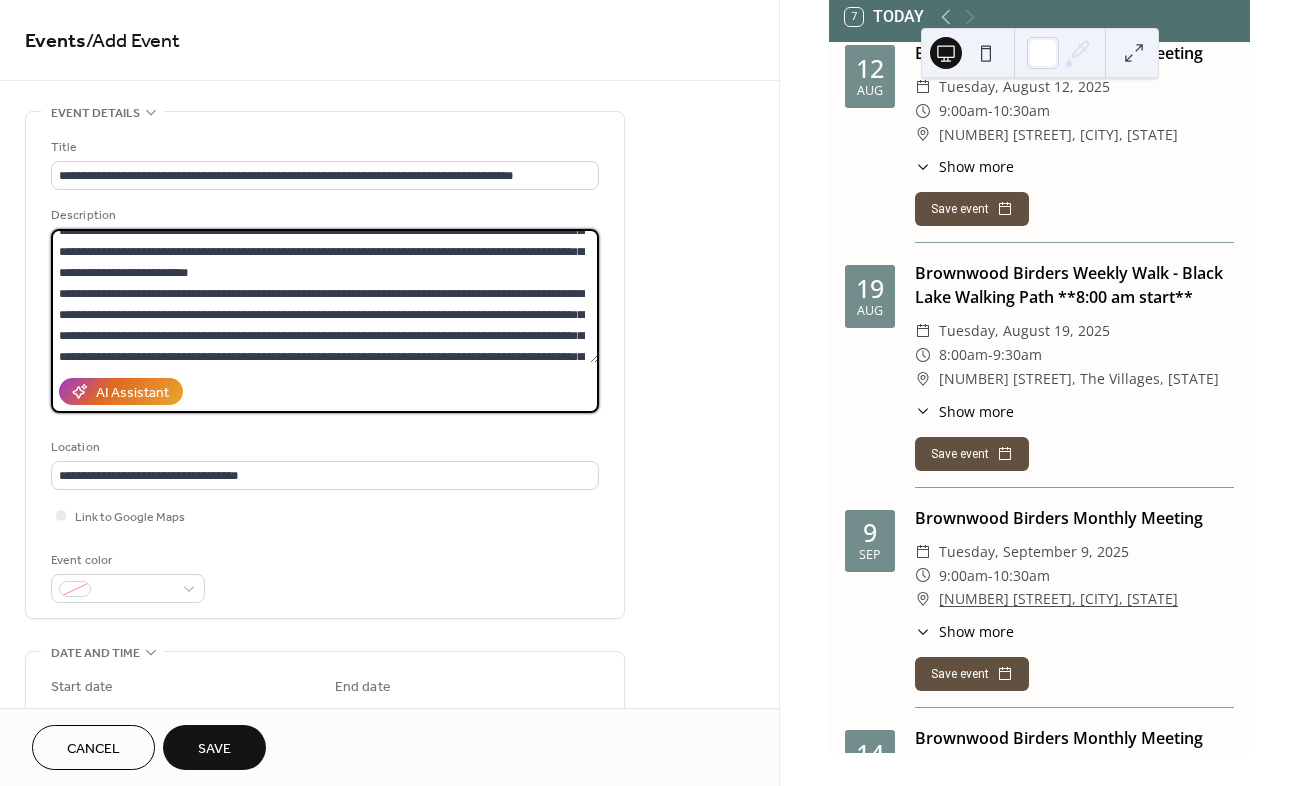 scroll, scrollTop: 63, scrollLeft: 0, axis: vertical 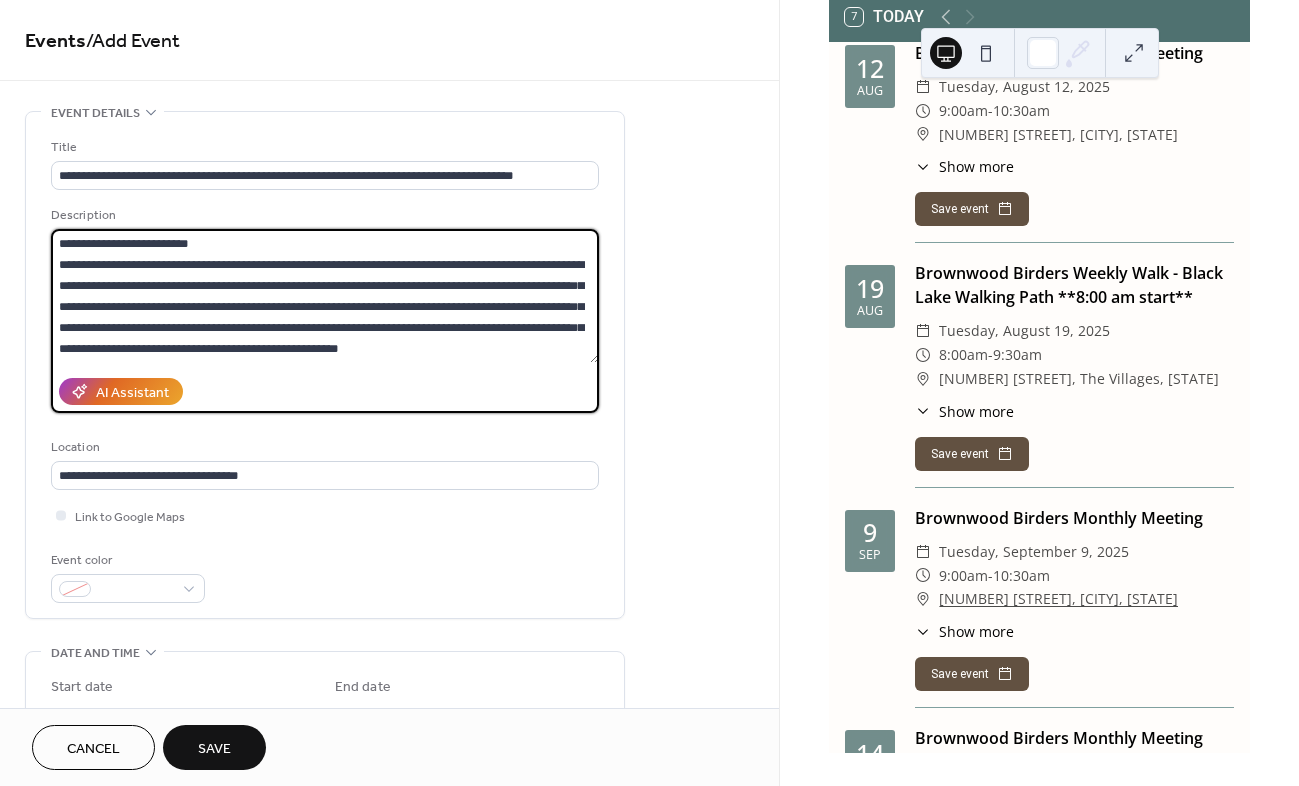 click on "**********" at bounding box center (325, 296) 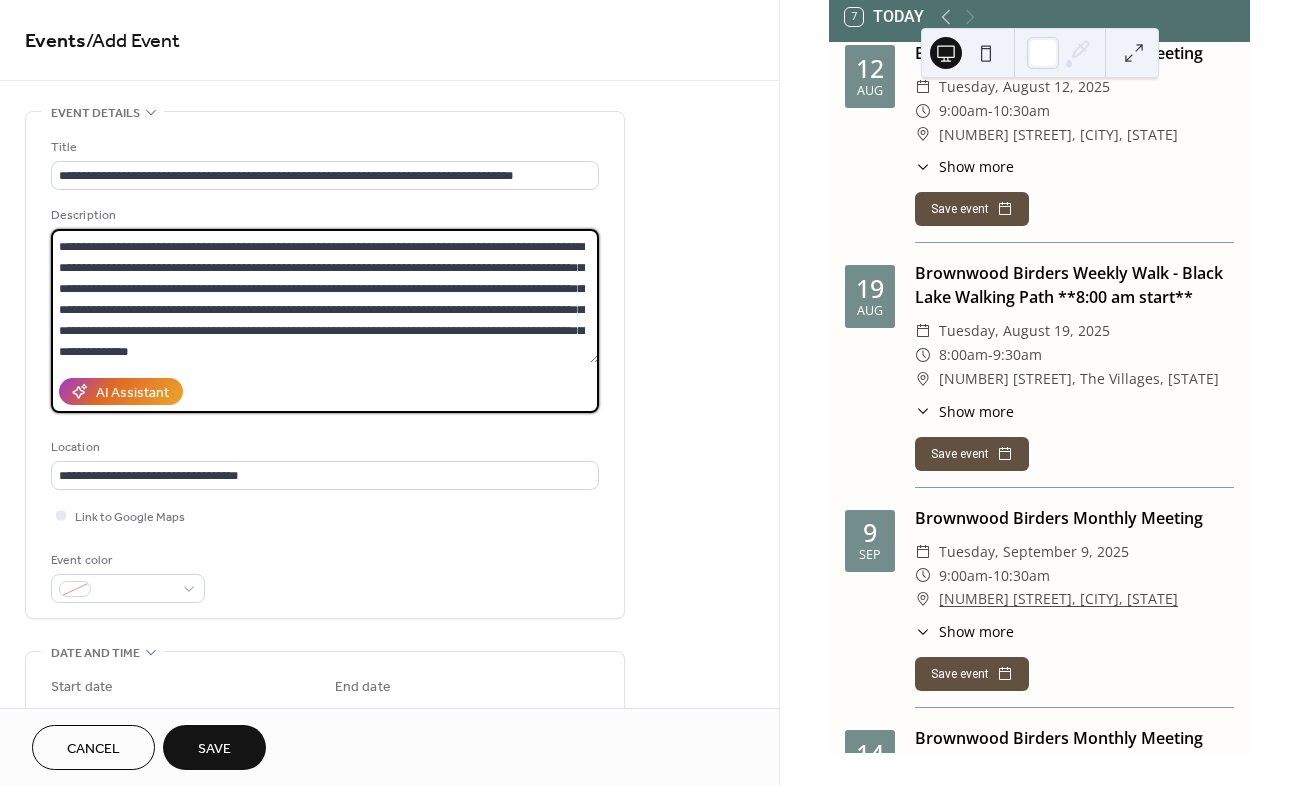 scroll, scrollTop: 84, scrollLeft: 0, axis: vertical 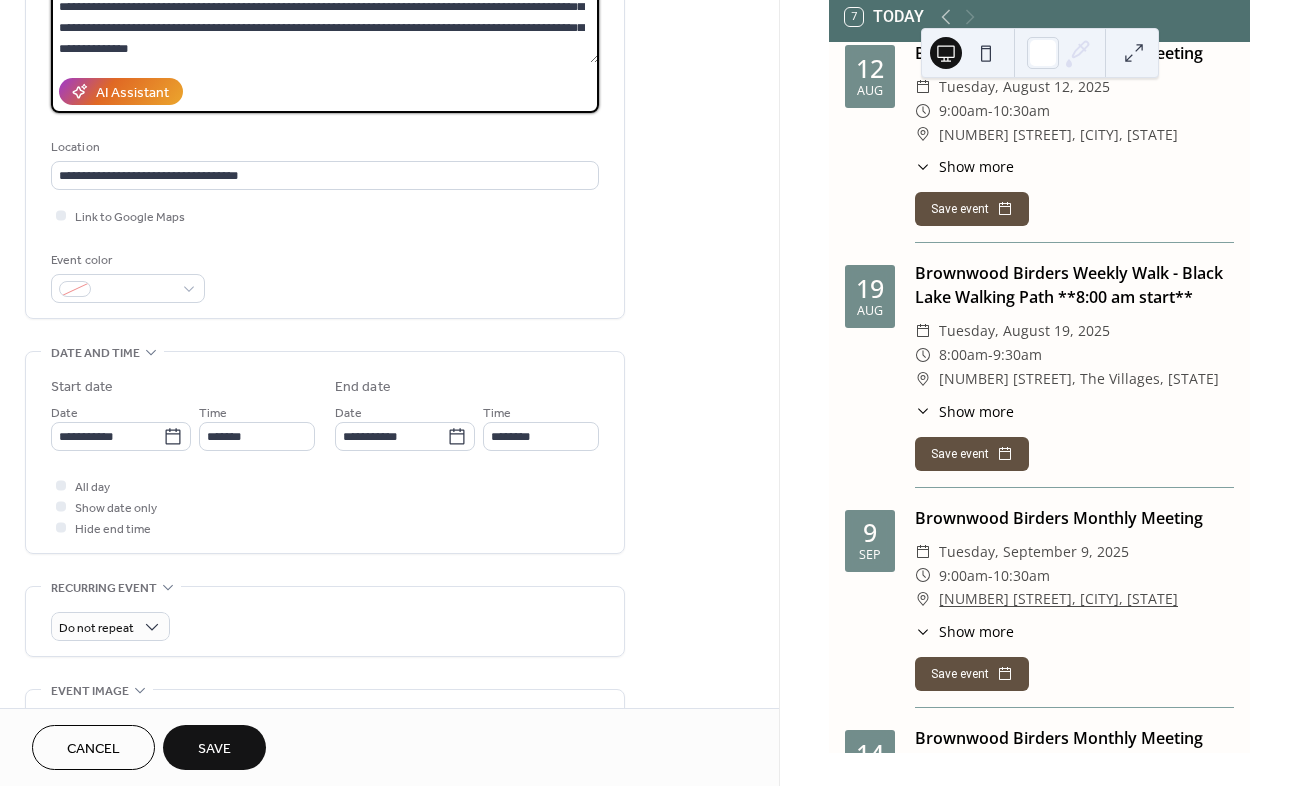 type on "**********" 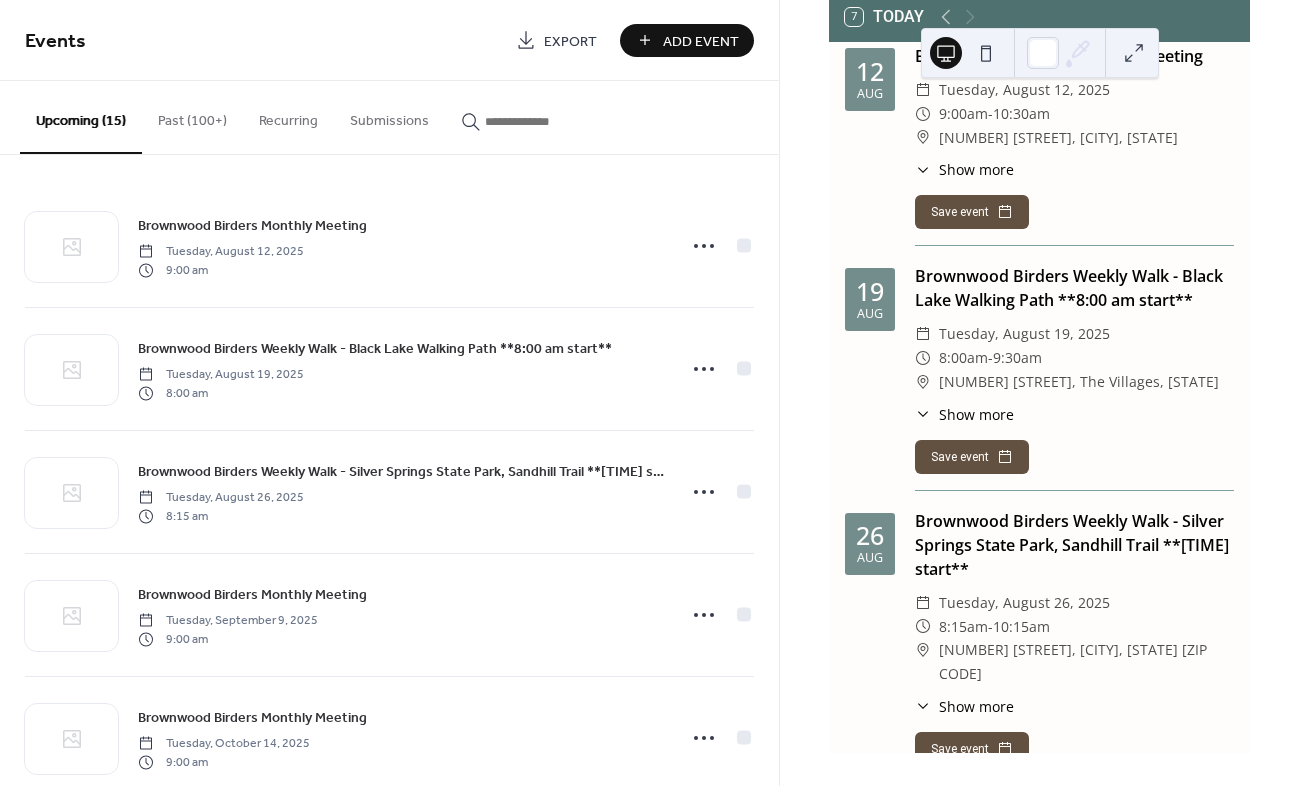 scroll, scrollTop: 0, scrollLeft: 0, axis: both 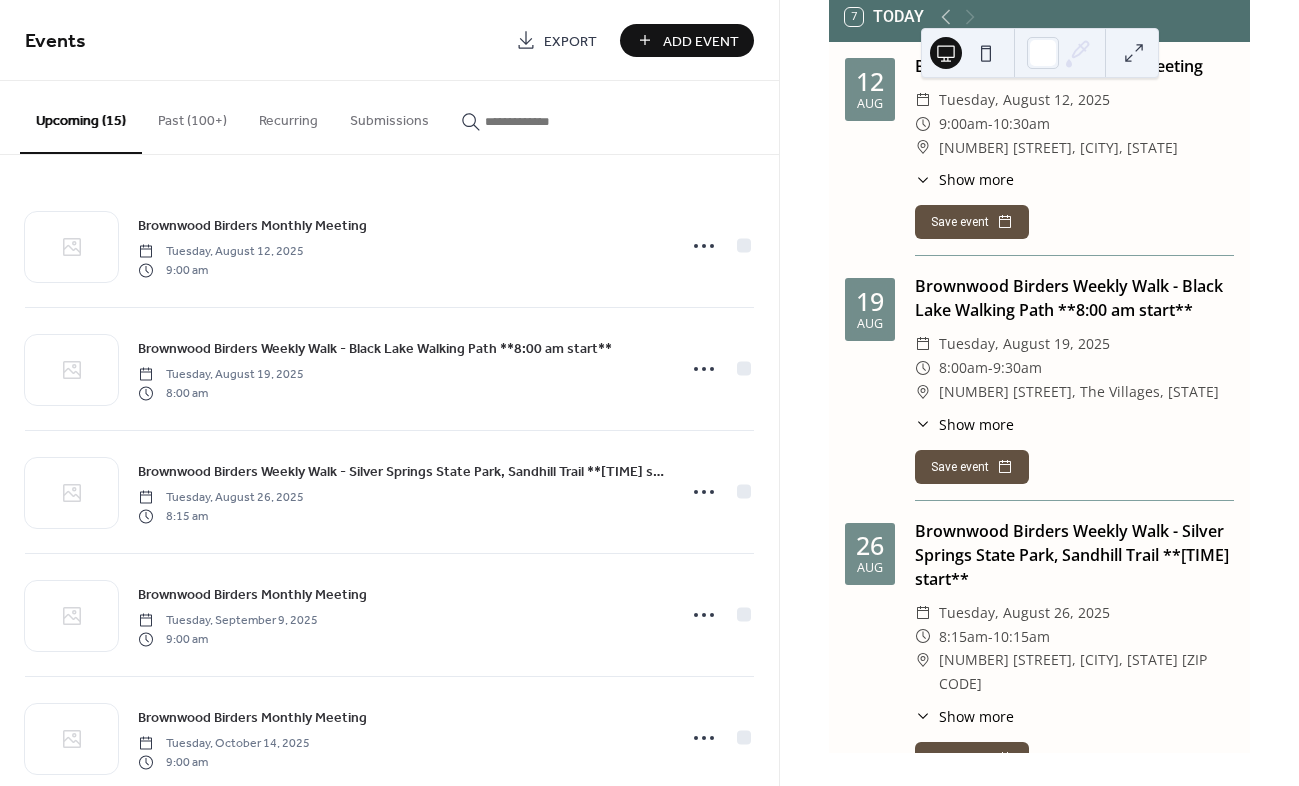 click on "7 Today" at bounding box center (1039, 17) 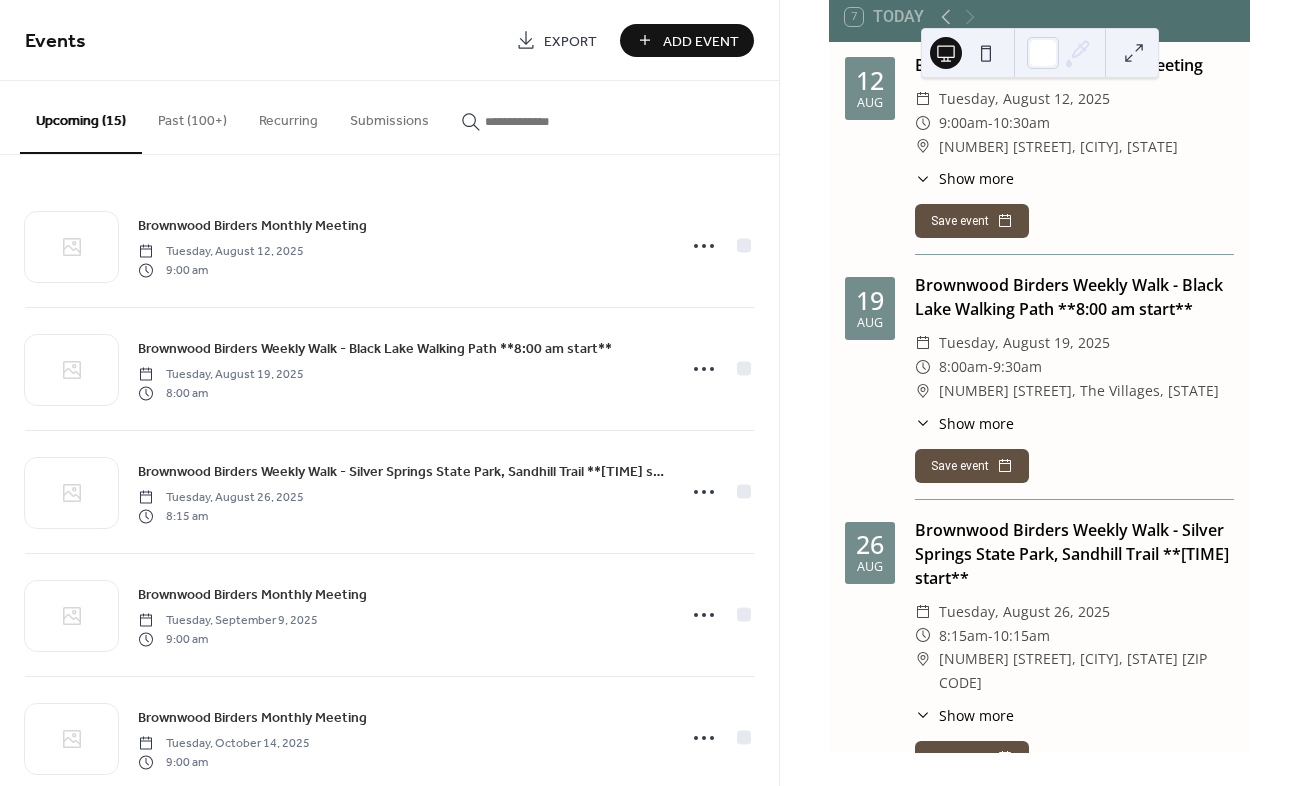 scroll, scrollTop: 0, scrollLeft: 0, axis: both 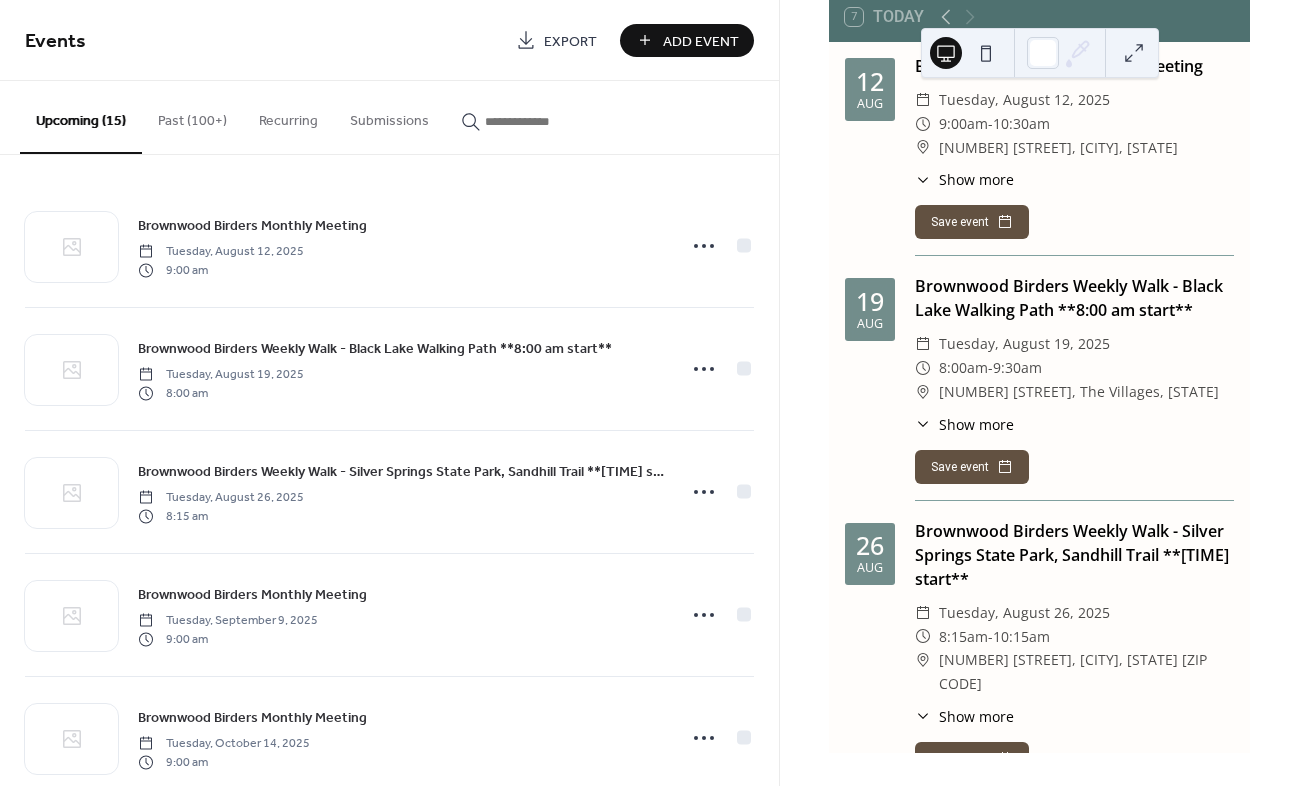 click on "7 Today" at bounding box center (1039, 17) 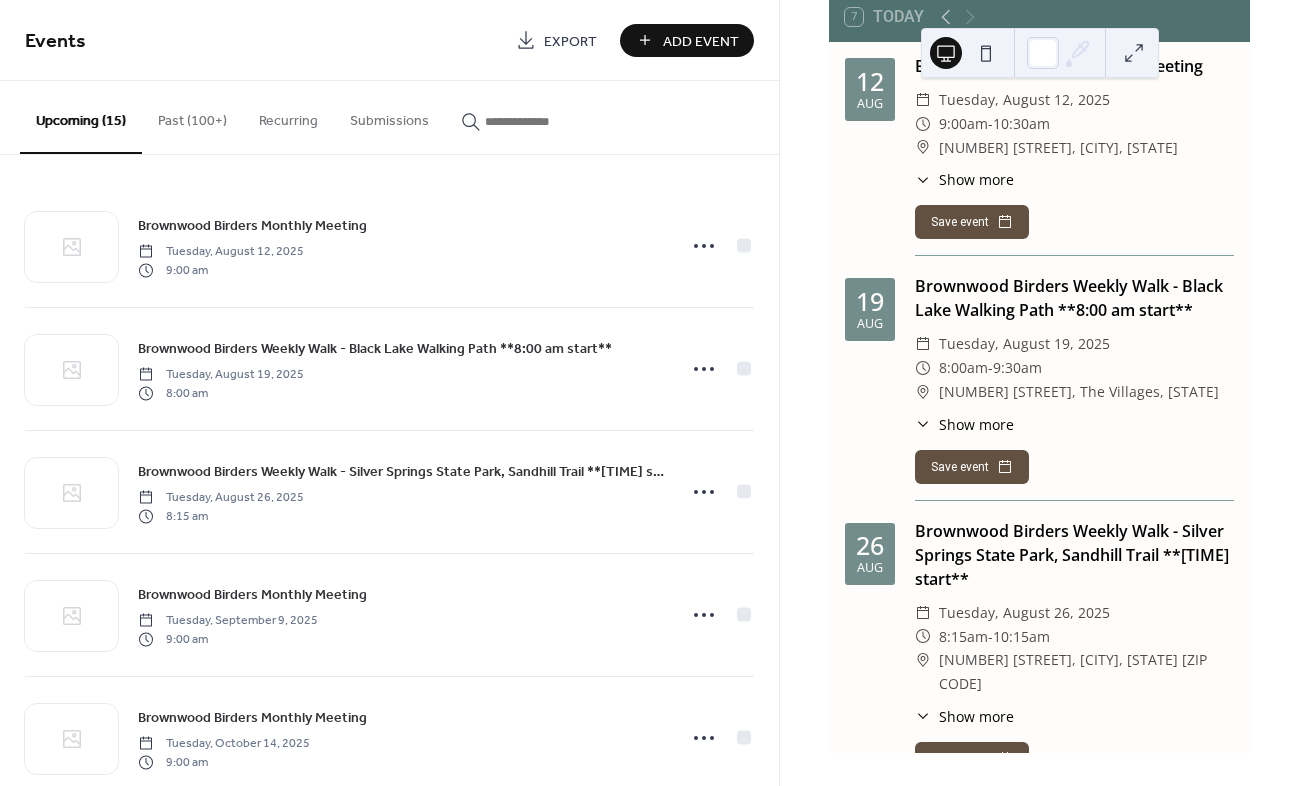 click at bounding box center [1134, 53] 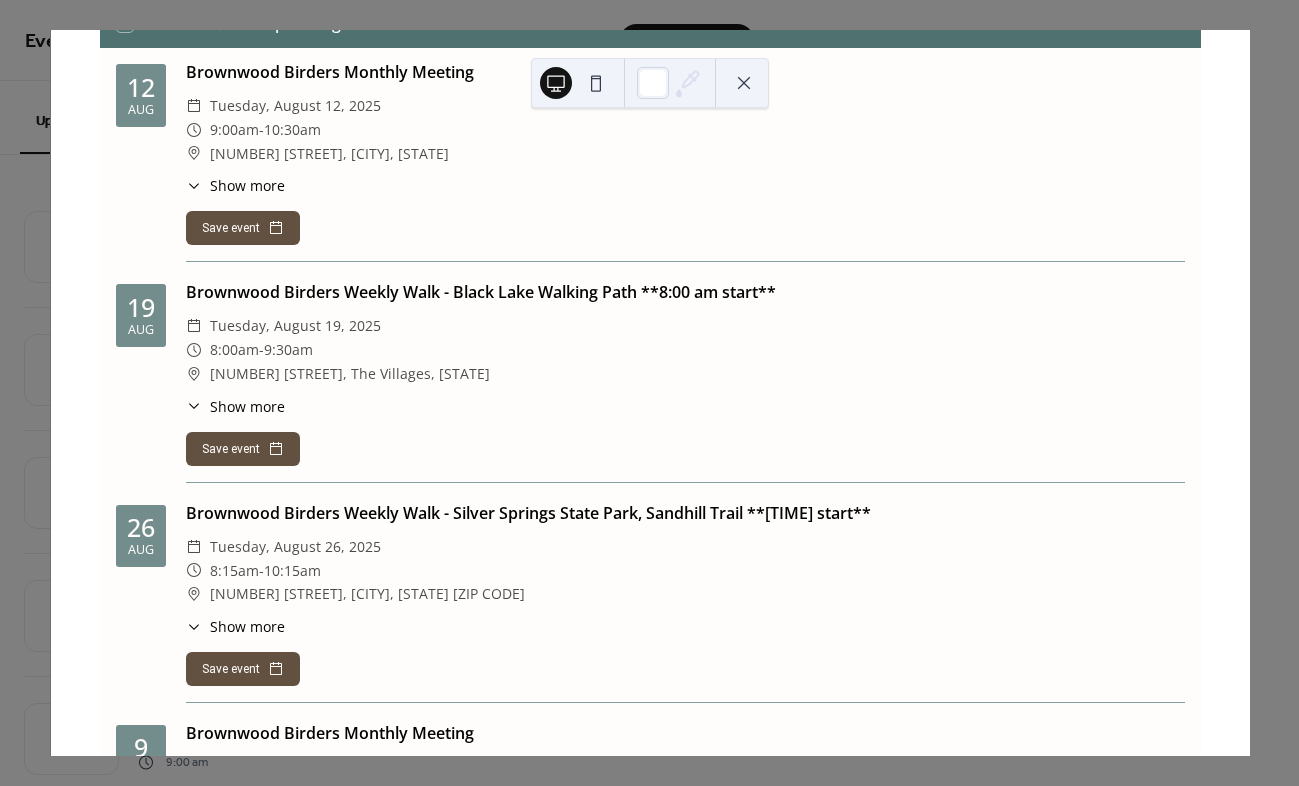 scroll, scrollTop: 114, scrollLeft: 0, axis: vertical 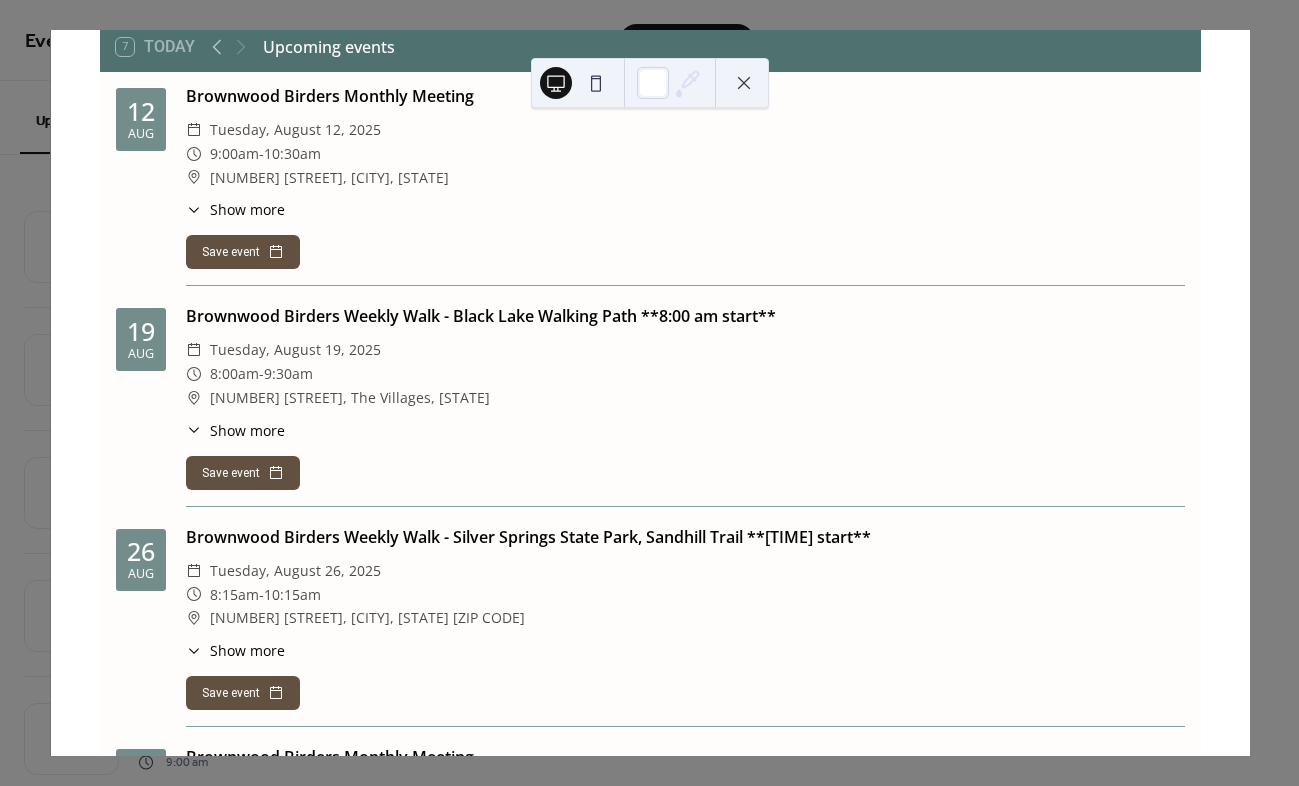 click at bounding box center (556, 83) 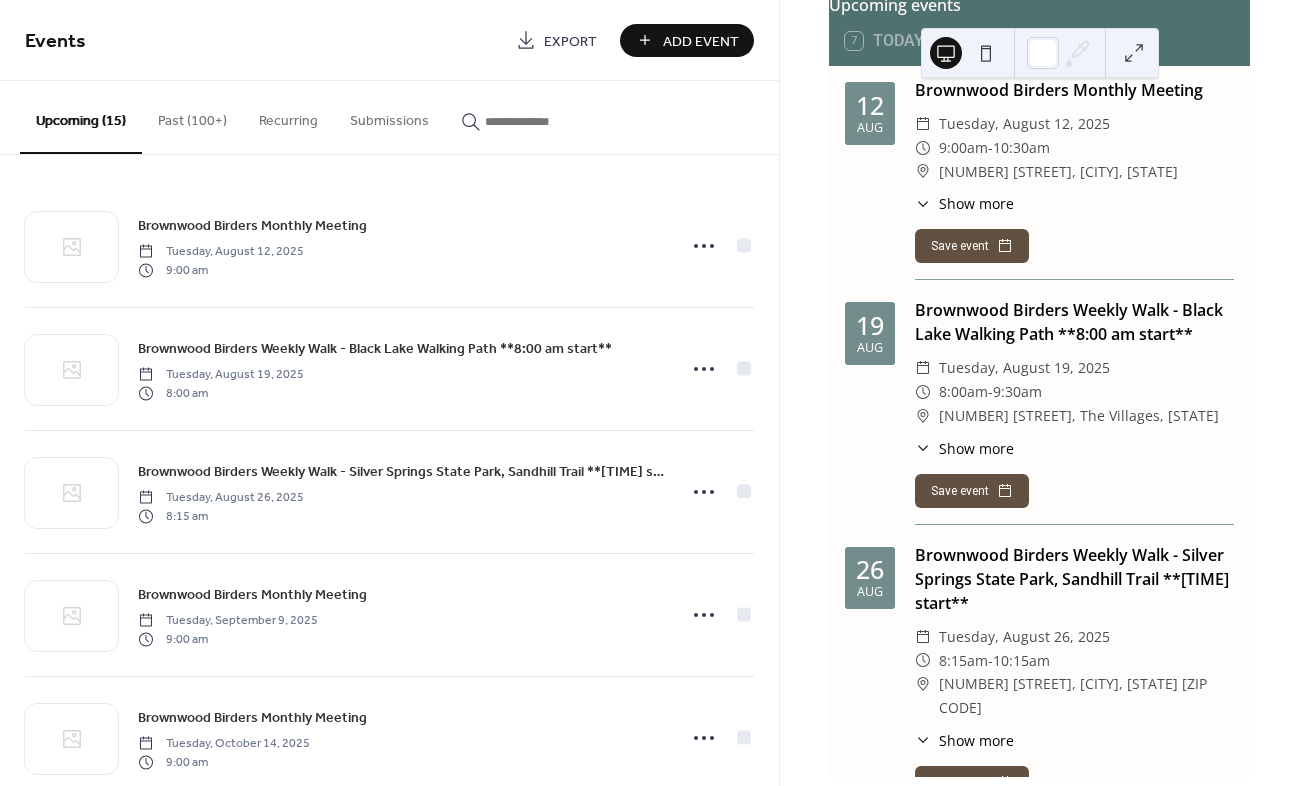 scroll, scrollTop: 138, scrollLeft: 0, axis: vertical 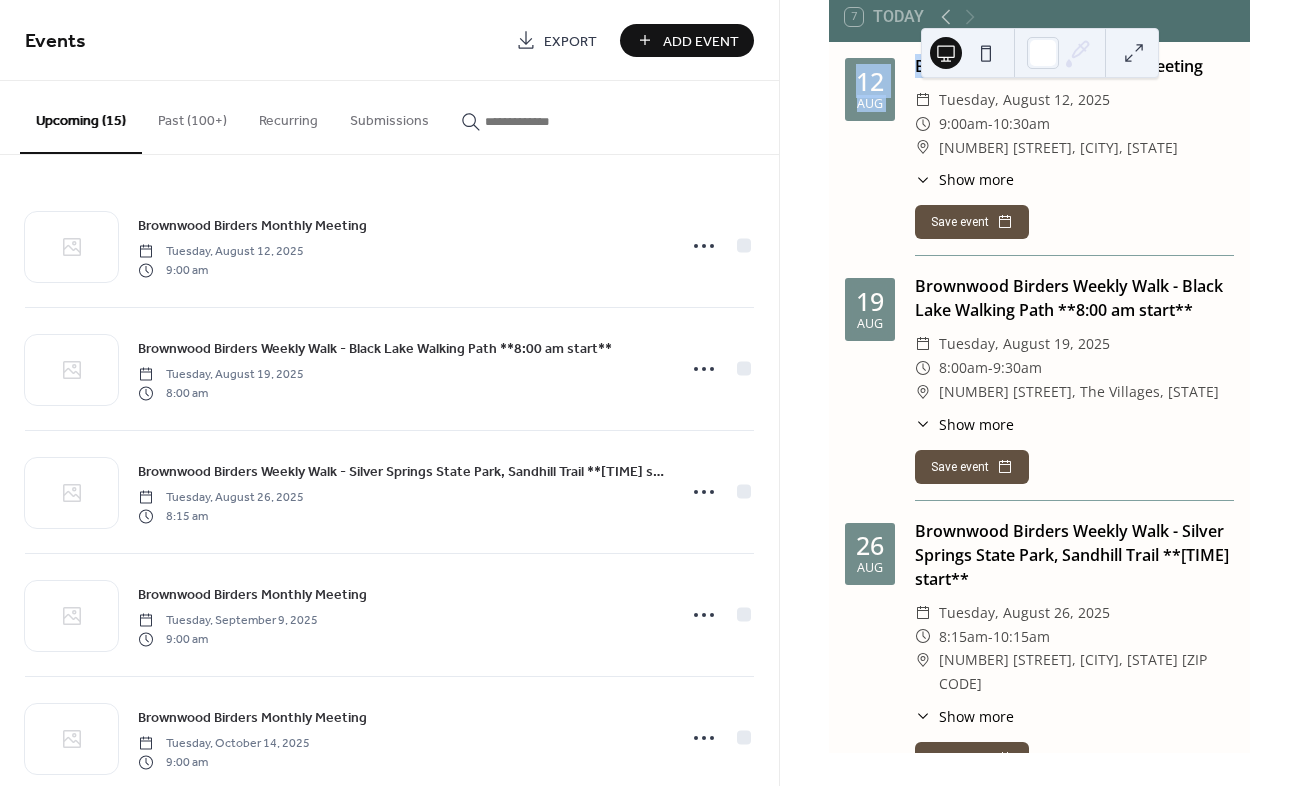 drag, startPoint x: 1063, startPoint y: 25, endPoint x: 1116, endPoint y: 82, distance: 77.83315 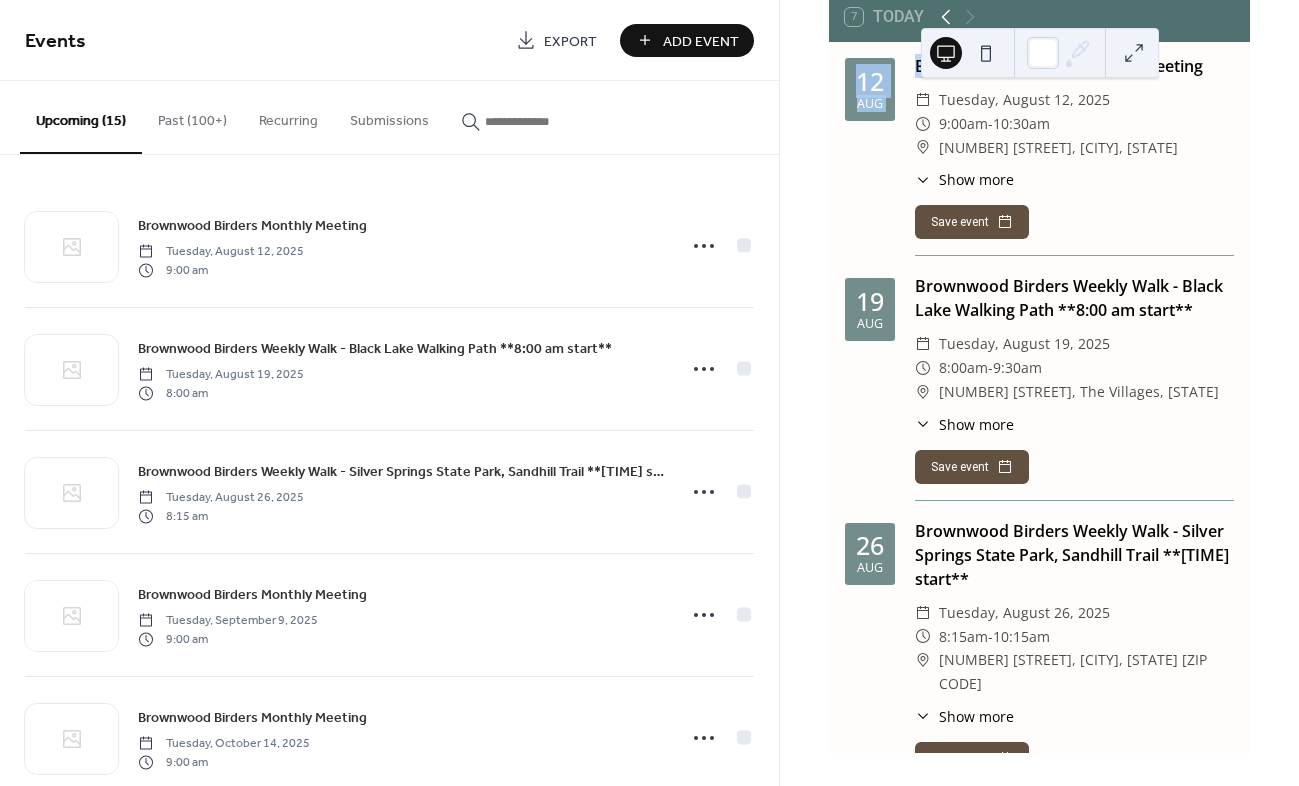 click 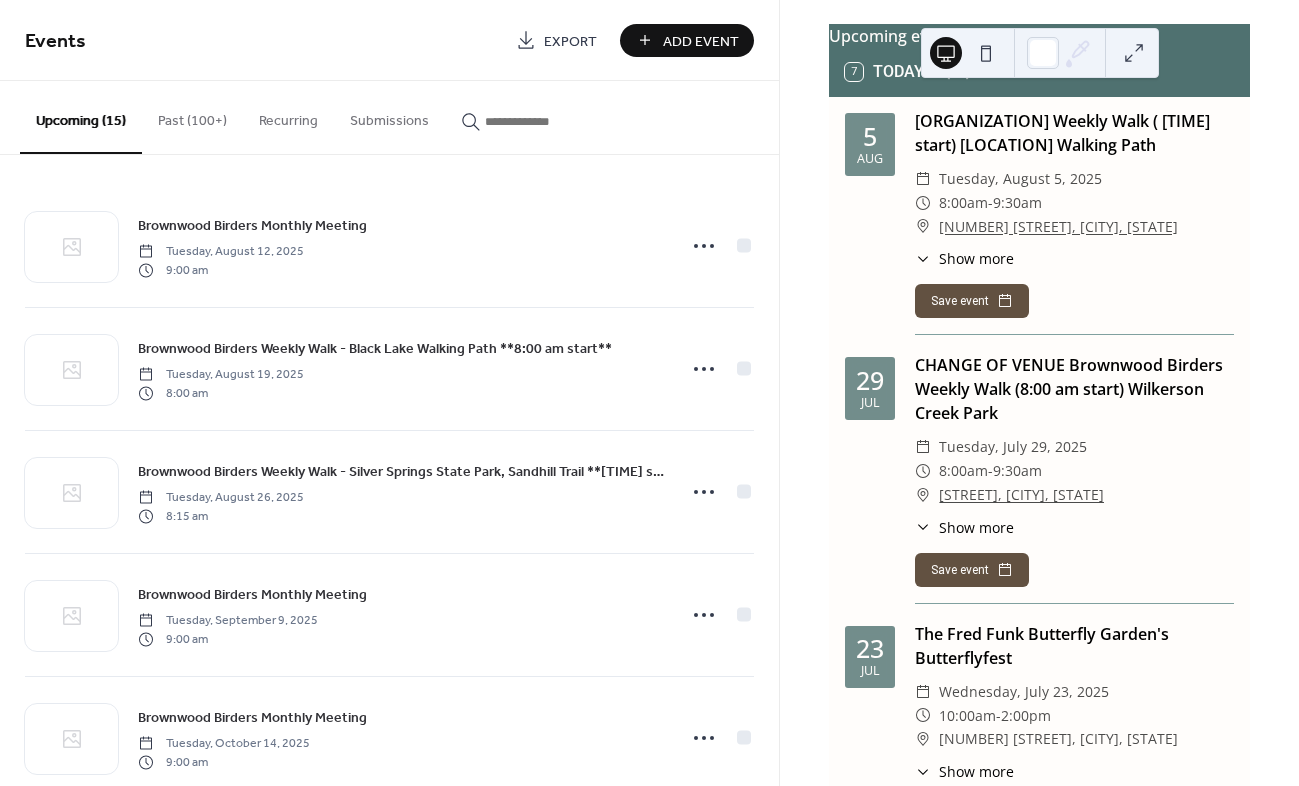 scroll, scrollTop: 0, scrollLeft: 0, axis: both 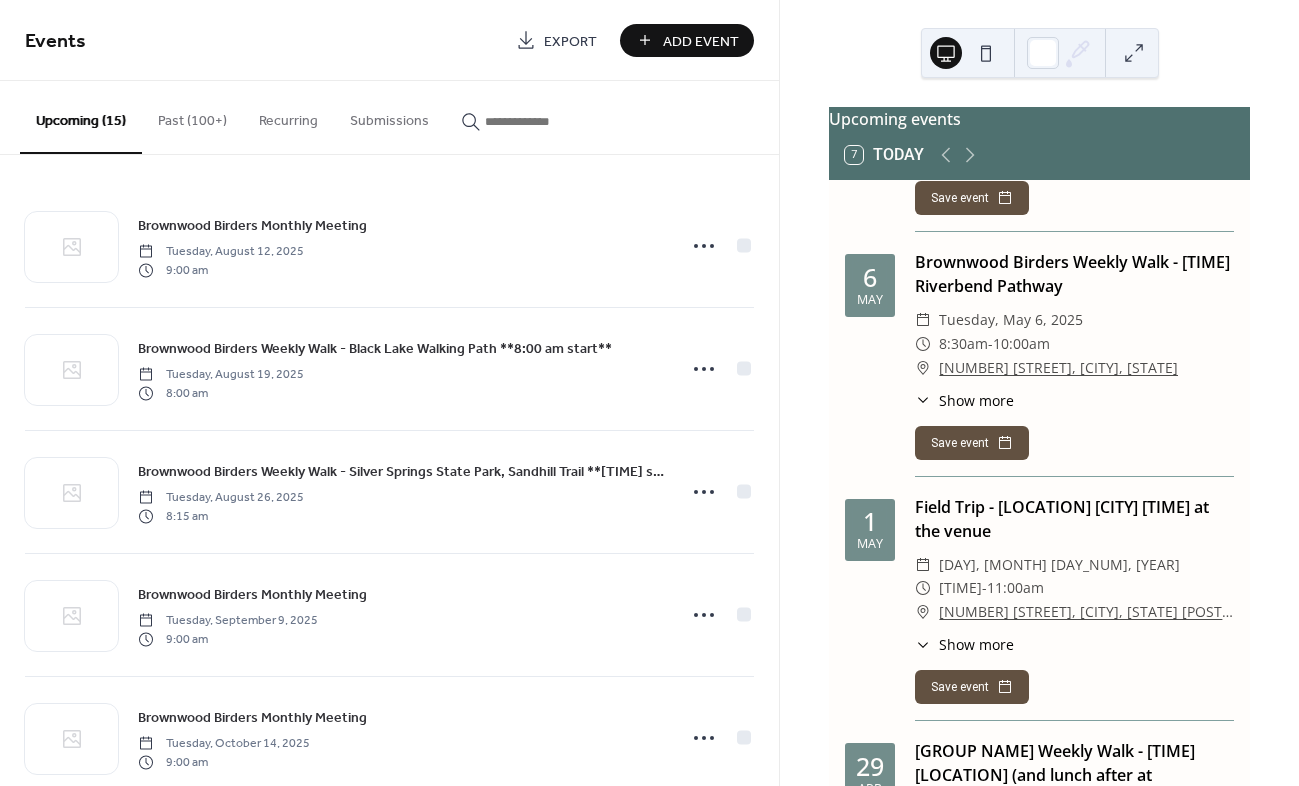 click on "Show more" at bounding box center (976, 400) 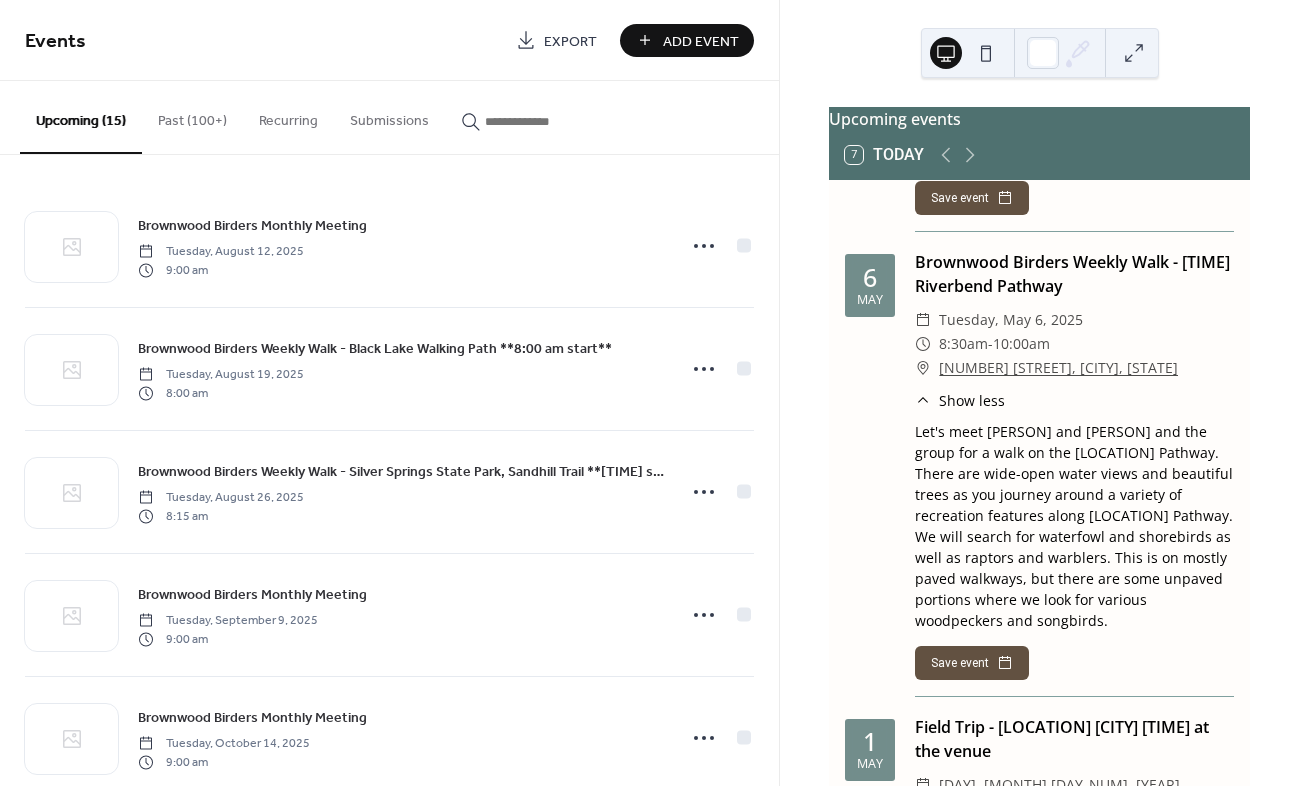 click on "Add Event" at bounding box center [701, 41] 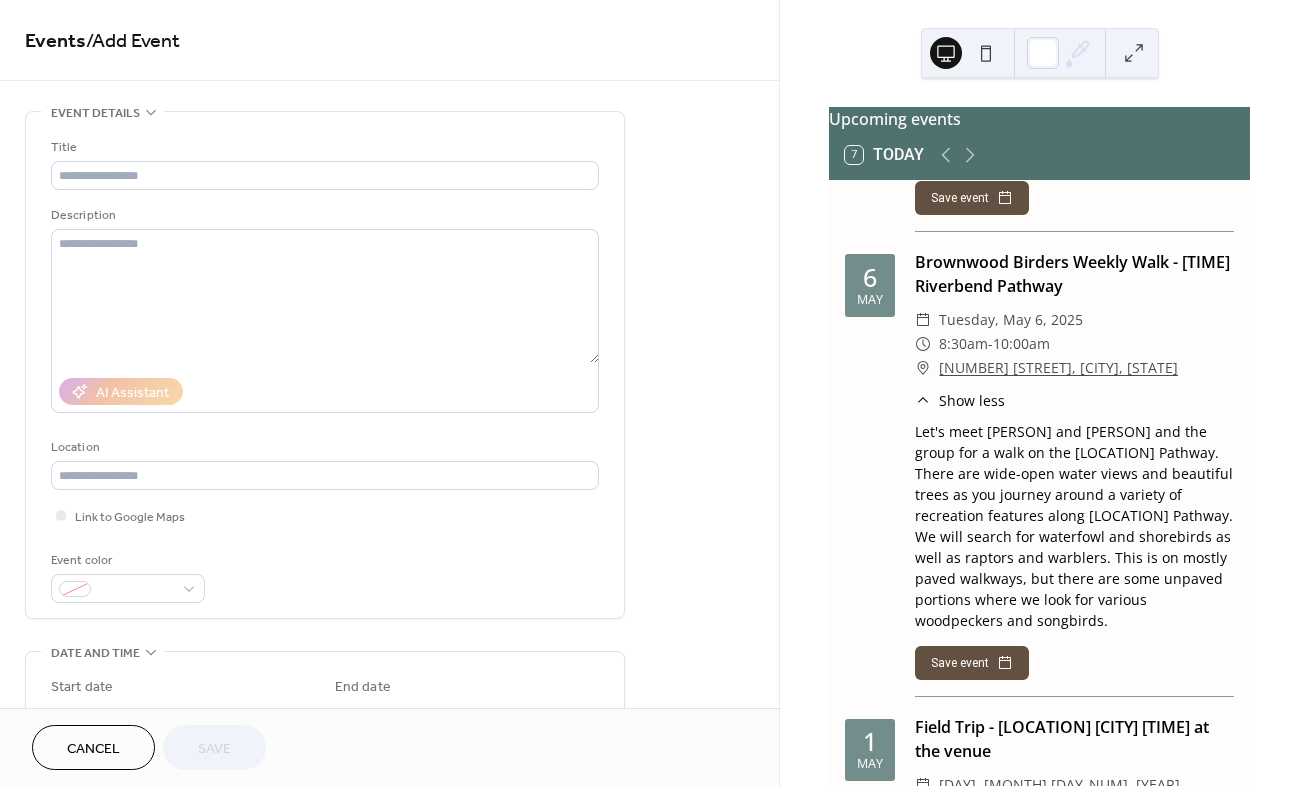 drag, startPoint x: 917, startPoint y: 294, endPoint x: 1090, endPoint y: 321, distance: 175.09425 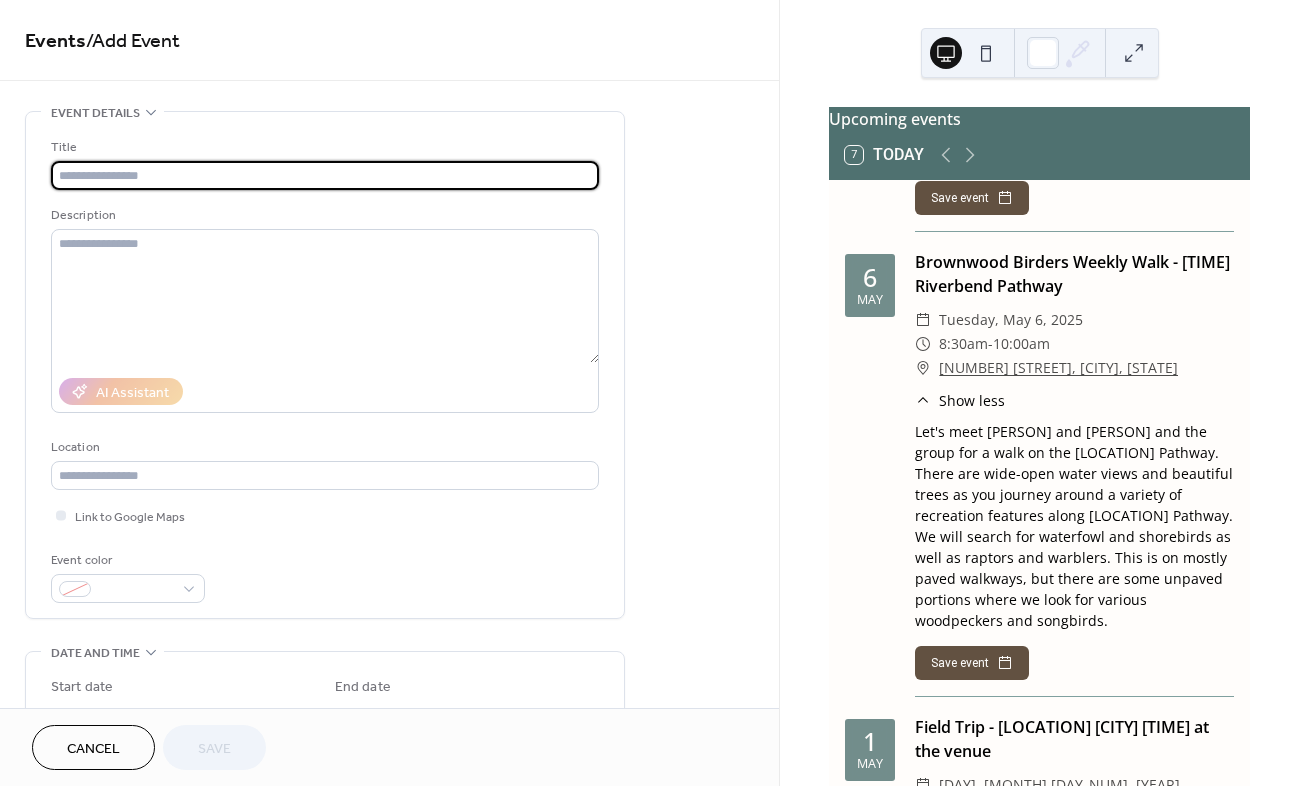 click at bounding box center [325, 175] 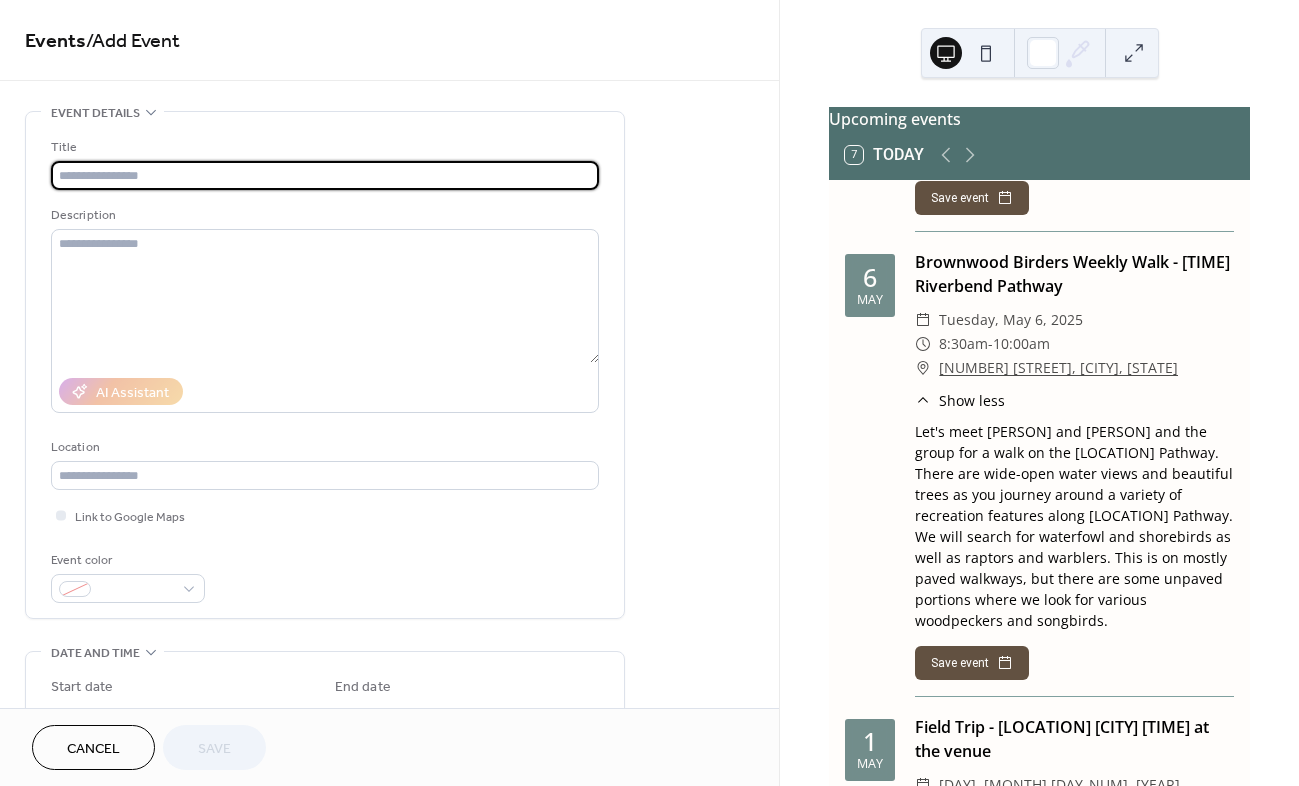 paste on "**********" 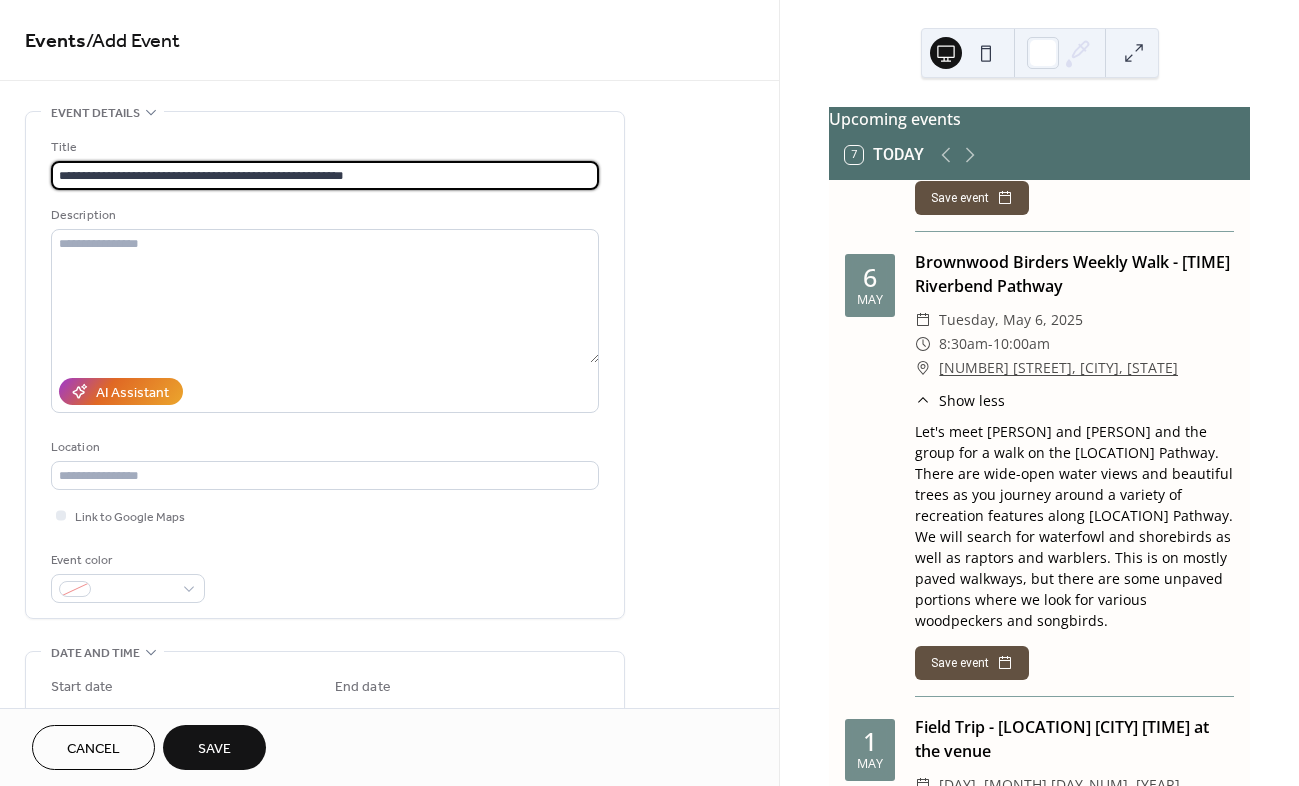 click on "**********" at bounding box center (325, 175) 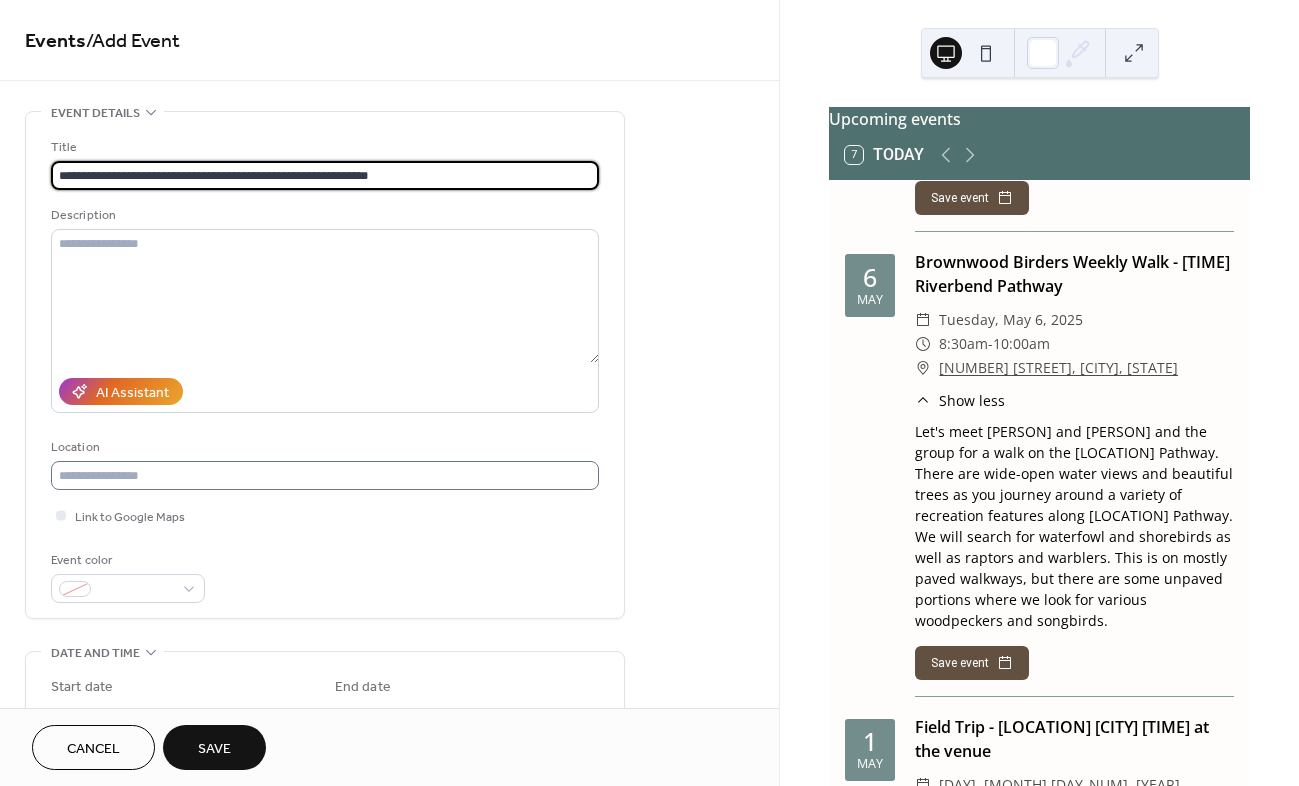 type on "**********" 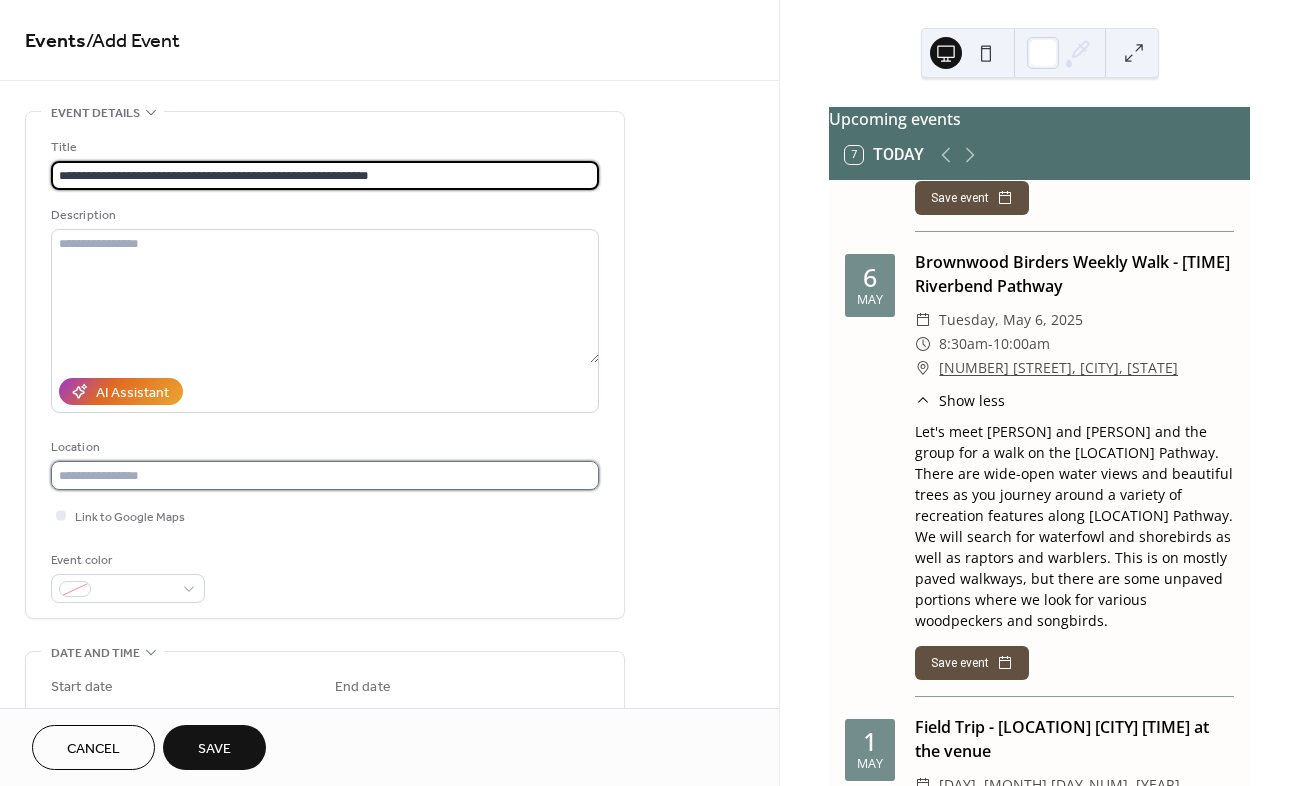 click at bounding box center [325, 475] 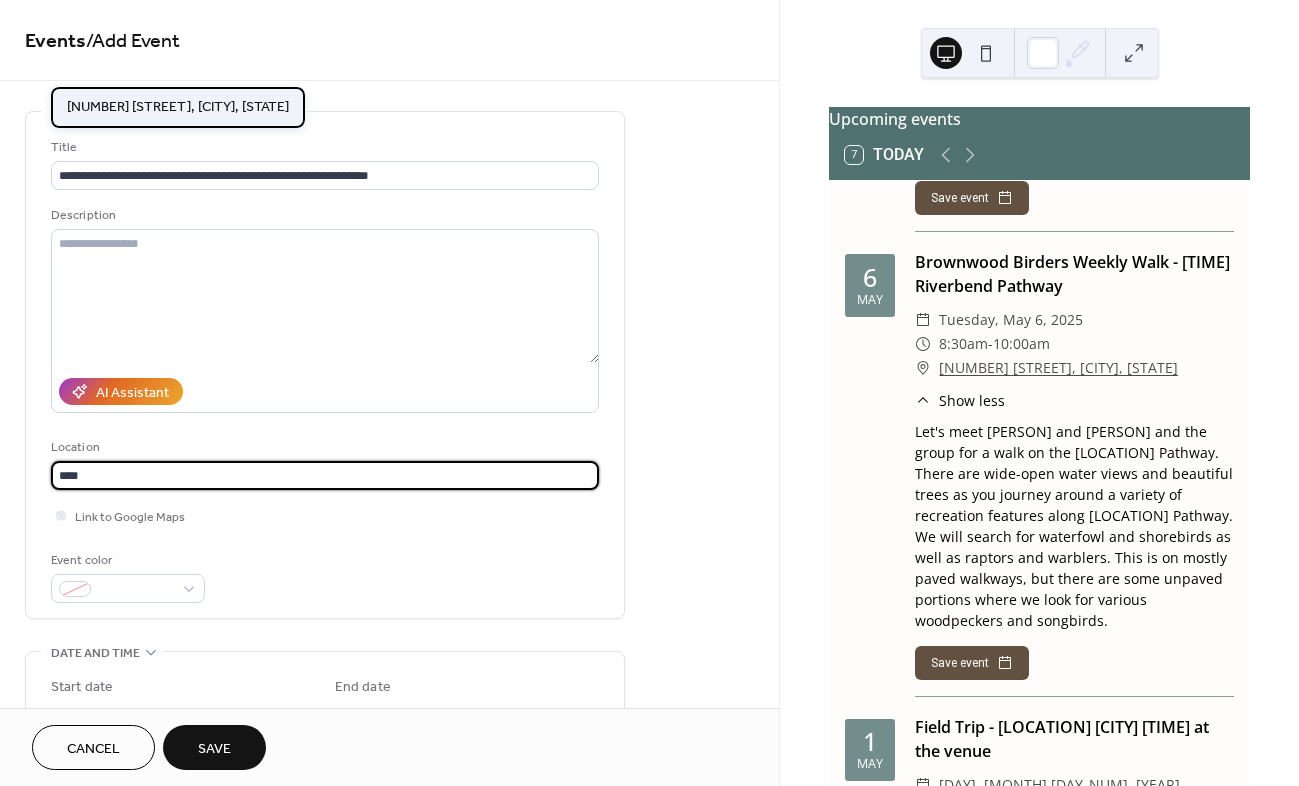 click on "[NUMBER] [STREET], [CITY], [STATE]" at bounding box center [178, 107] 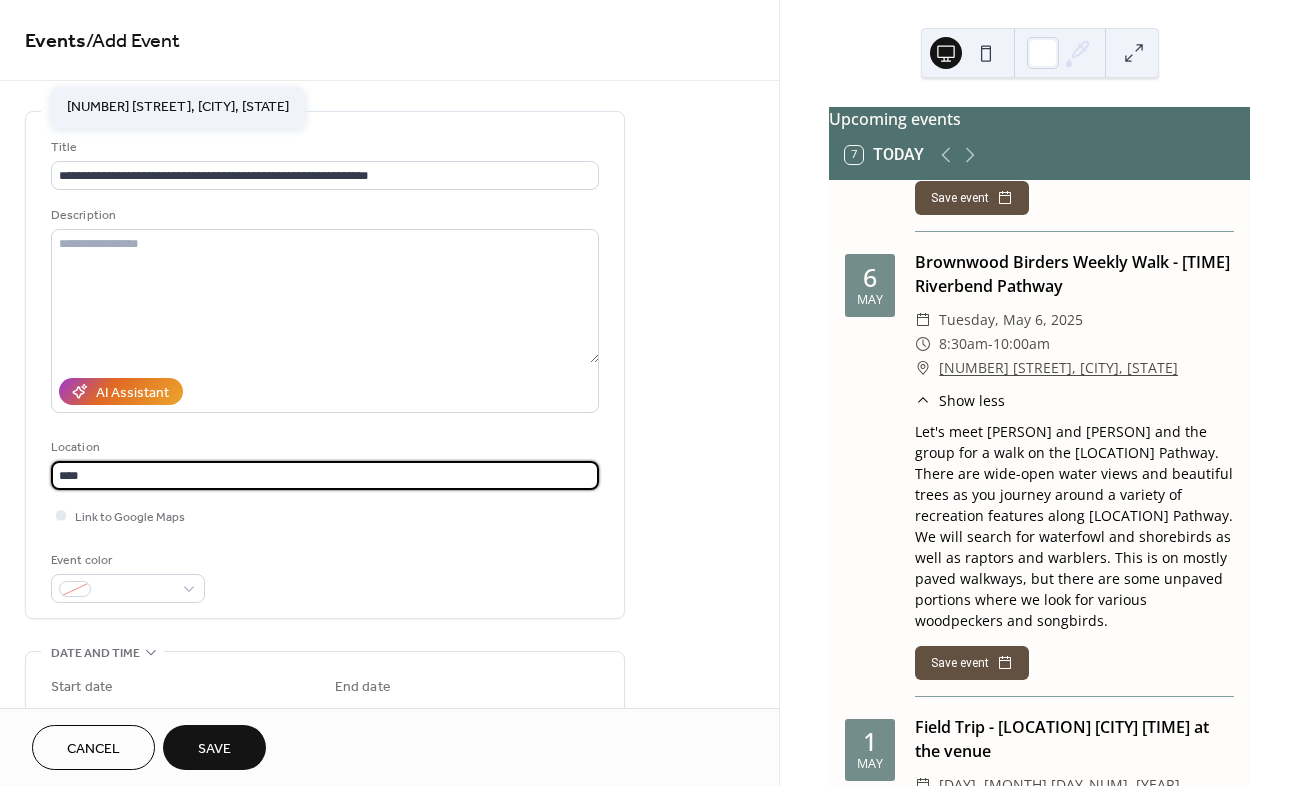 type on "**********" 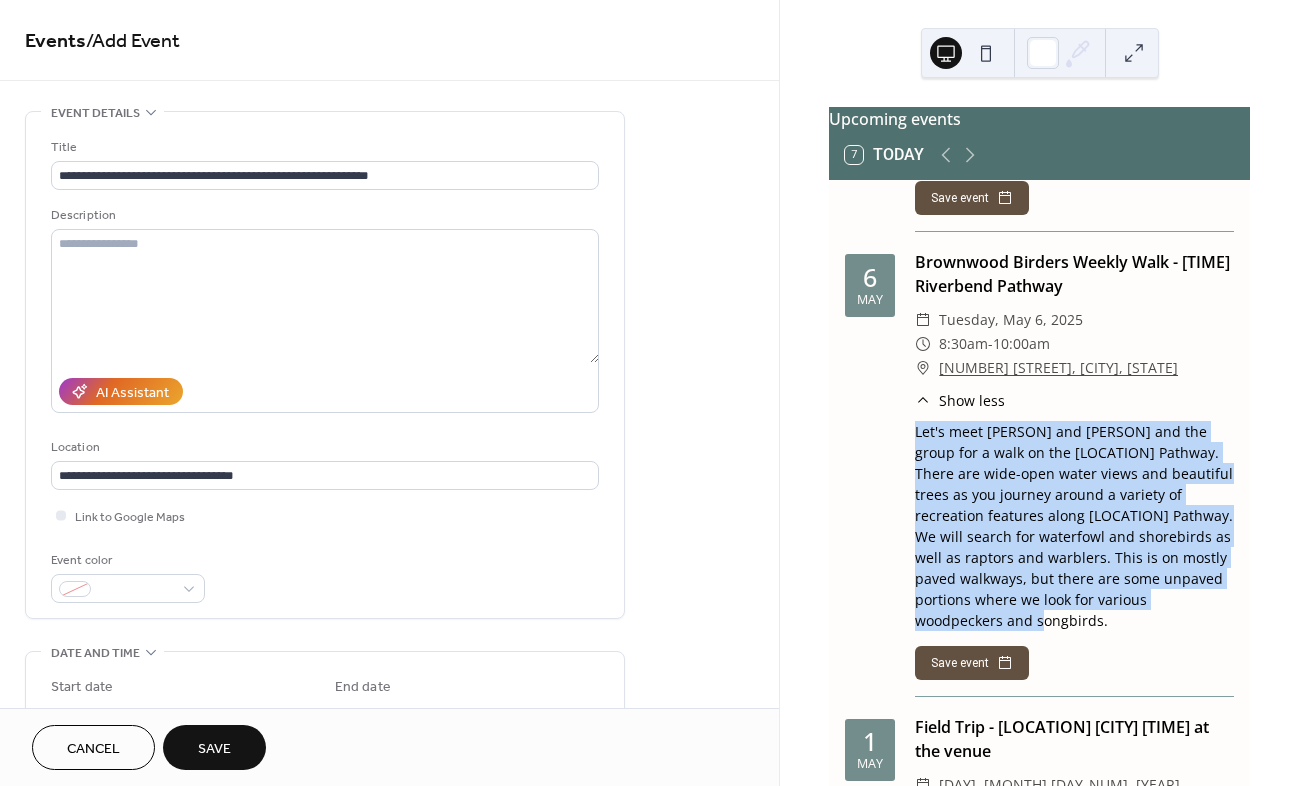 drag, startPoint x: 915, startPoint y: 470, endPoint x: 1189, endPoint y: 657, distance: 331.73032 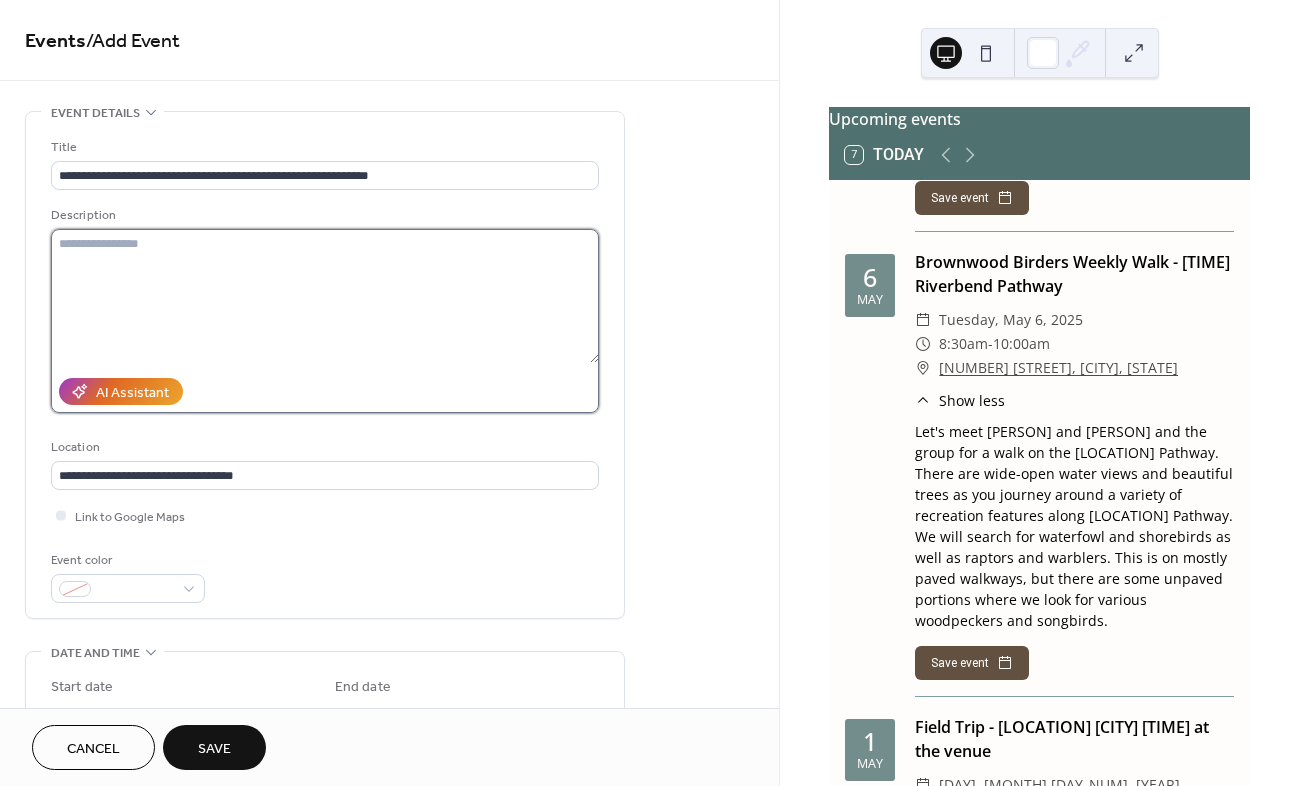 click at bounding box center (325, 296) 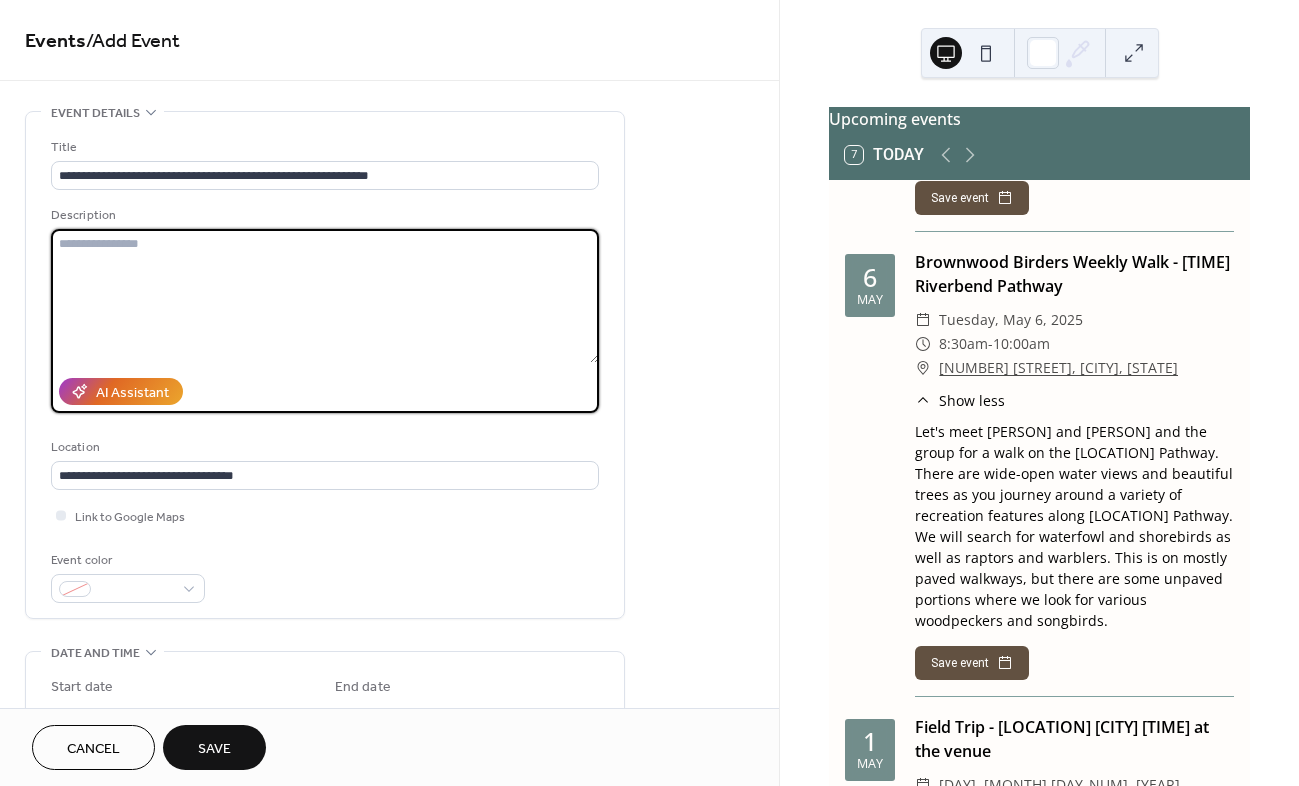 paste on "**********" 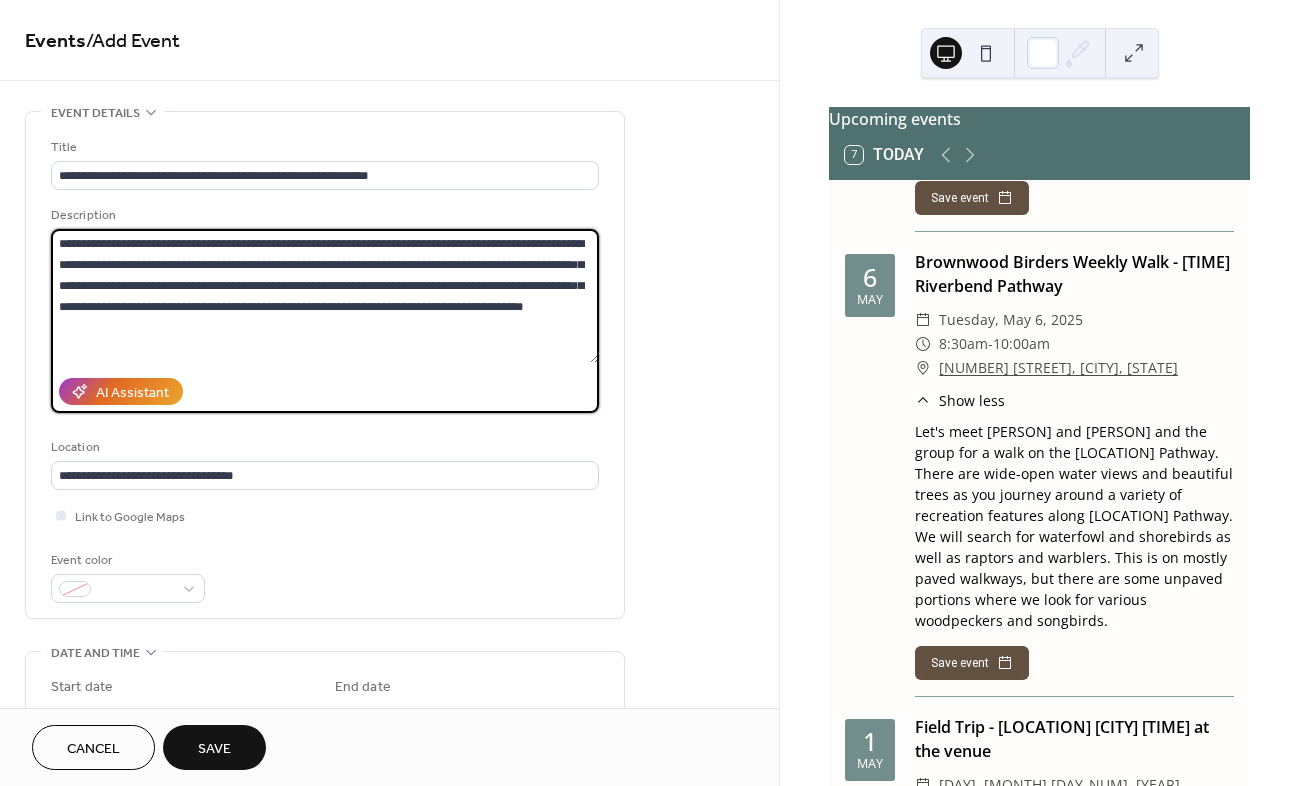 click on "**********" at bounding box center (325, 296) 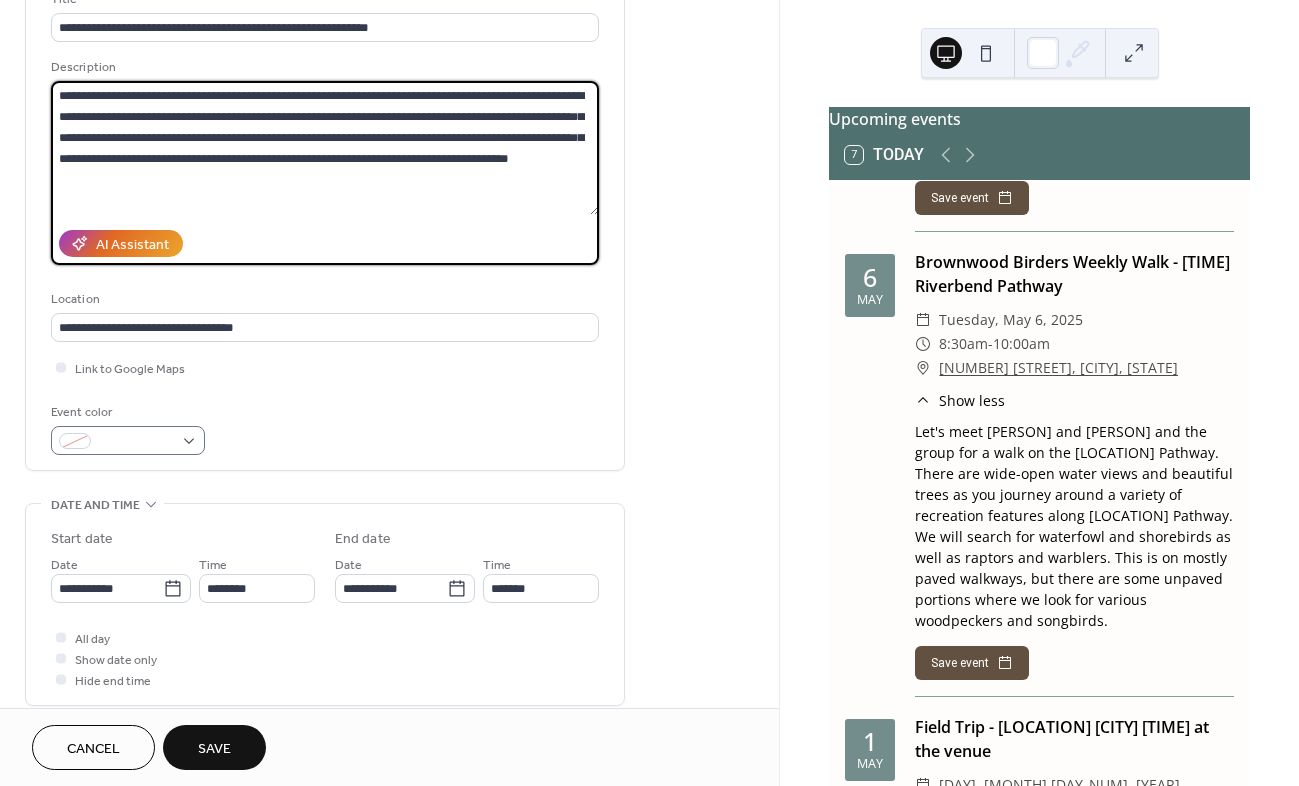 scroll, scrollTop: 200, scrollLeft: 0, axis: vertical 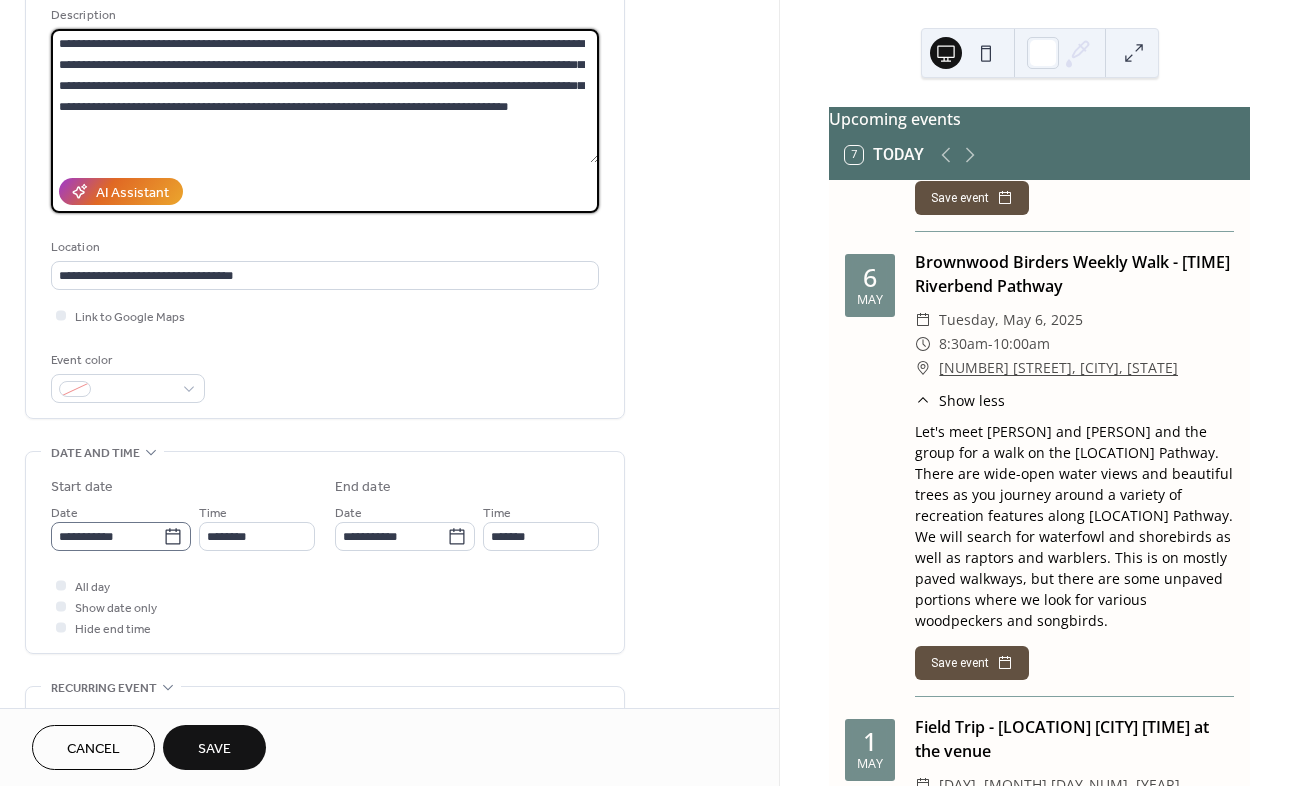 type on "**********" 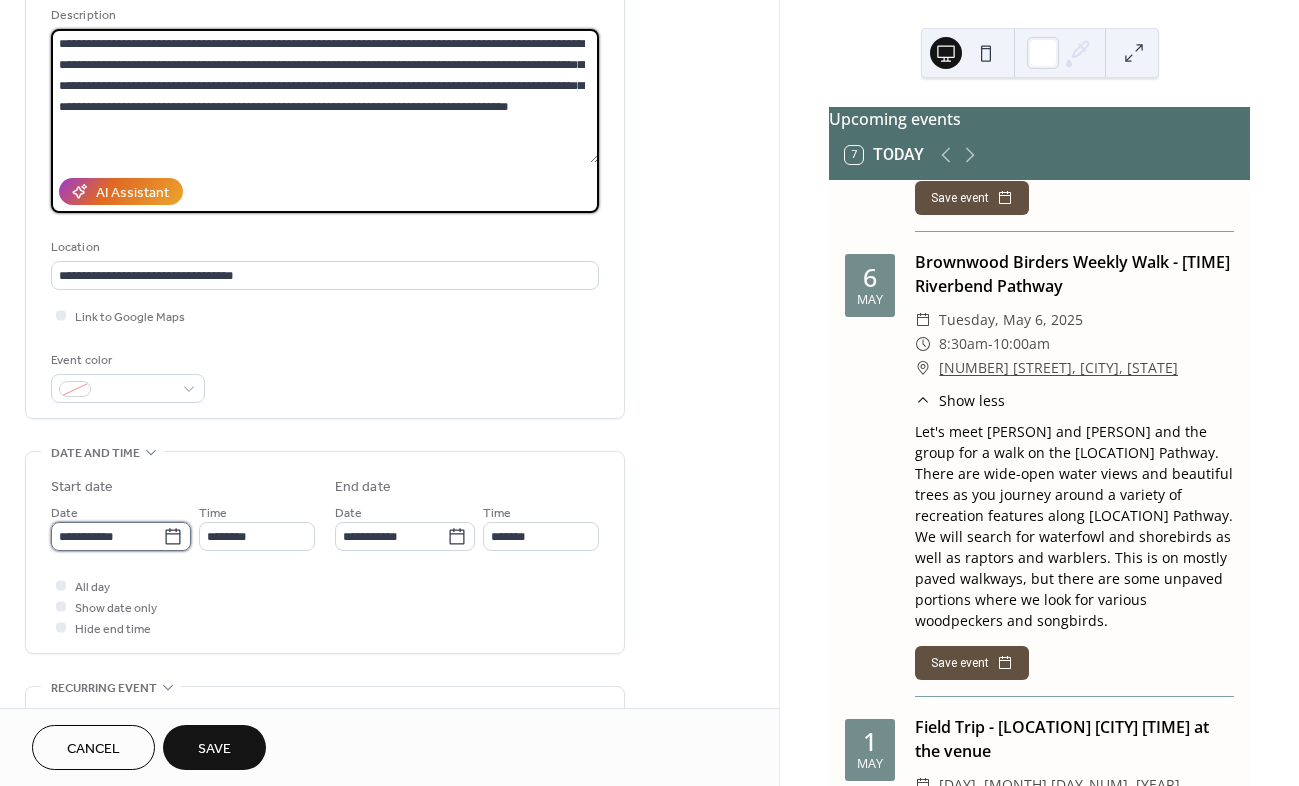click on "**********" at bounding box center (107, 536) 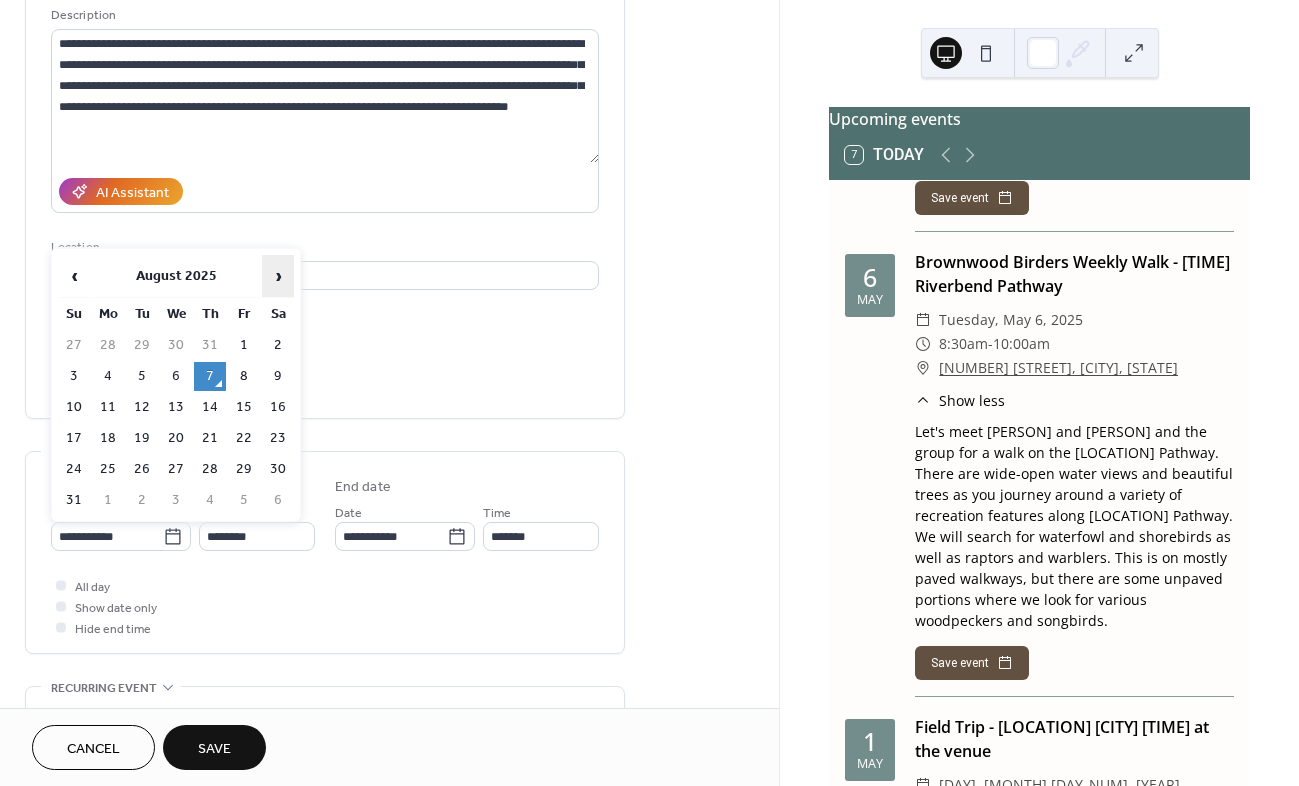 click on "›" at bounding box center (278, 276) 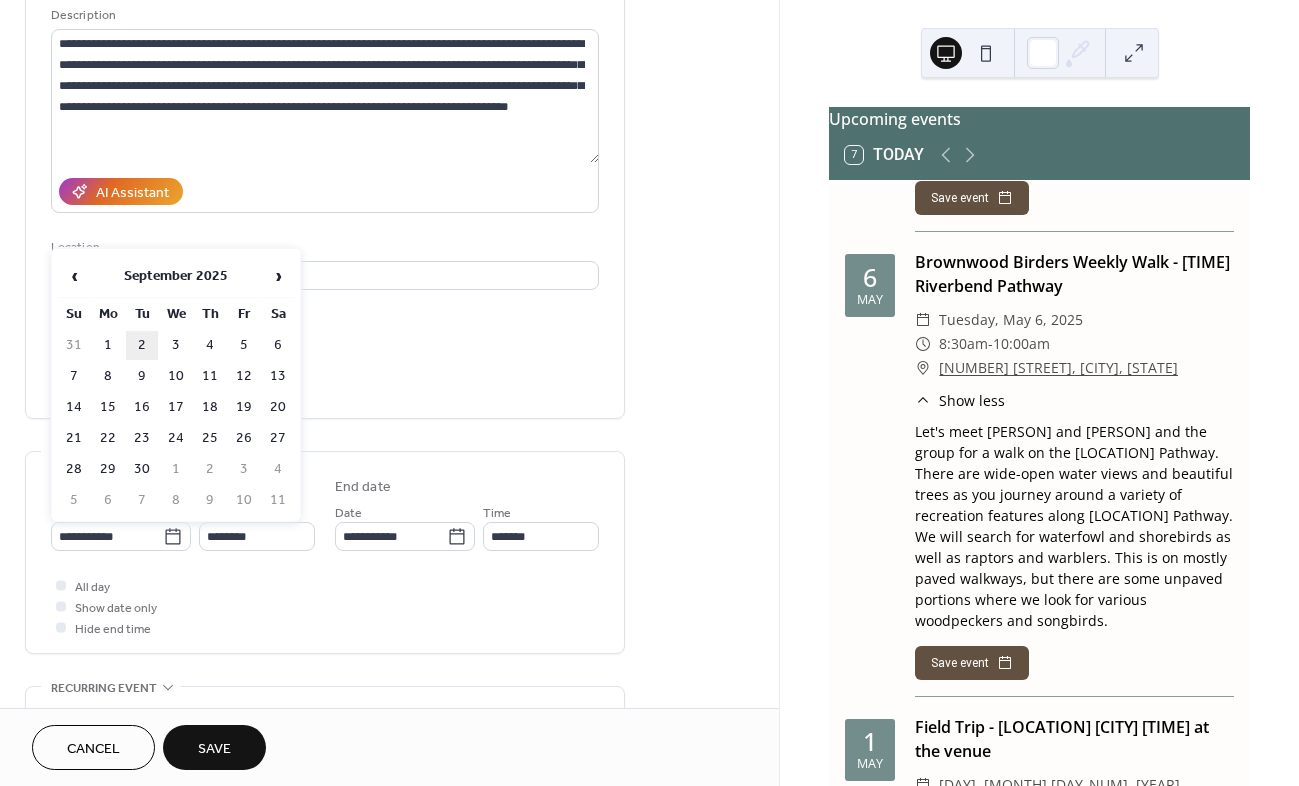 click on "2" at bounding box center [142, 345] 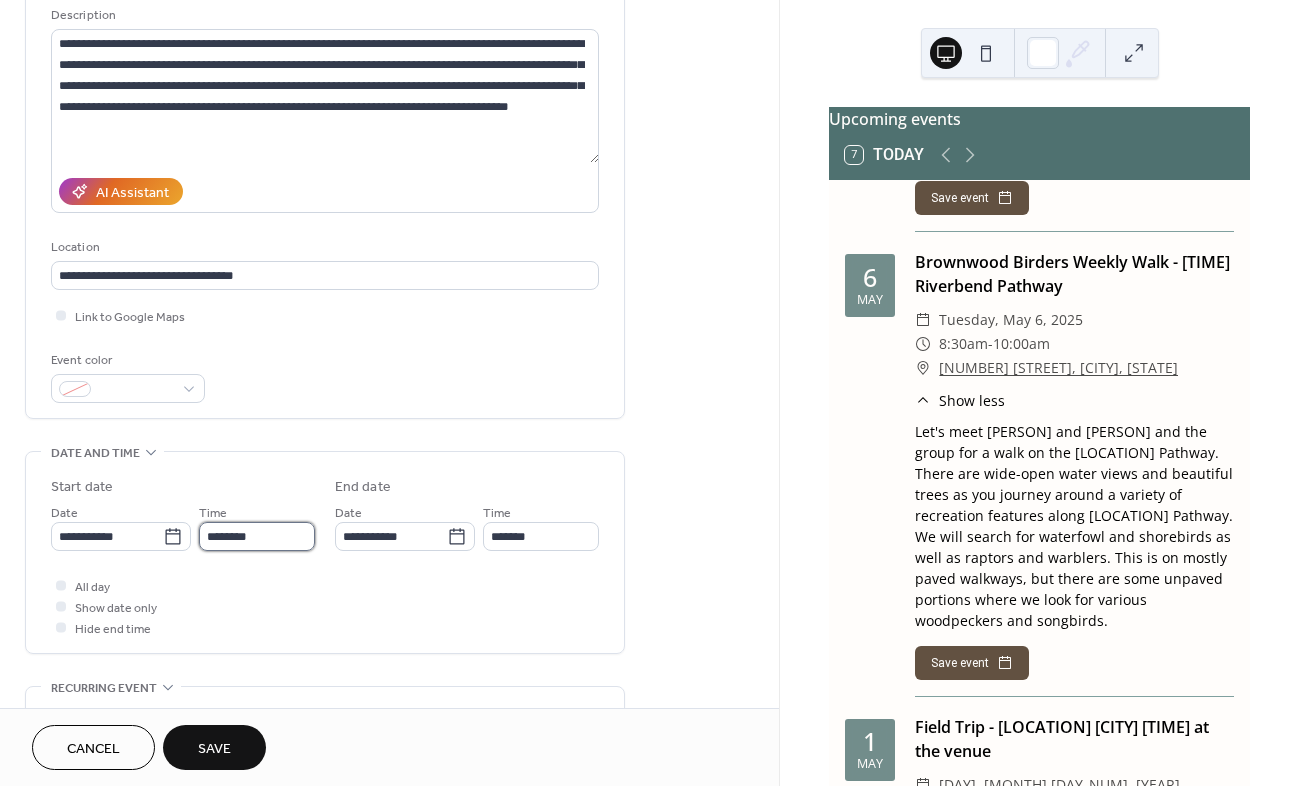 click on "********" at bounding box center [257, 536] 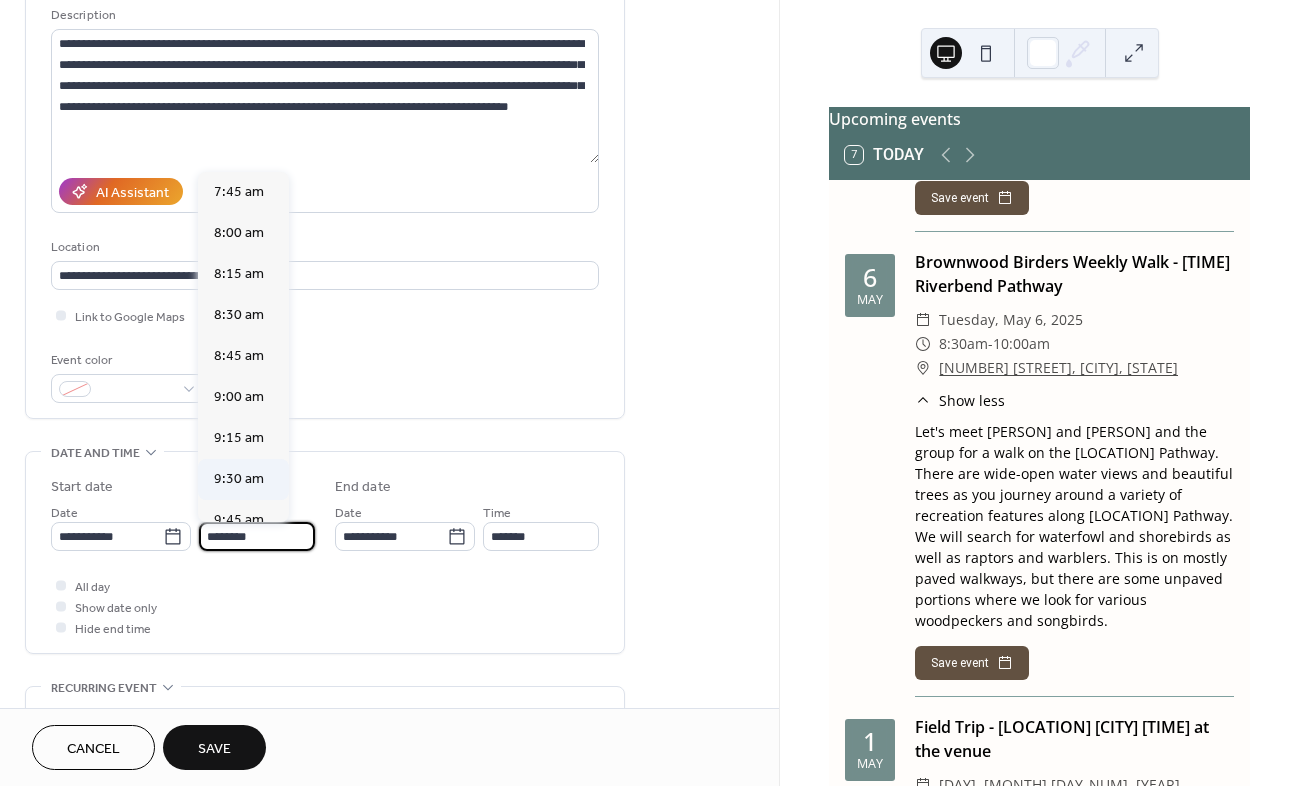 scroll, scrollTop: 1268, scrollLeft: 0, axis: vertical 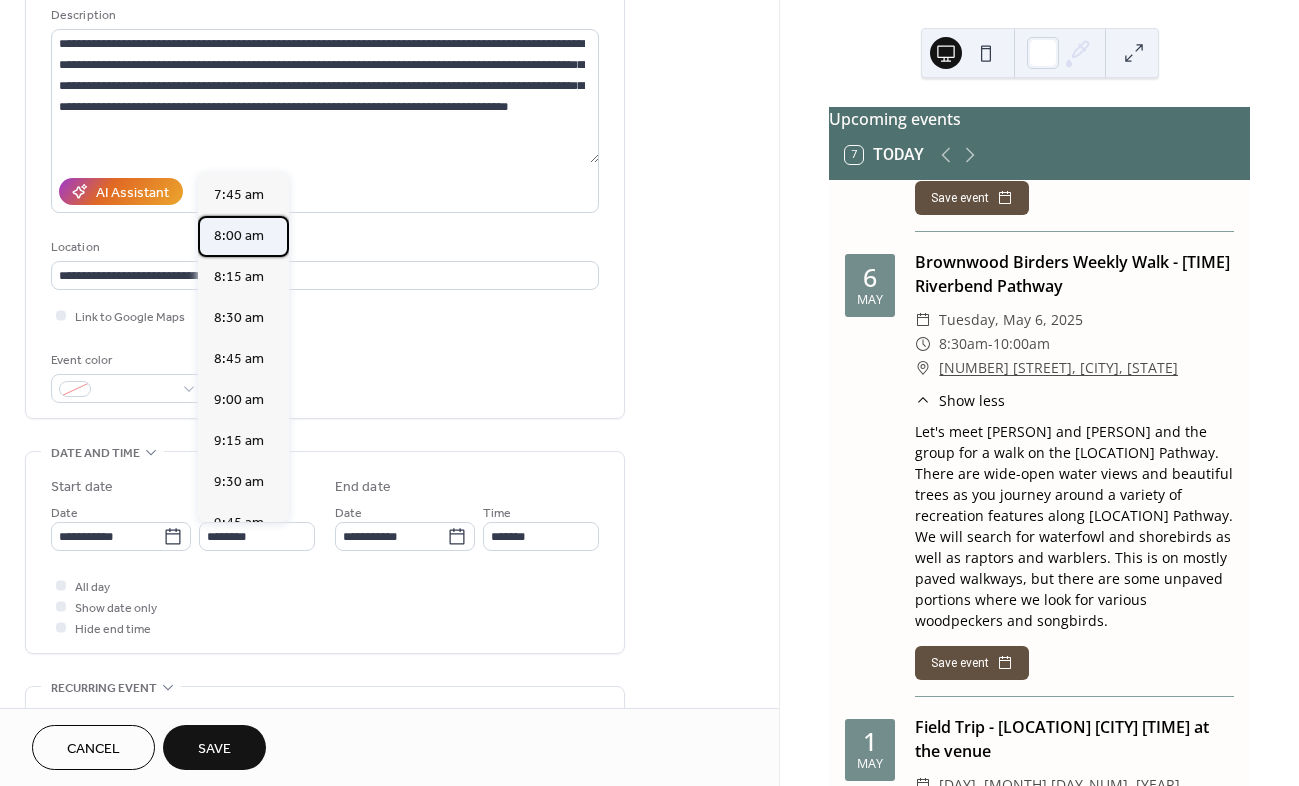 click on "8:00 am" at bounding box center (239, 236) 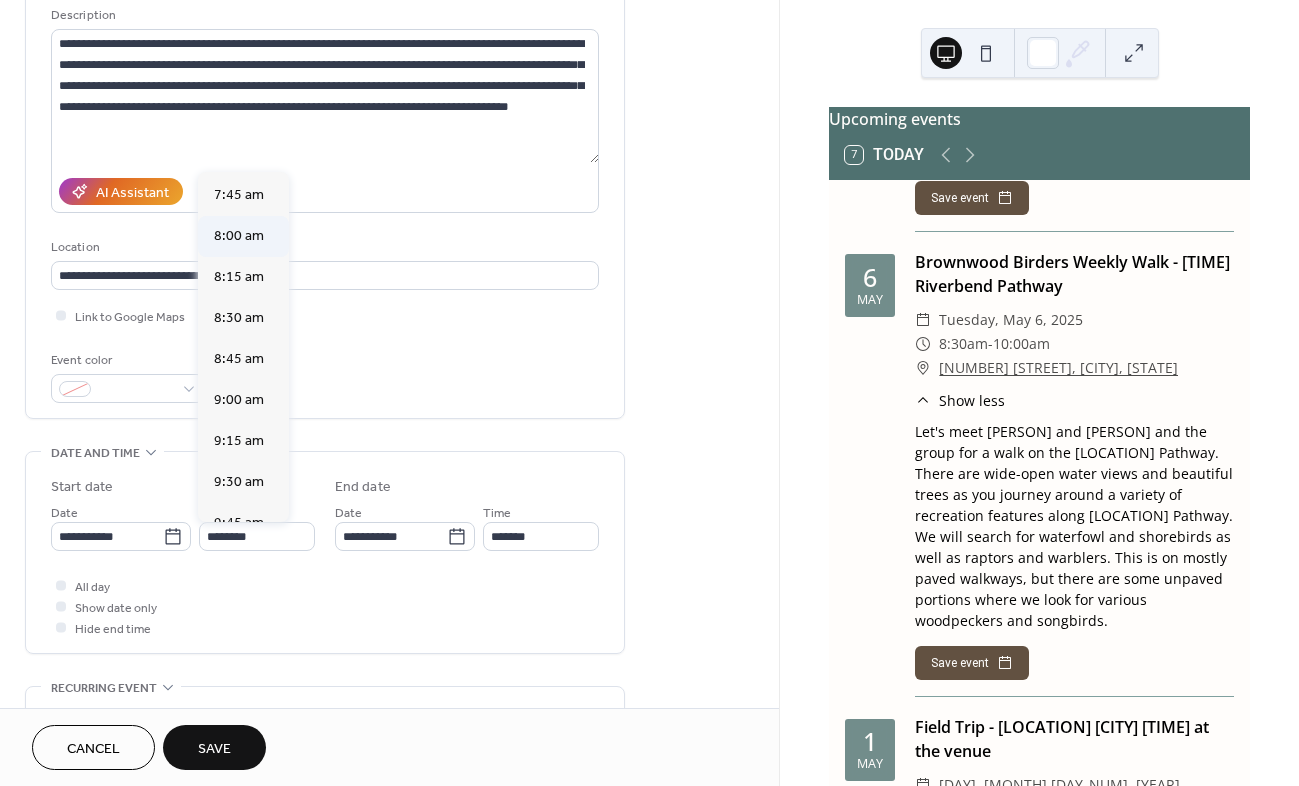 type on "*******" 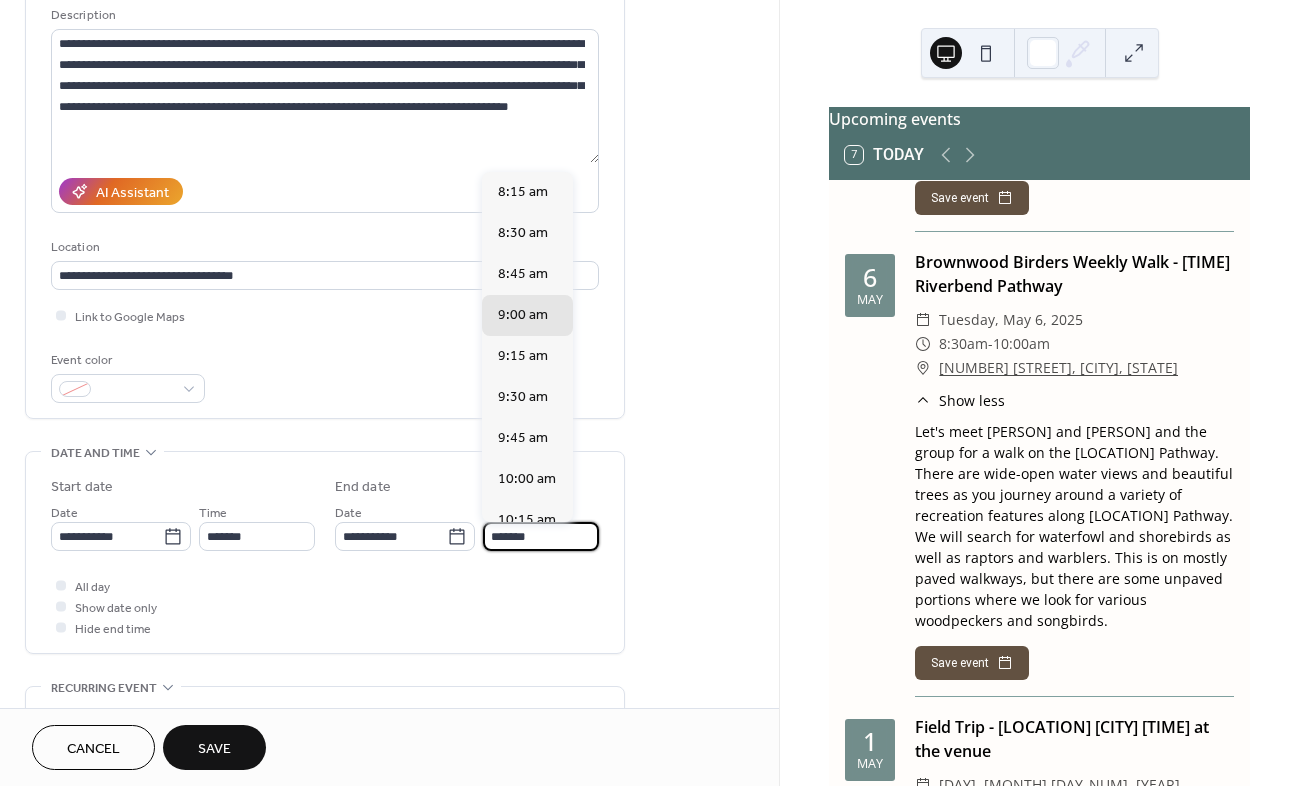 click on "*******" at bounding box center (541, 536) 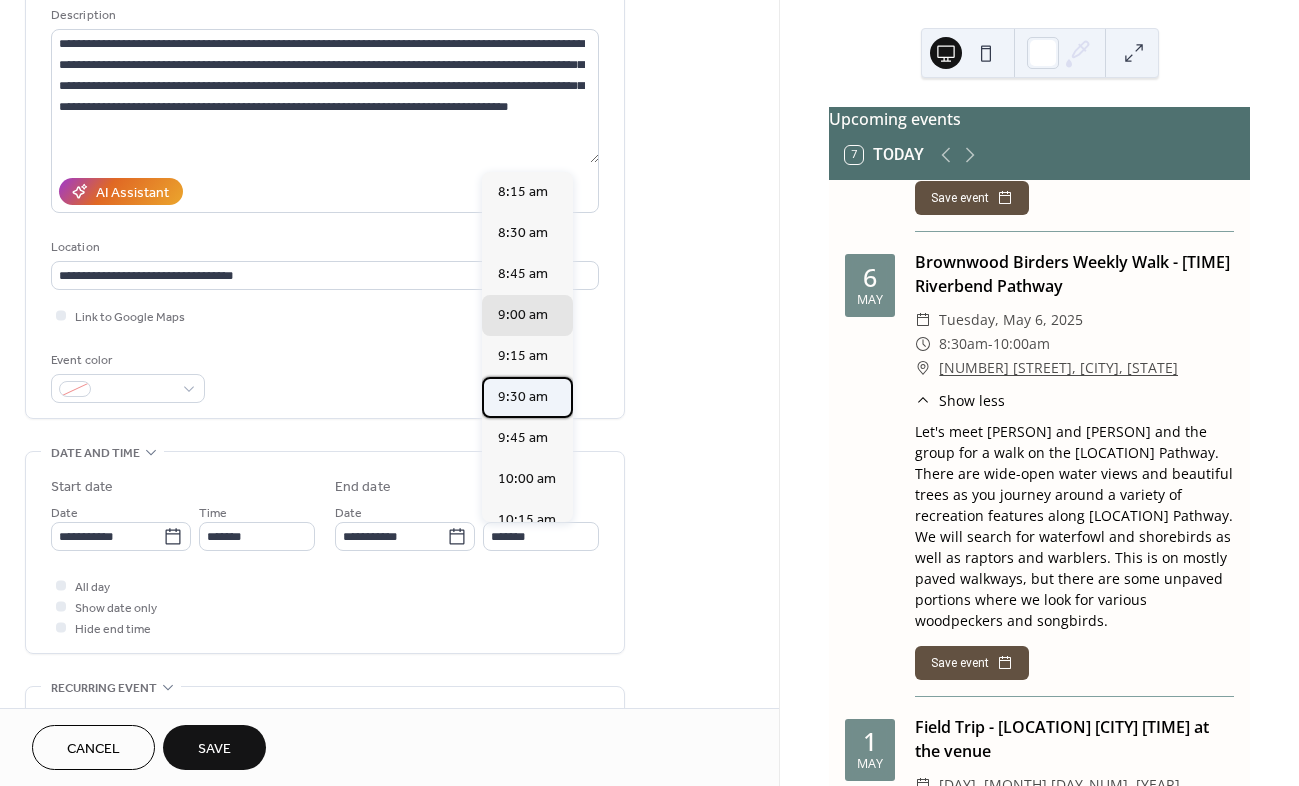 click on "9:30 am" at bounding box center (523, 397) 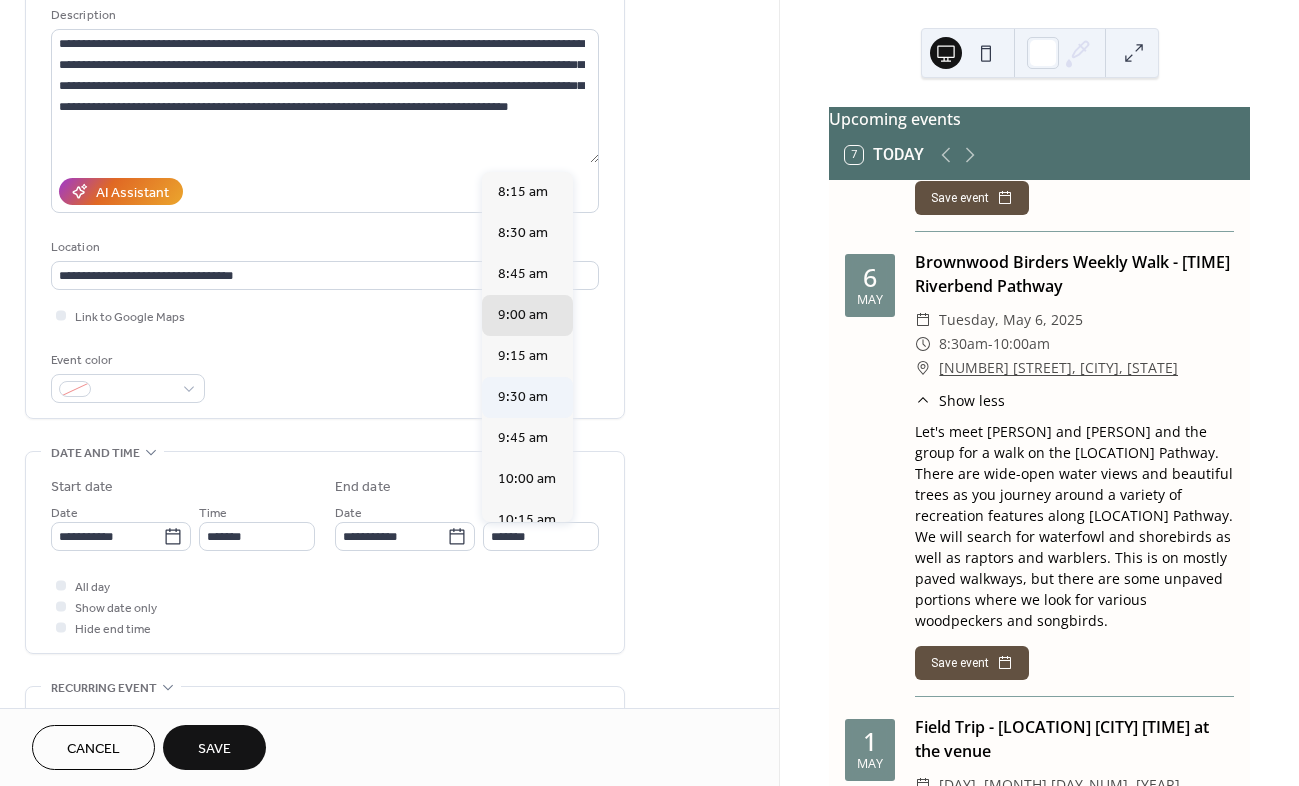 type on "*******" 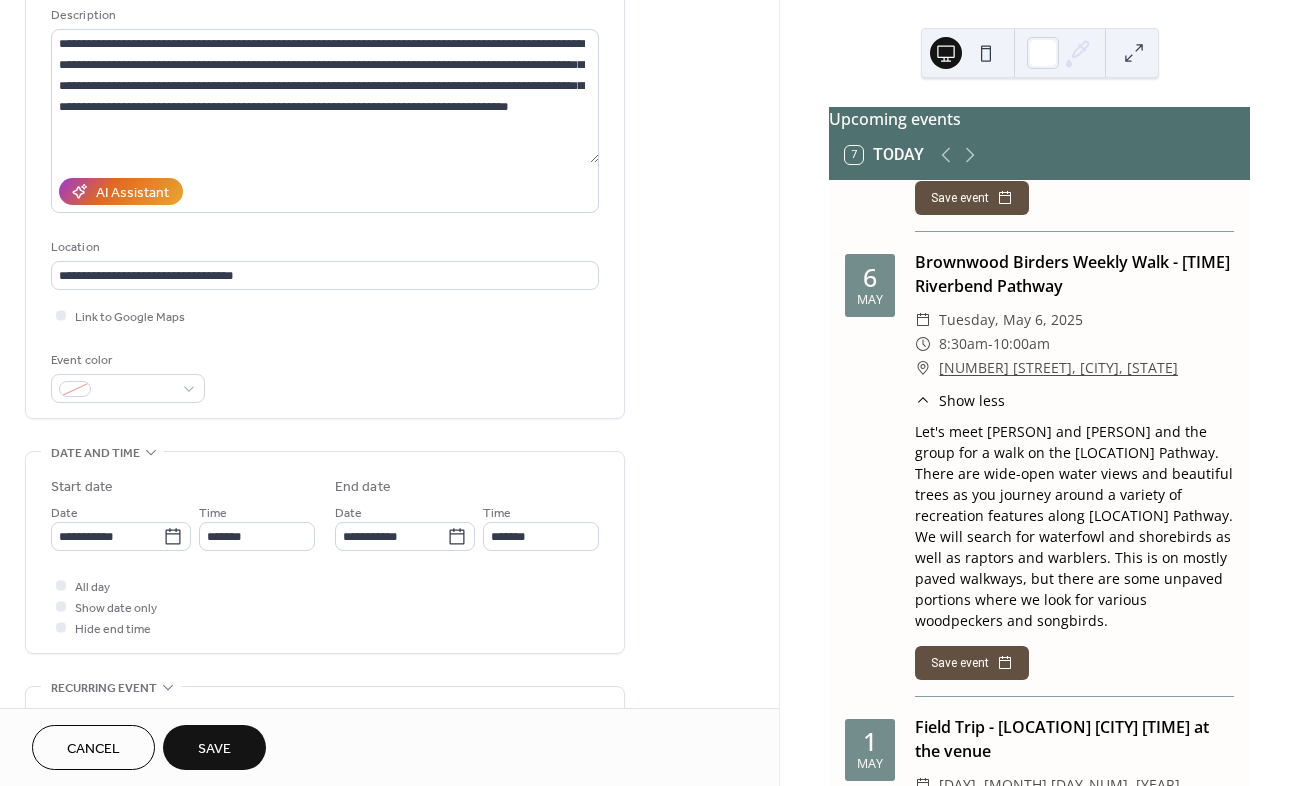 click on "Save" at bounding box center [214, 749] 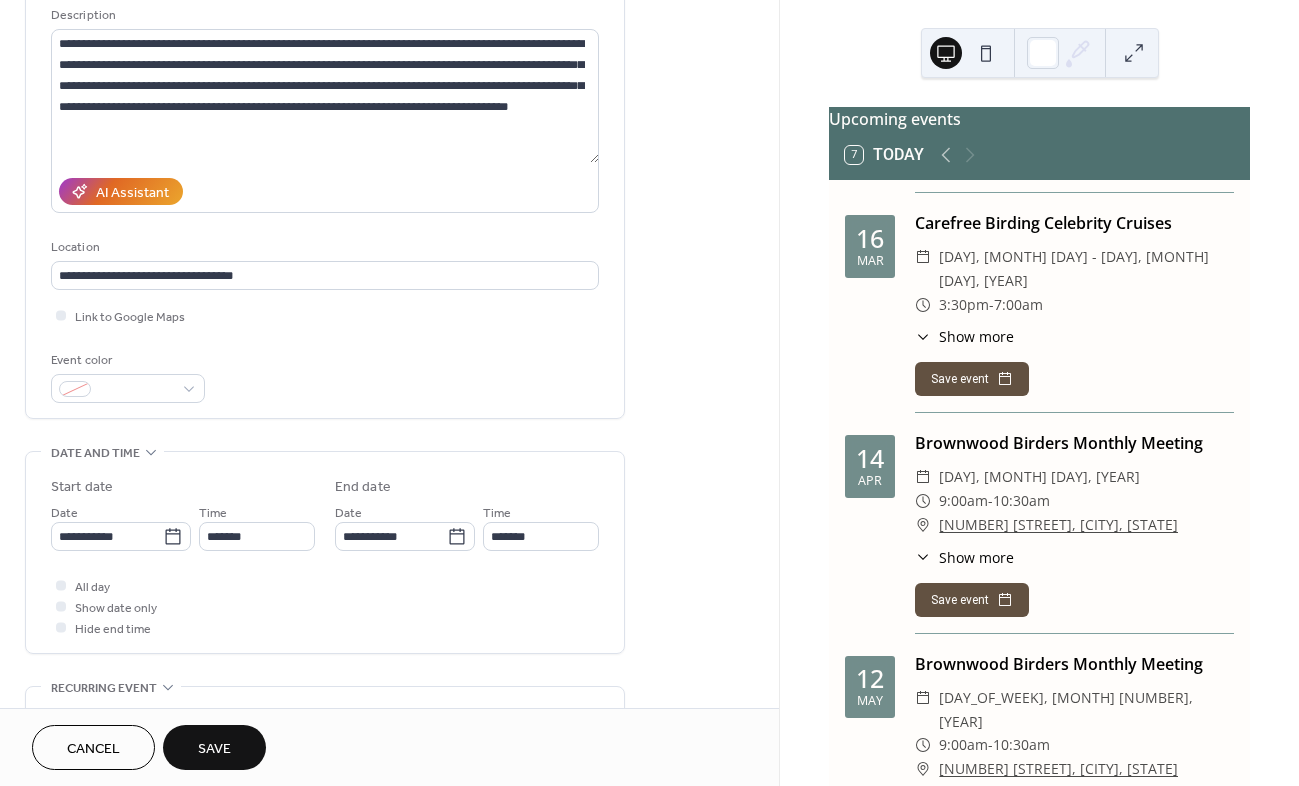 scroll, scrollTop: 3026, scrollLeft: 0, axis: vertical 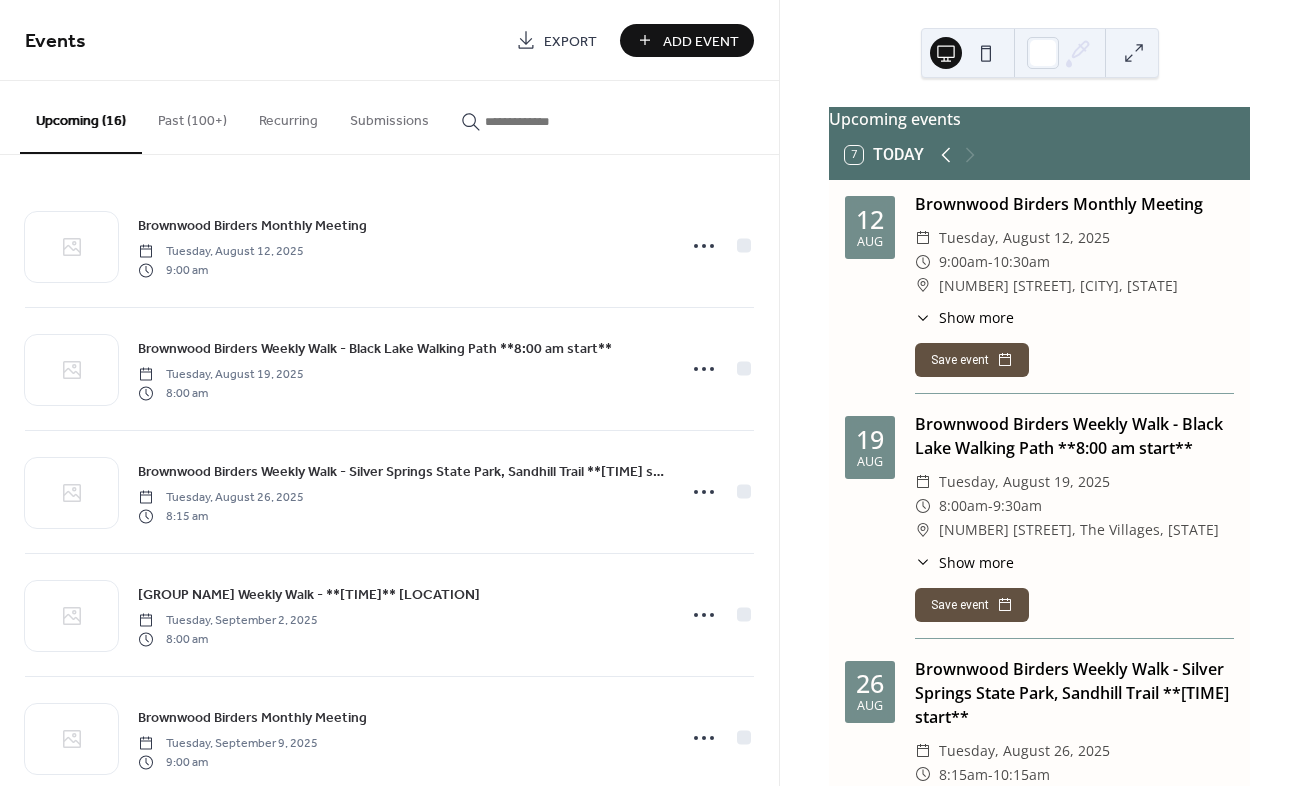 click 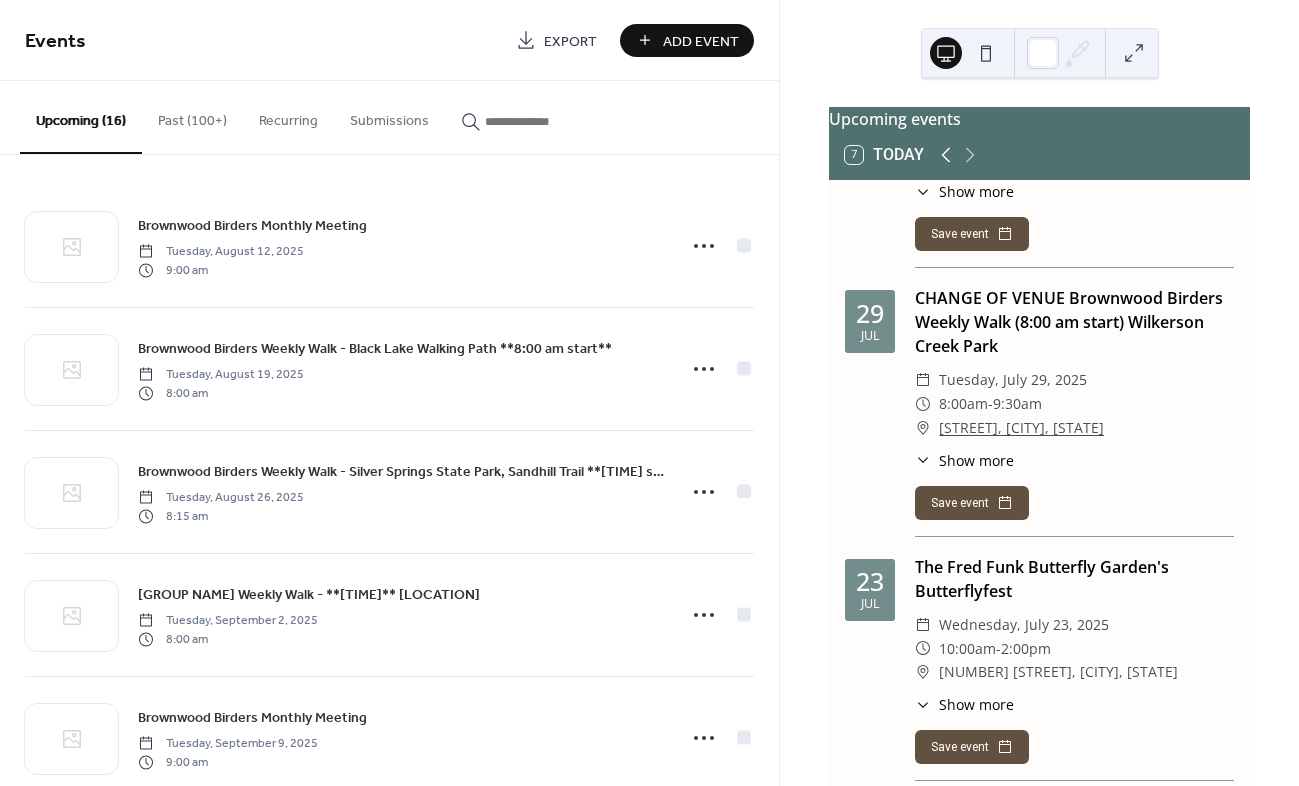 scroll, scrollTop: 200, scrollLeft: 0, axis: vertical 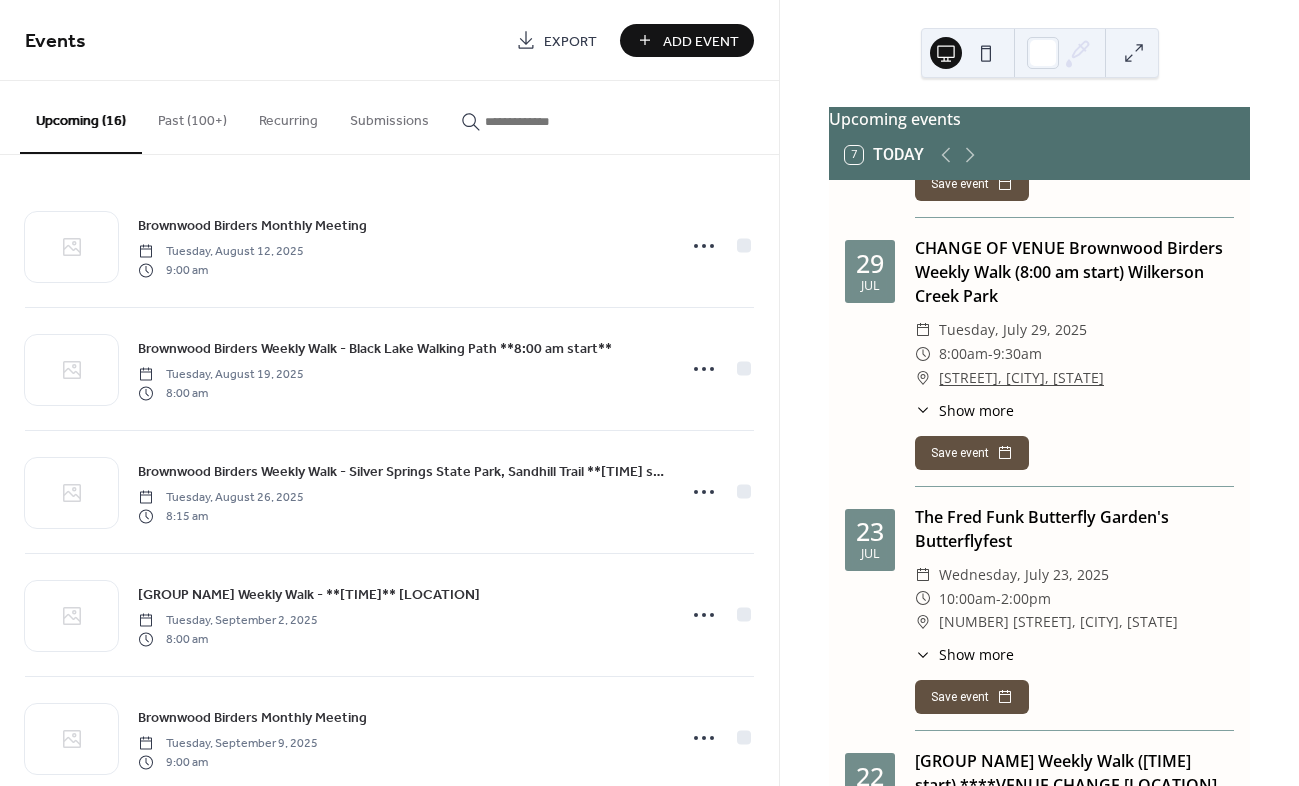 click on "Show more" at bounding box center [976, 410] 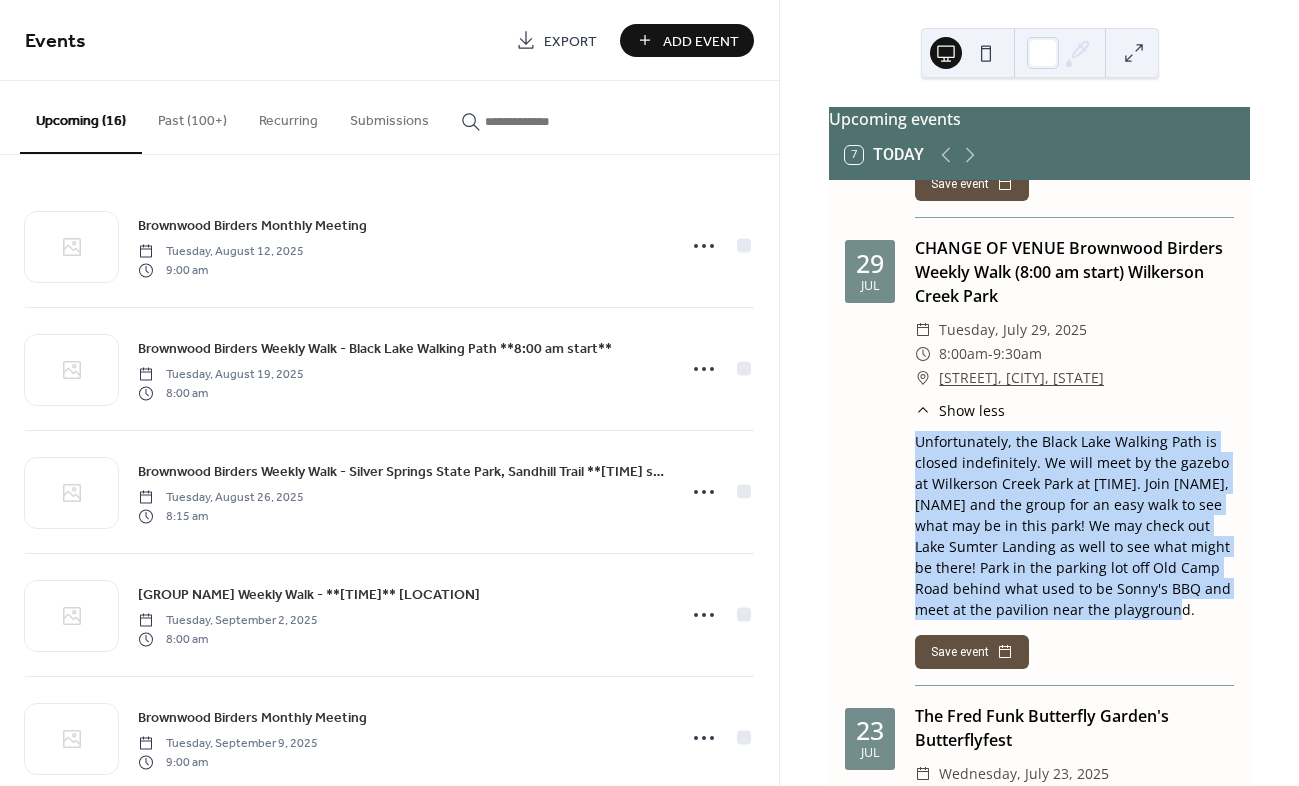 drag, startPoint x: 914, startPoint y: 450, endPoint x: 1166, endPoint y: 647, distance: 319.86404 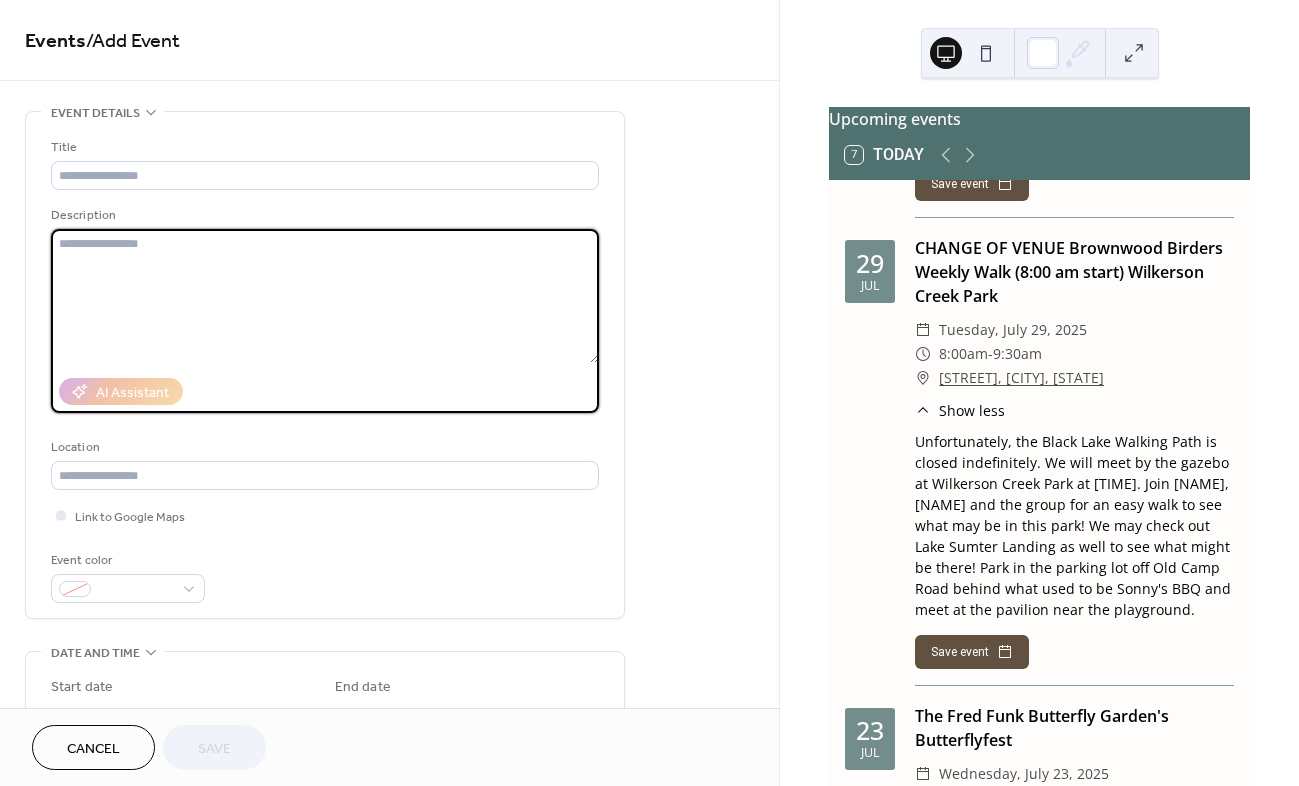 click at bounding box center [325, 296] 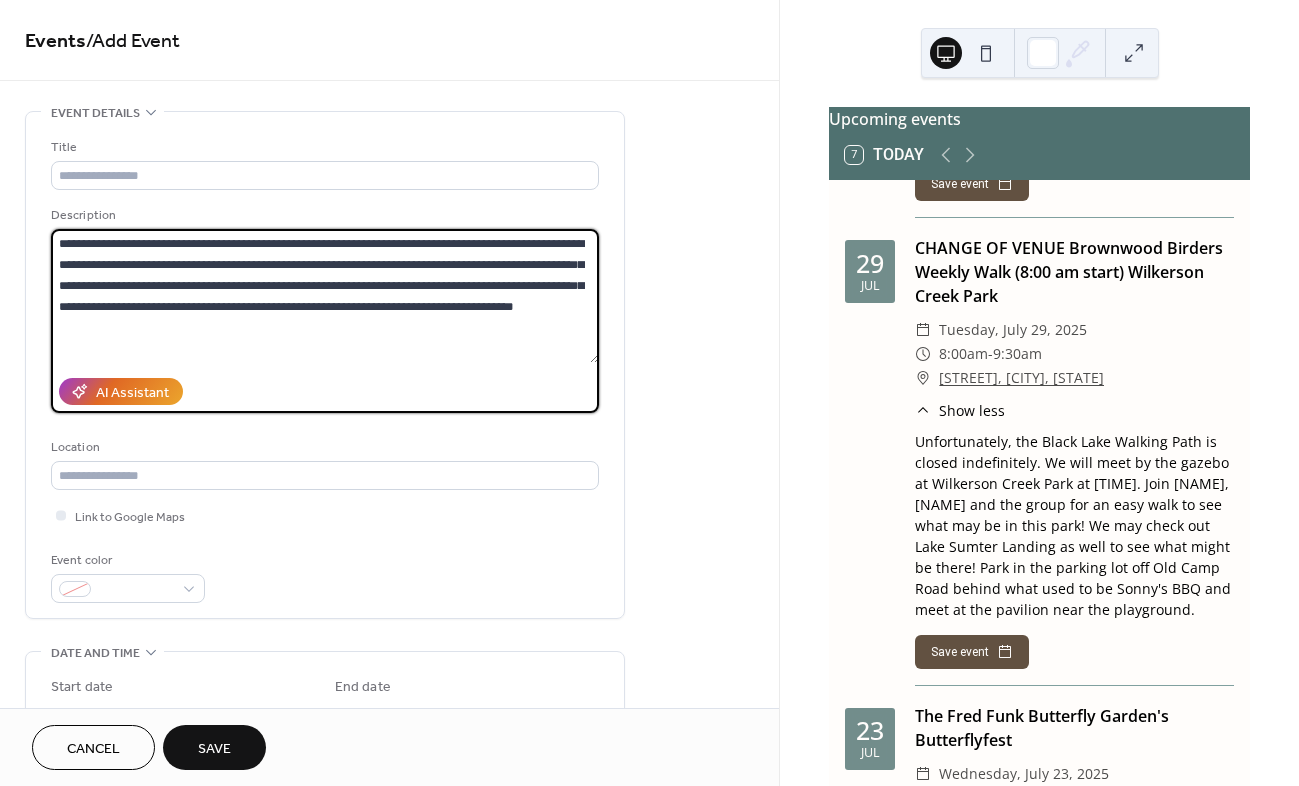 type on "**********" 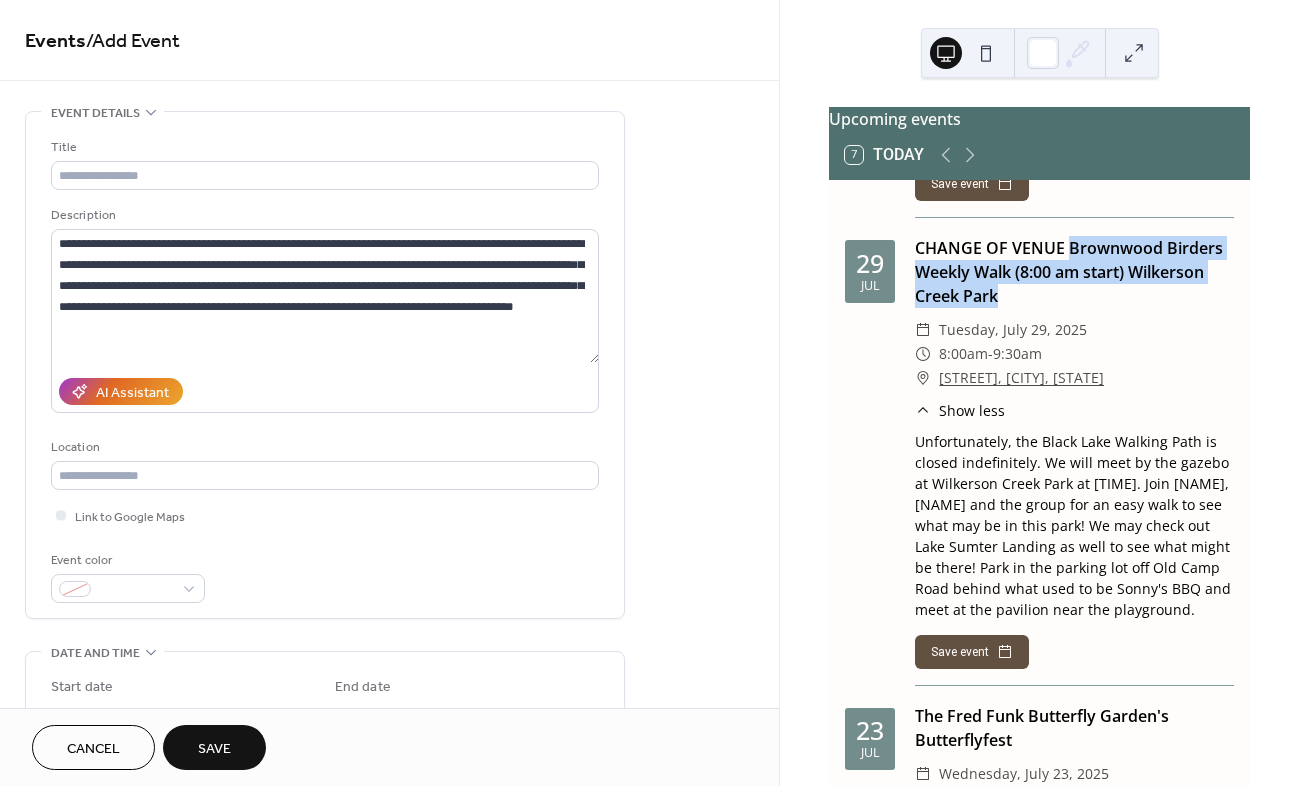 drag, startPoint x: 1067, startPoint y: 258, endPoint x: 1109, endPoint y: 304, distance: 62.289646 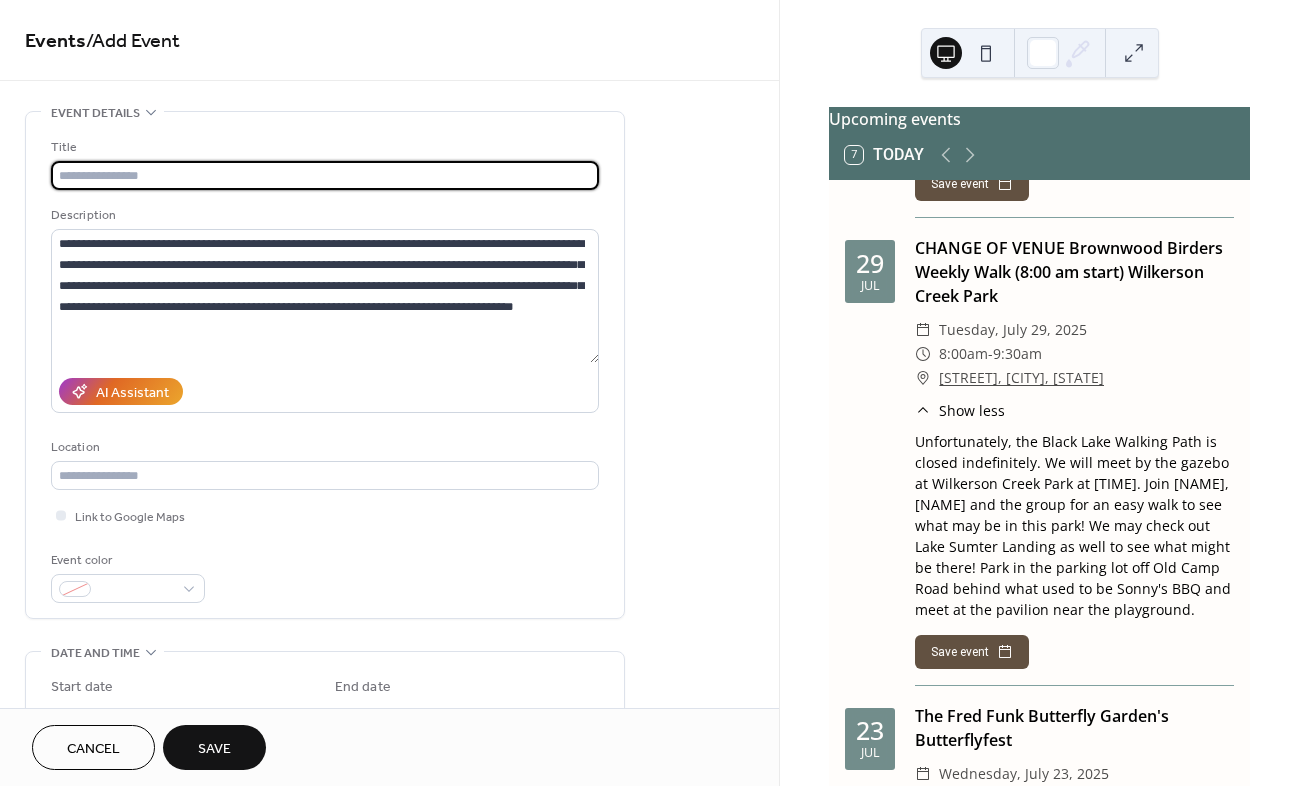 click at bounding box center [325, 175] 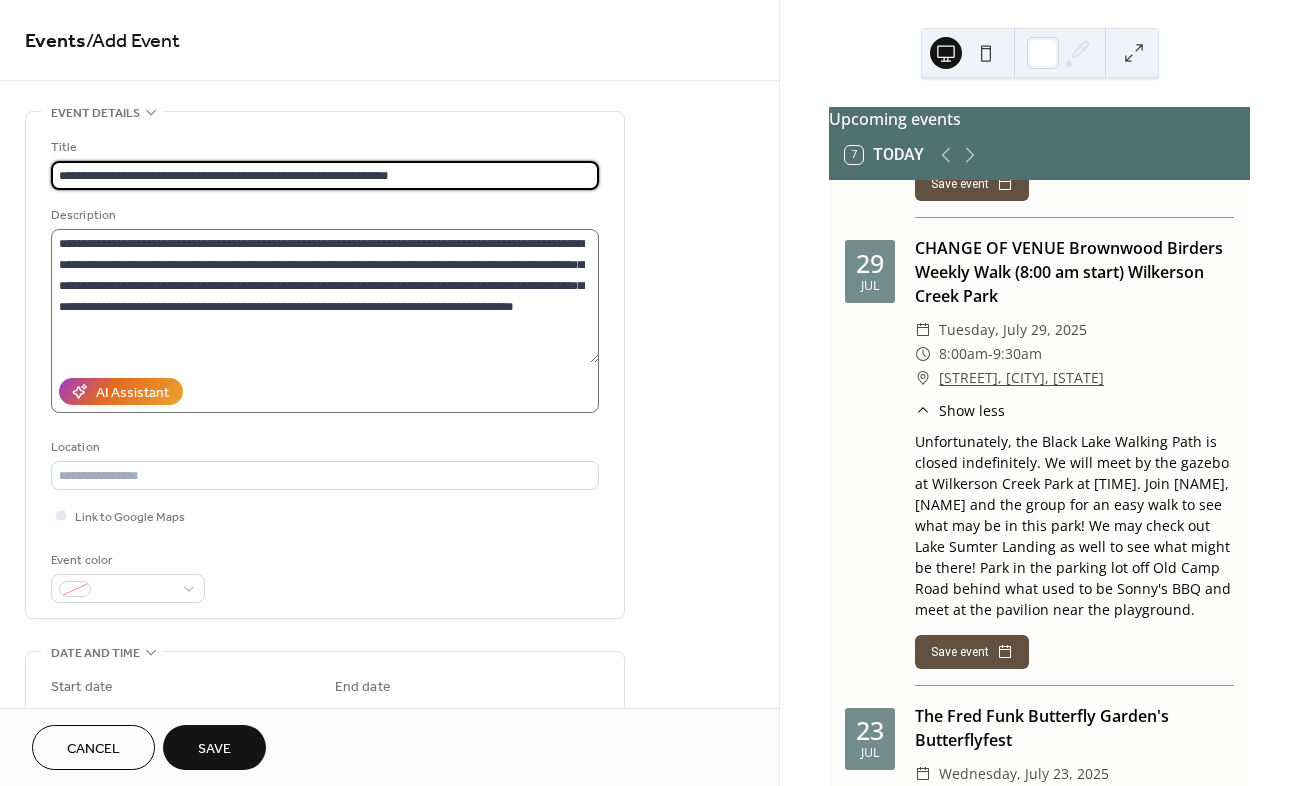 type on "**********" 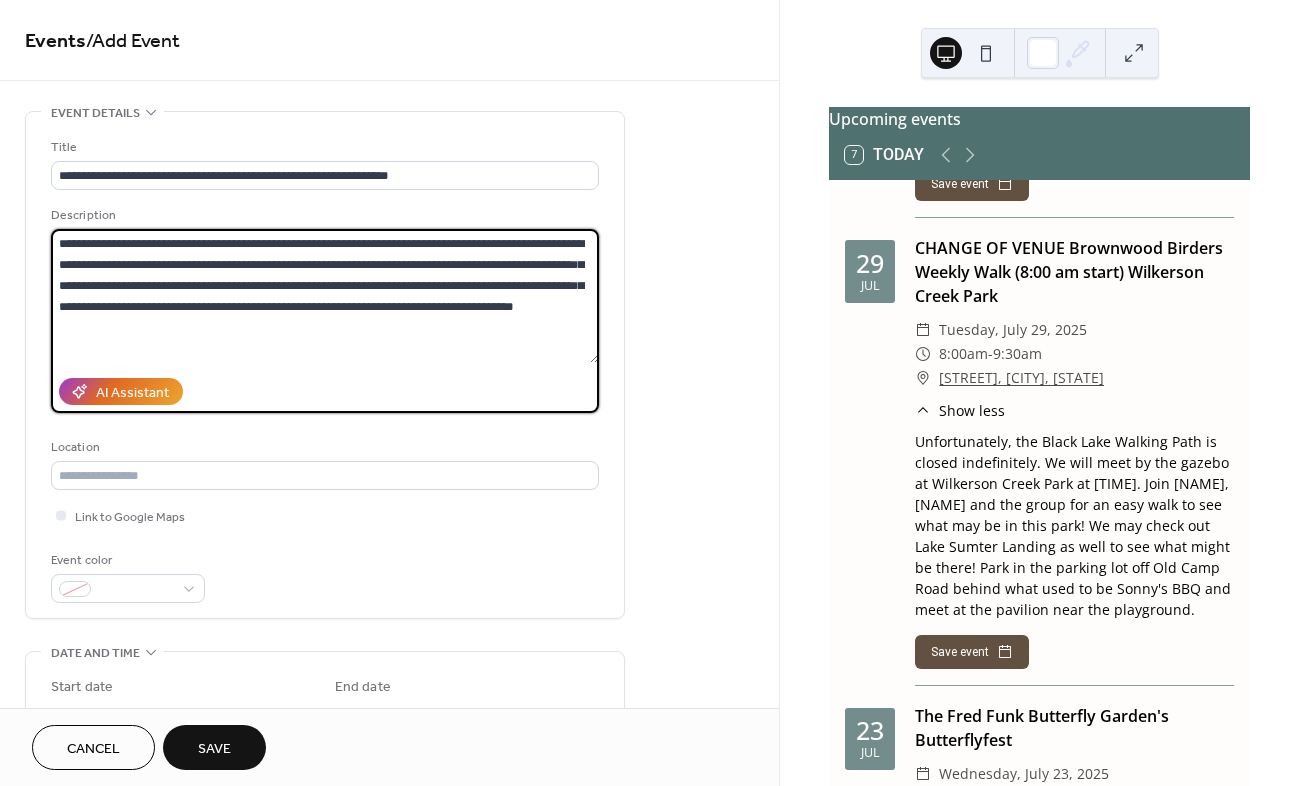 click on "**********" at bounding box center (325, 296) 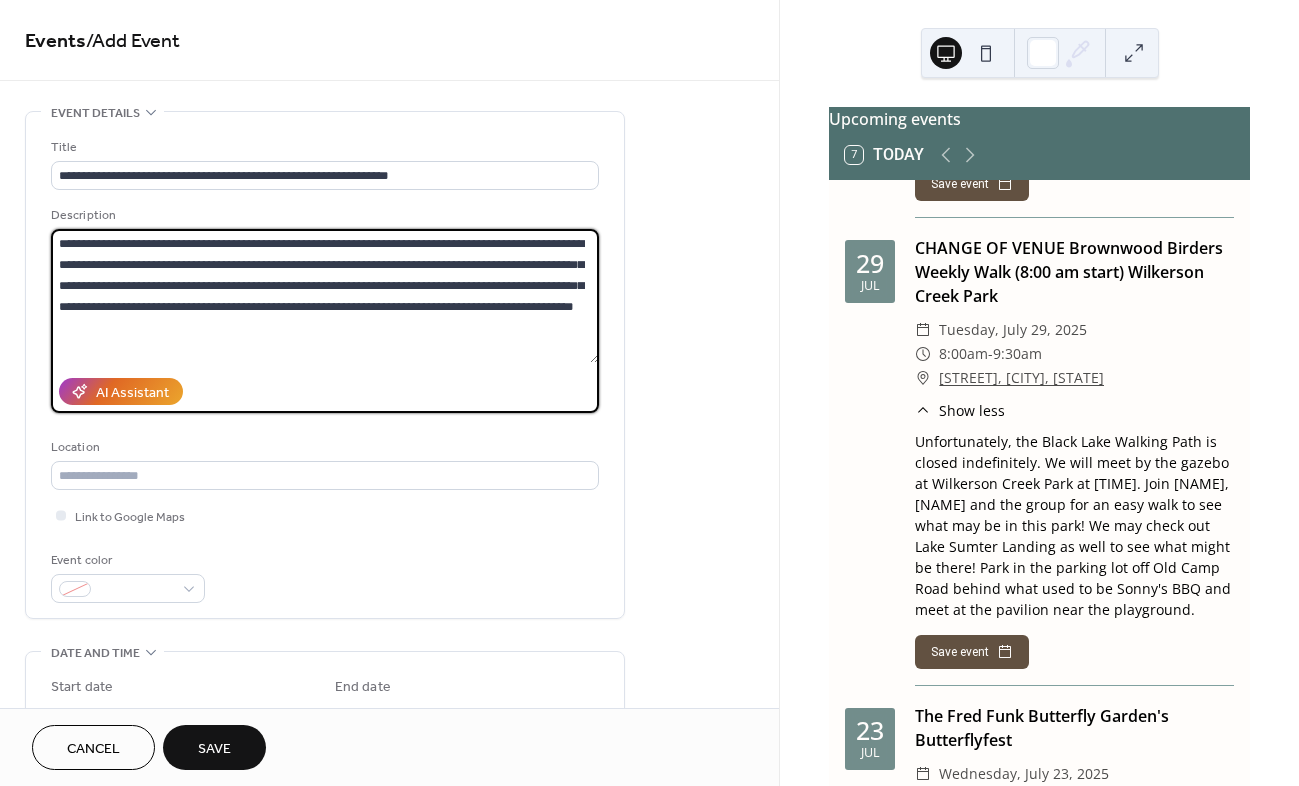 click on "**********" at bounding box center [325, 296] 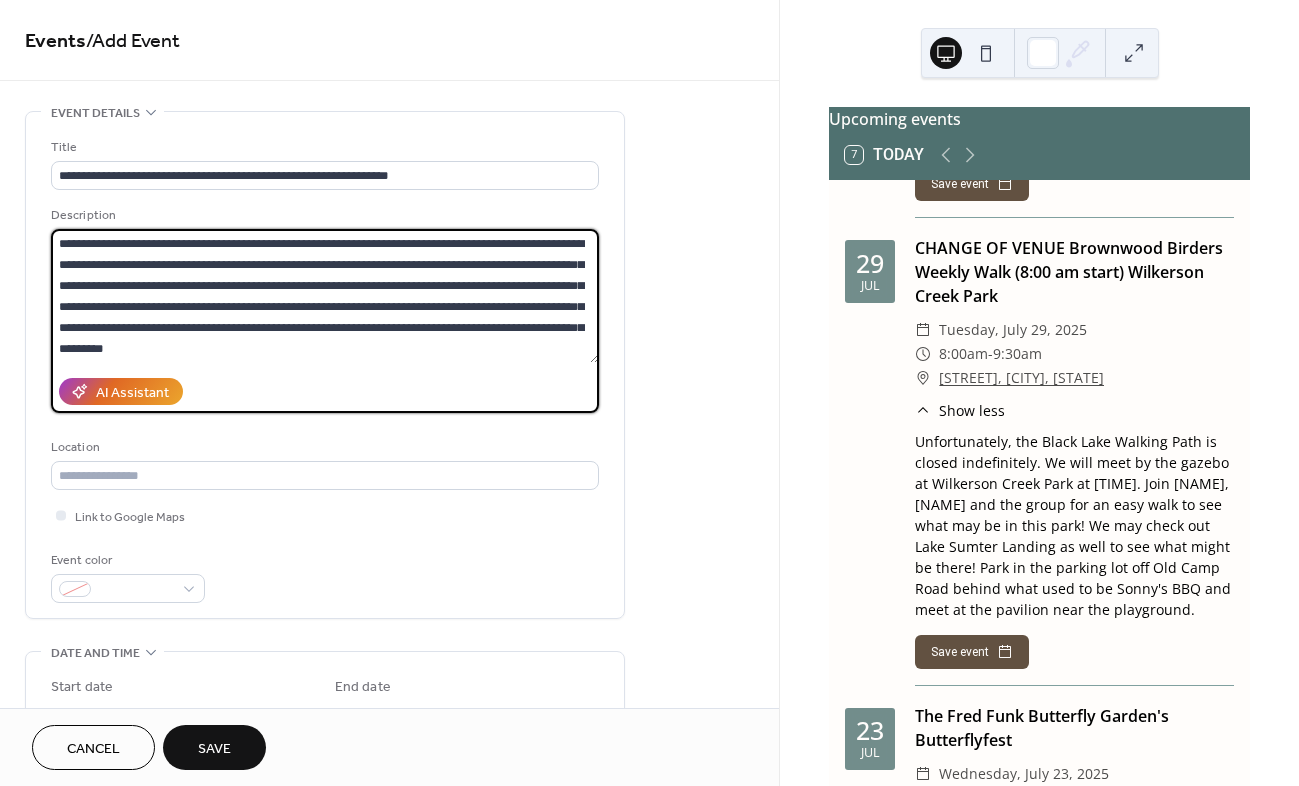 click on "**********" at bounding box center [325, 296] 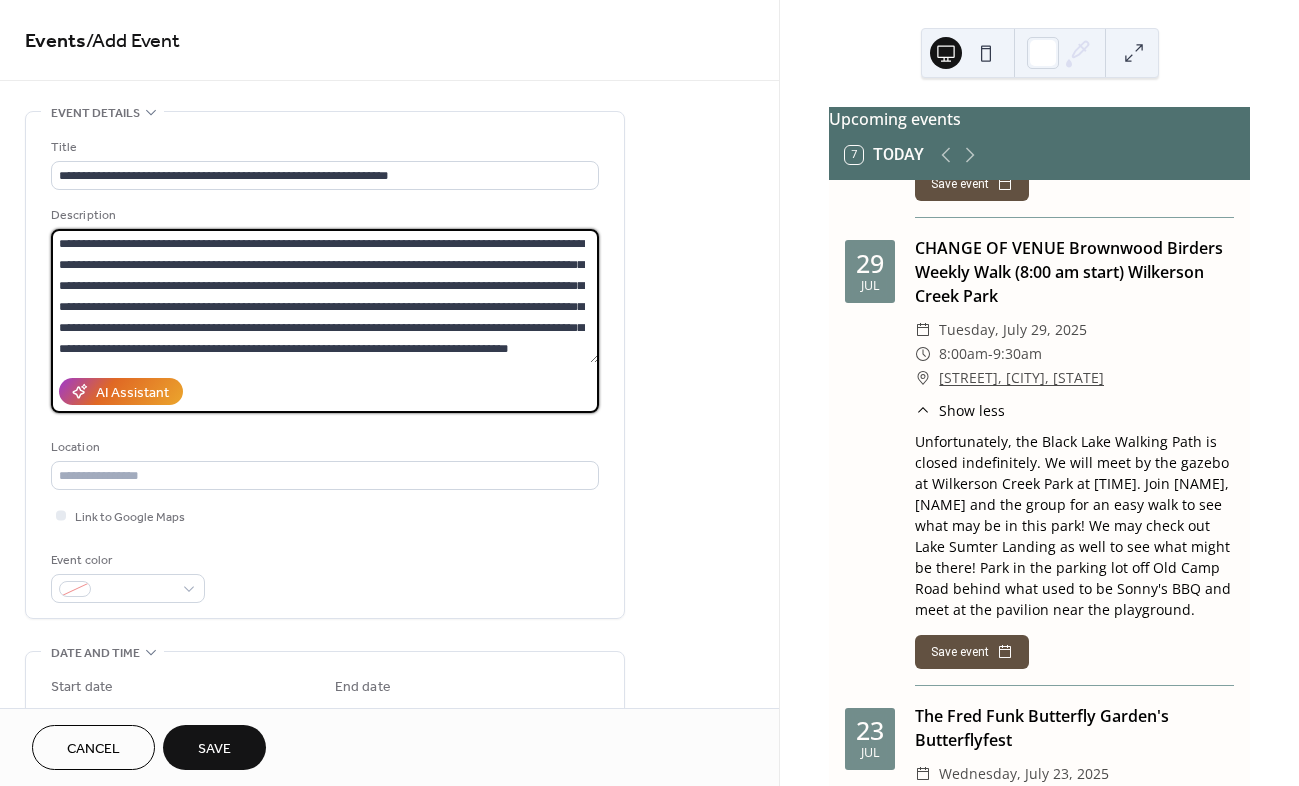 scroll, scrollTop: 21, scrollLeft: 0, axis: vertical 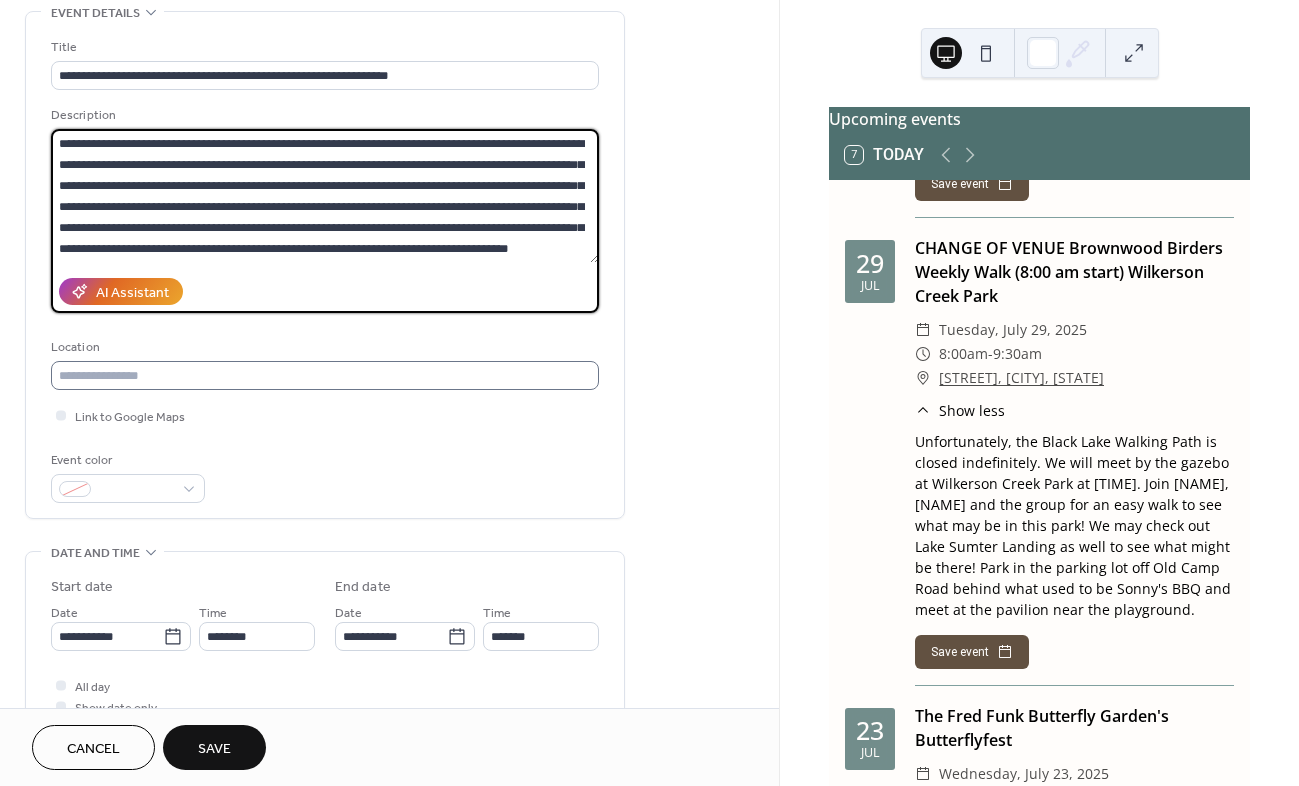 type on "**********" 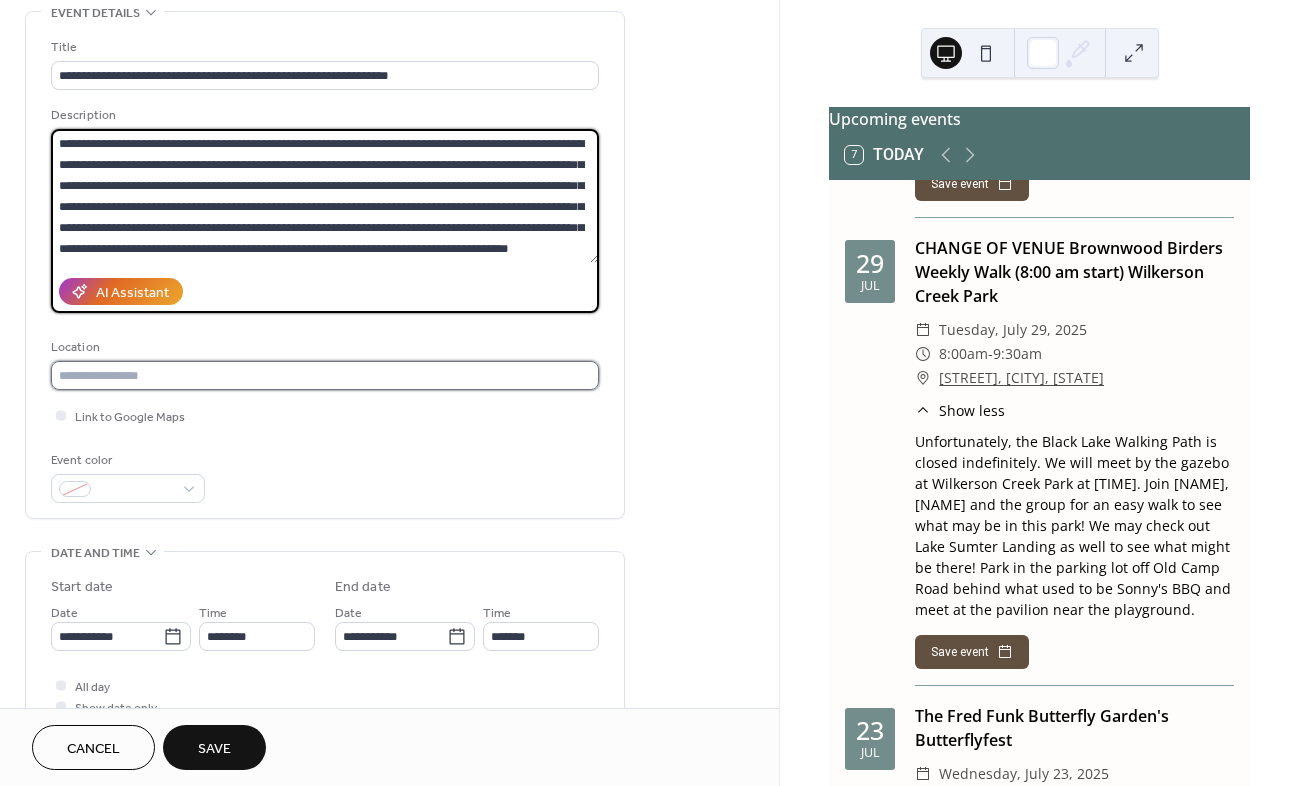 click at bounding box center [325, 375] 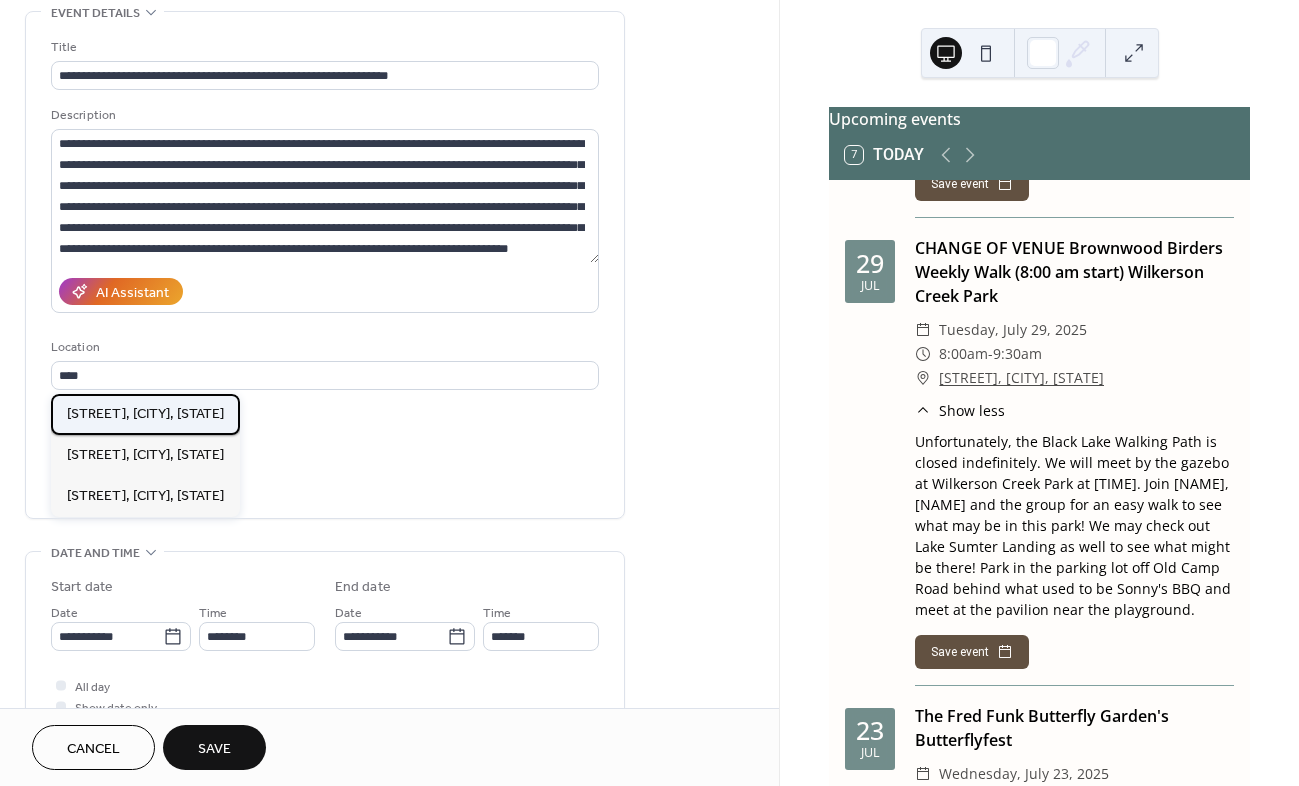 click on "[STREET], [CITY], [STATE]" at bounding box center [145, 414] 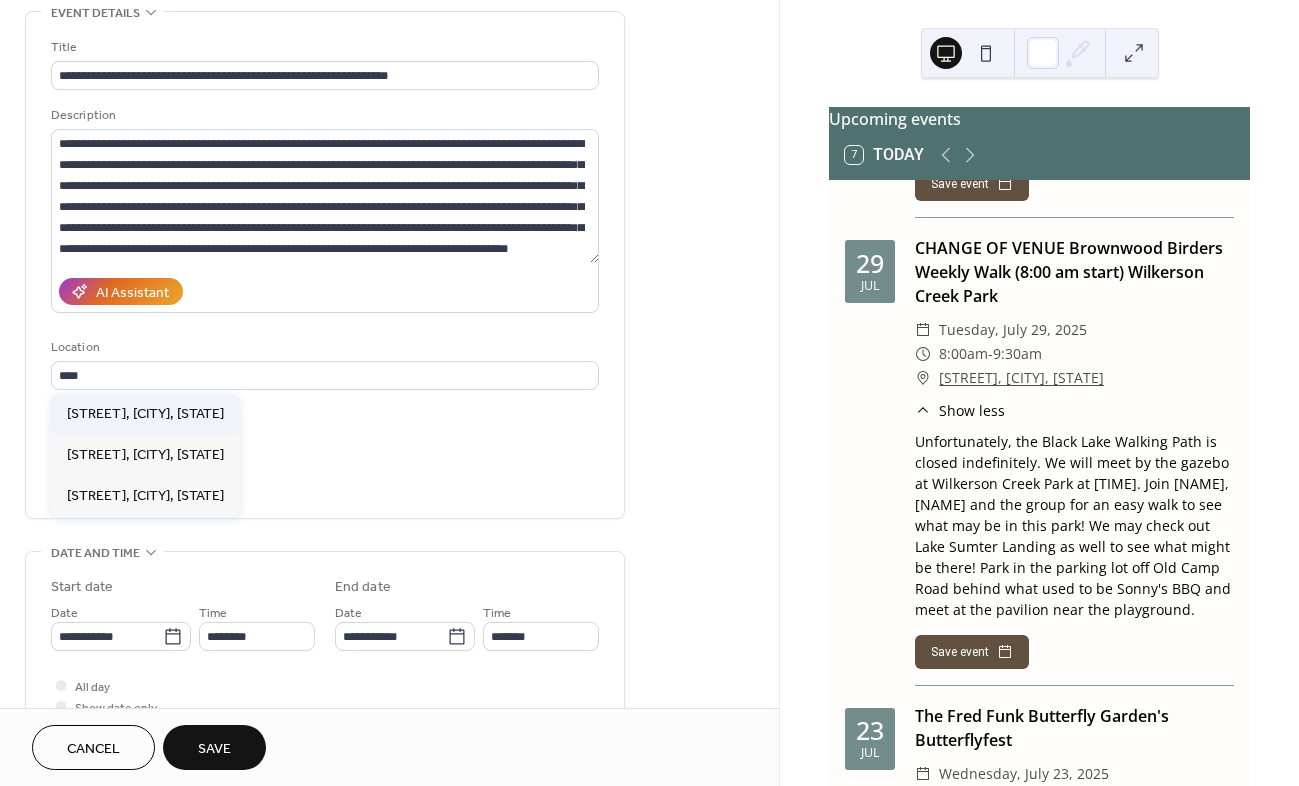 type on "**********" 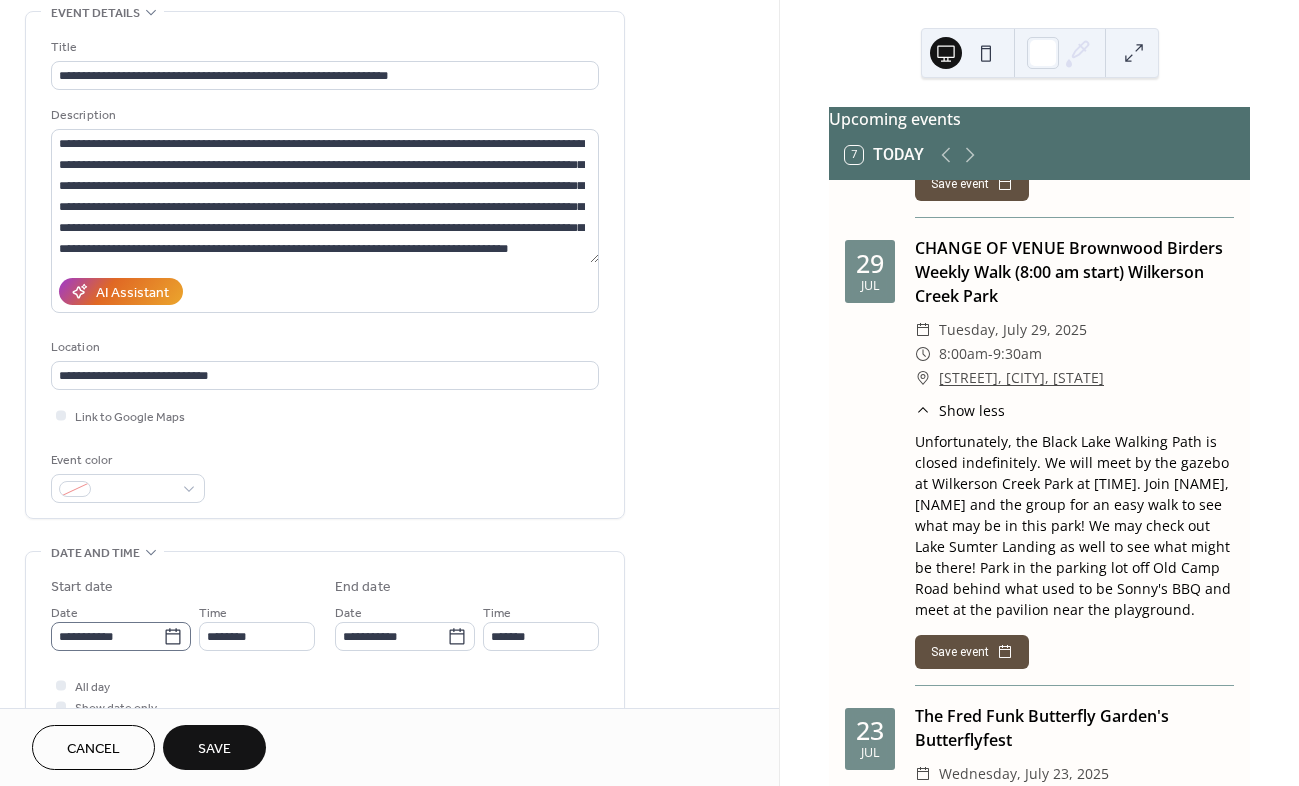 click 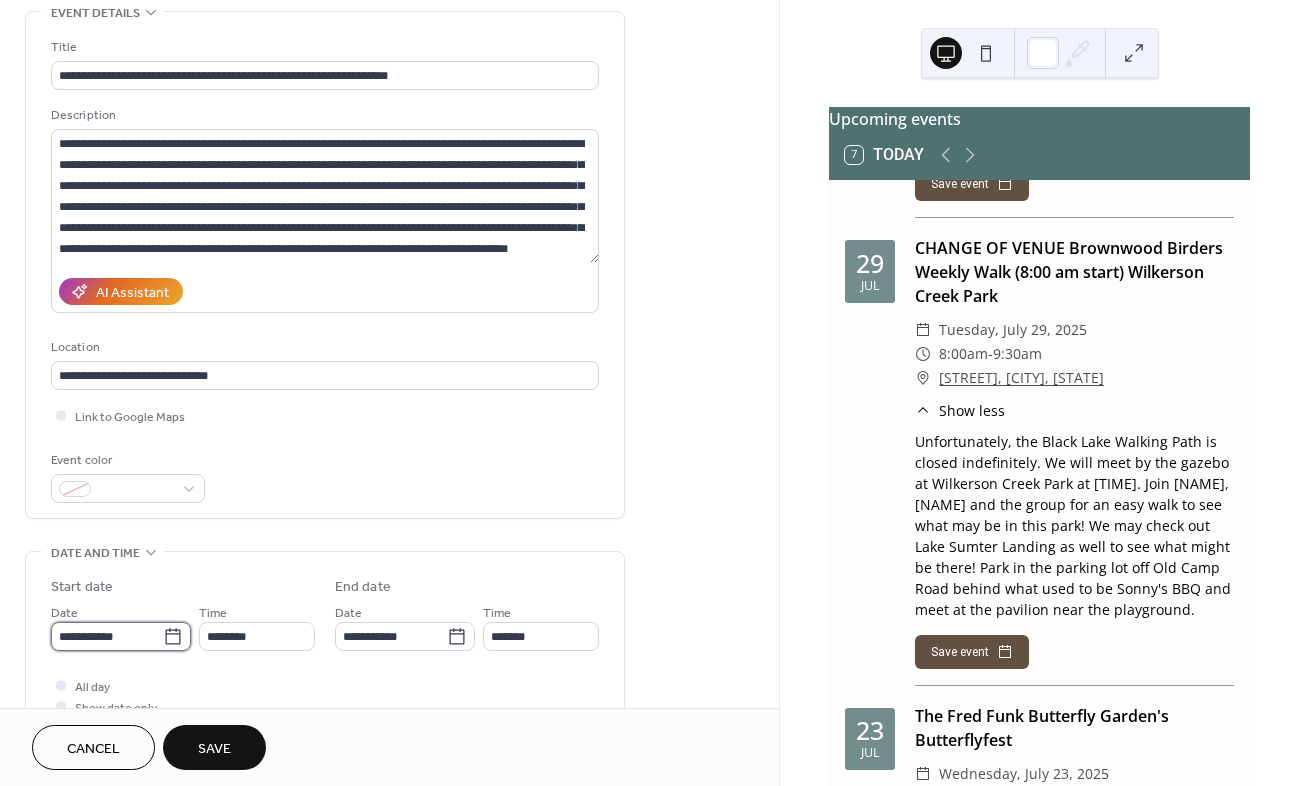 click on "**********" at bounding box center (107, 636) 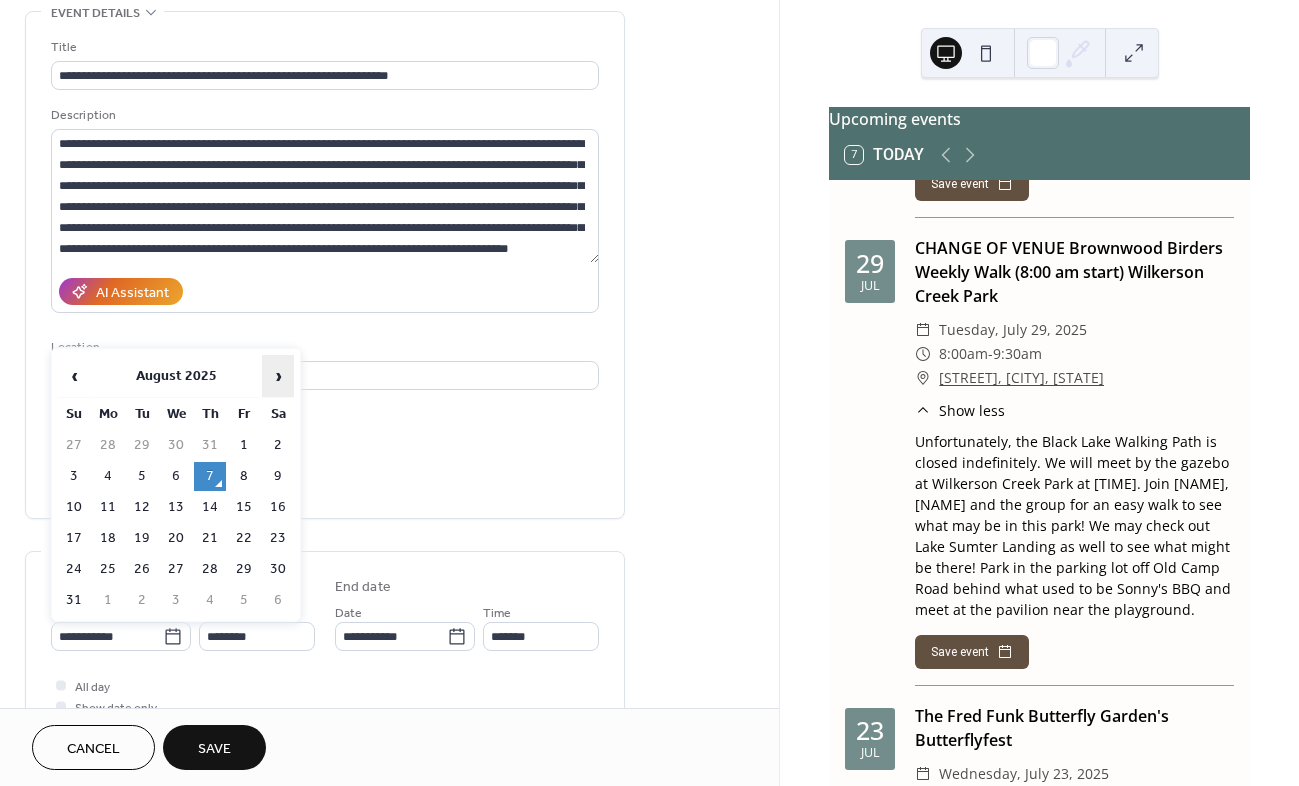 click on "›" at bounding box center [278, 376] 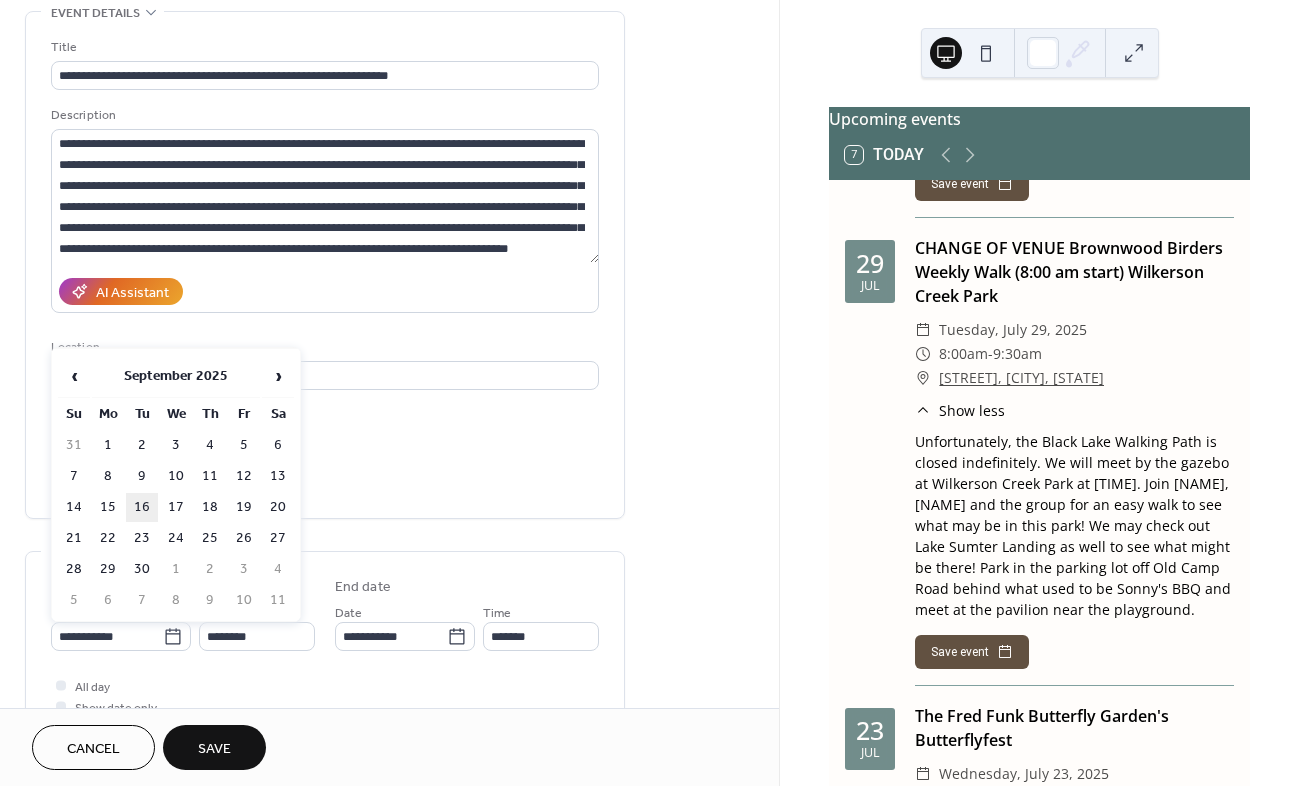 click on "16" at bounding box center [142, 507] 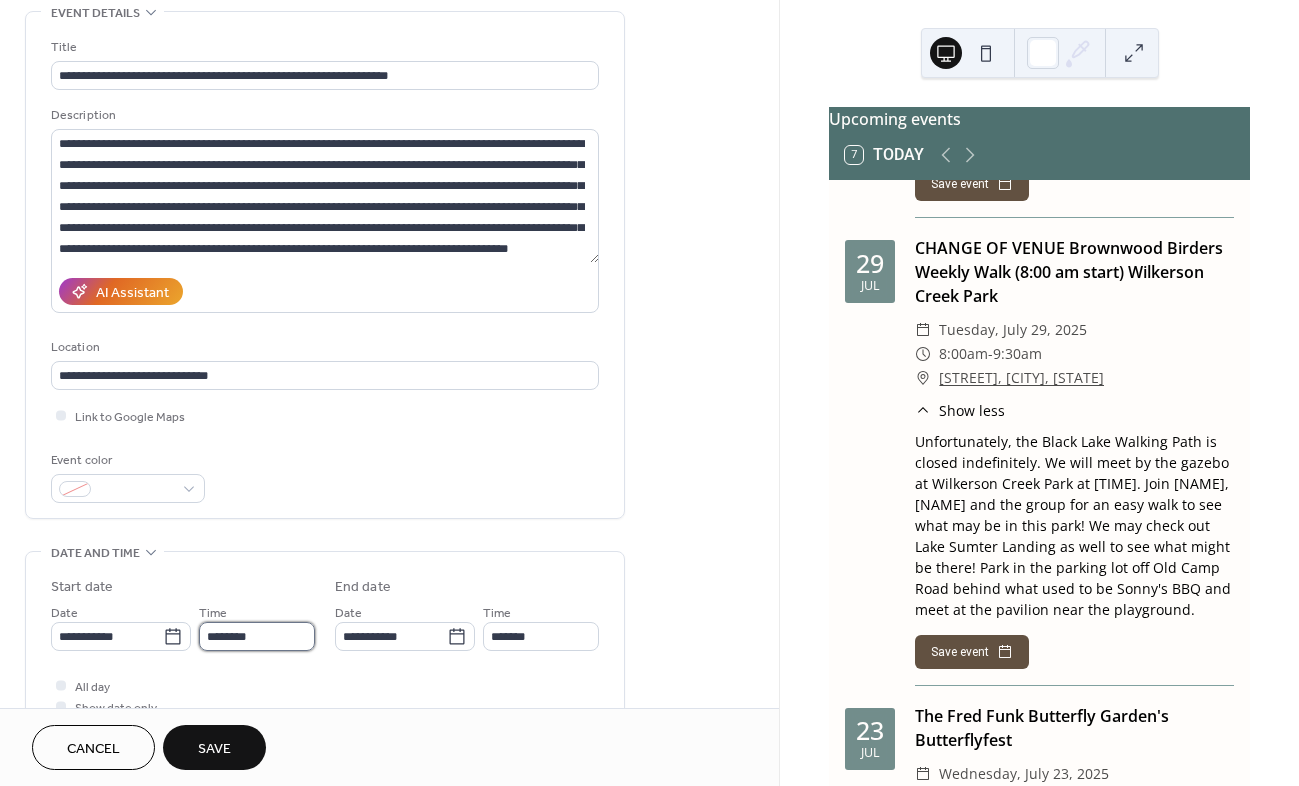 click on "********" at bounding box center (257, 636) 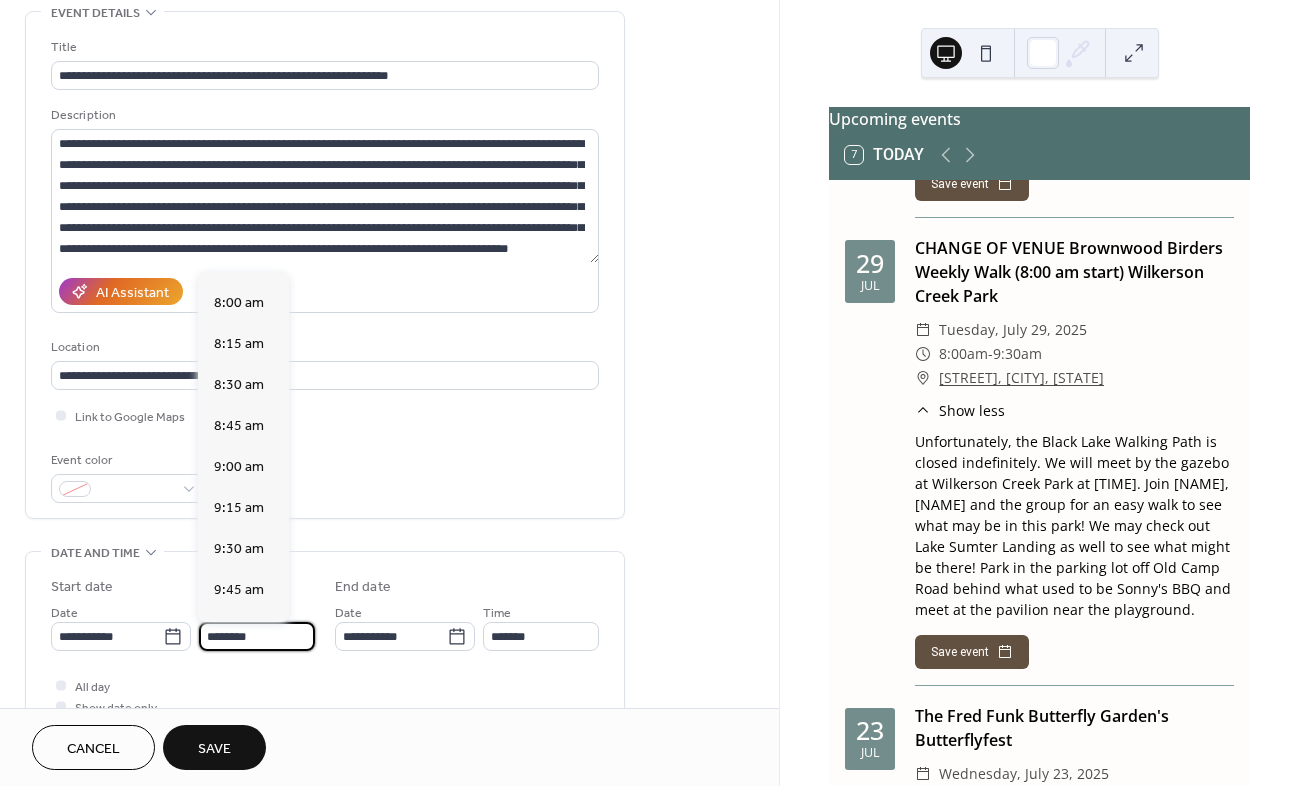 scroll, scrollTop: 1268, scrollLeft: 0, axis: vertical 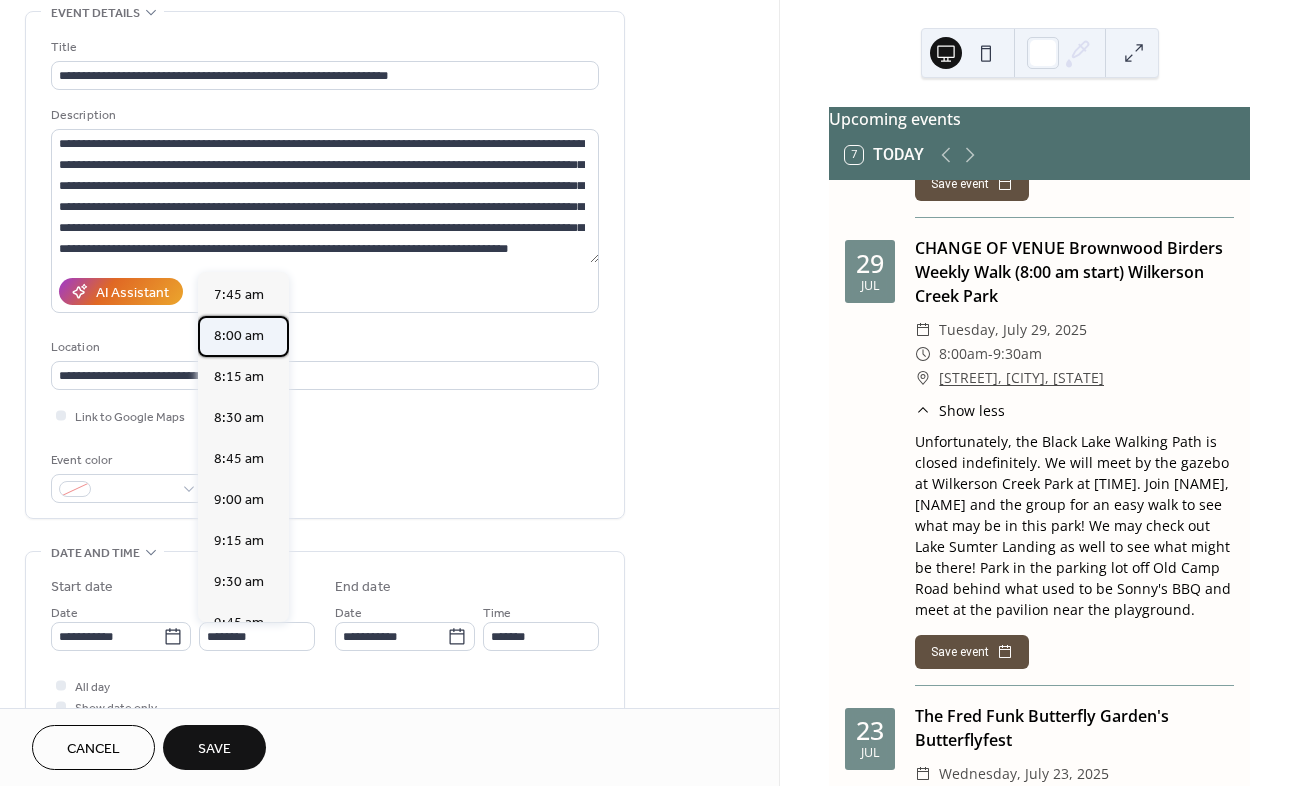 click on "8:00 am" at bounding box center (239, 336) 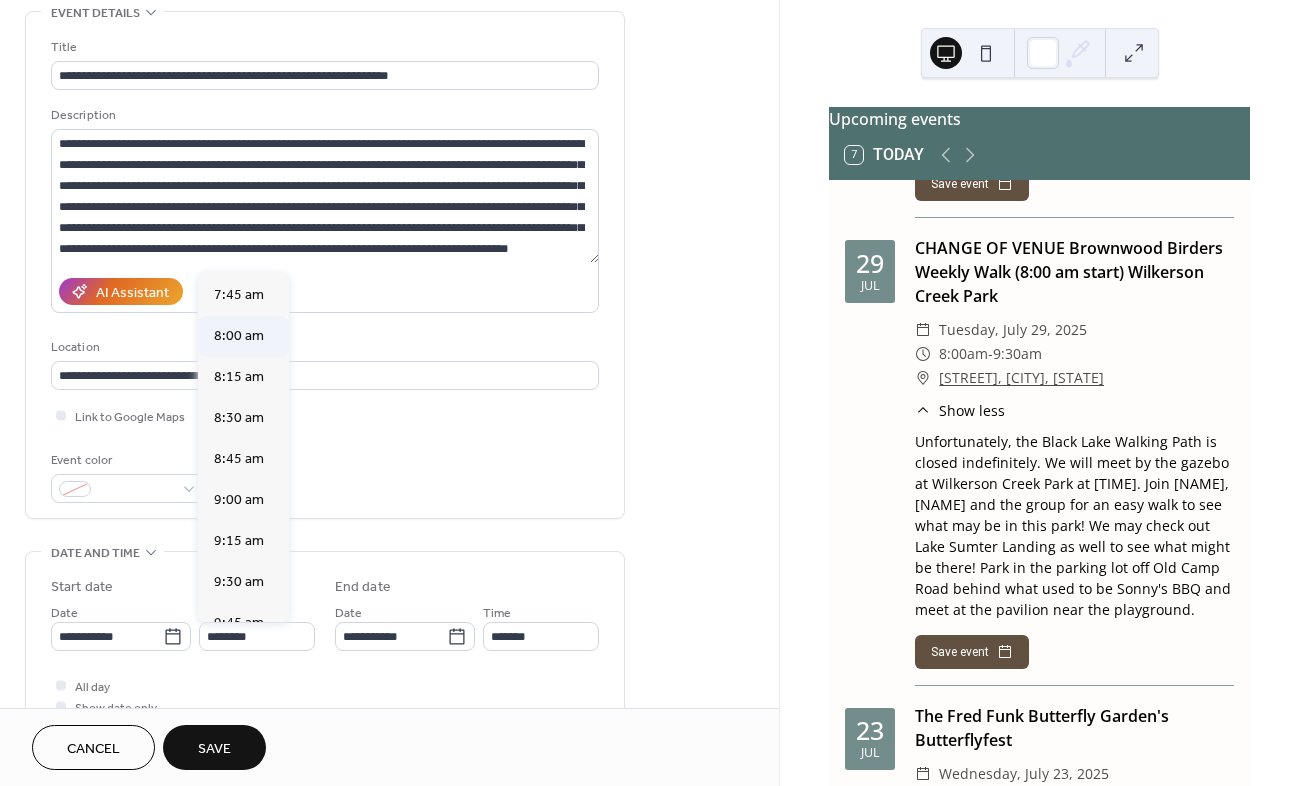 type on "*******" 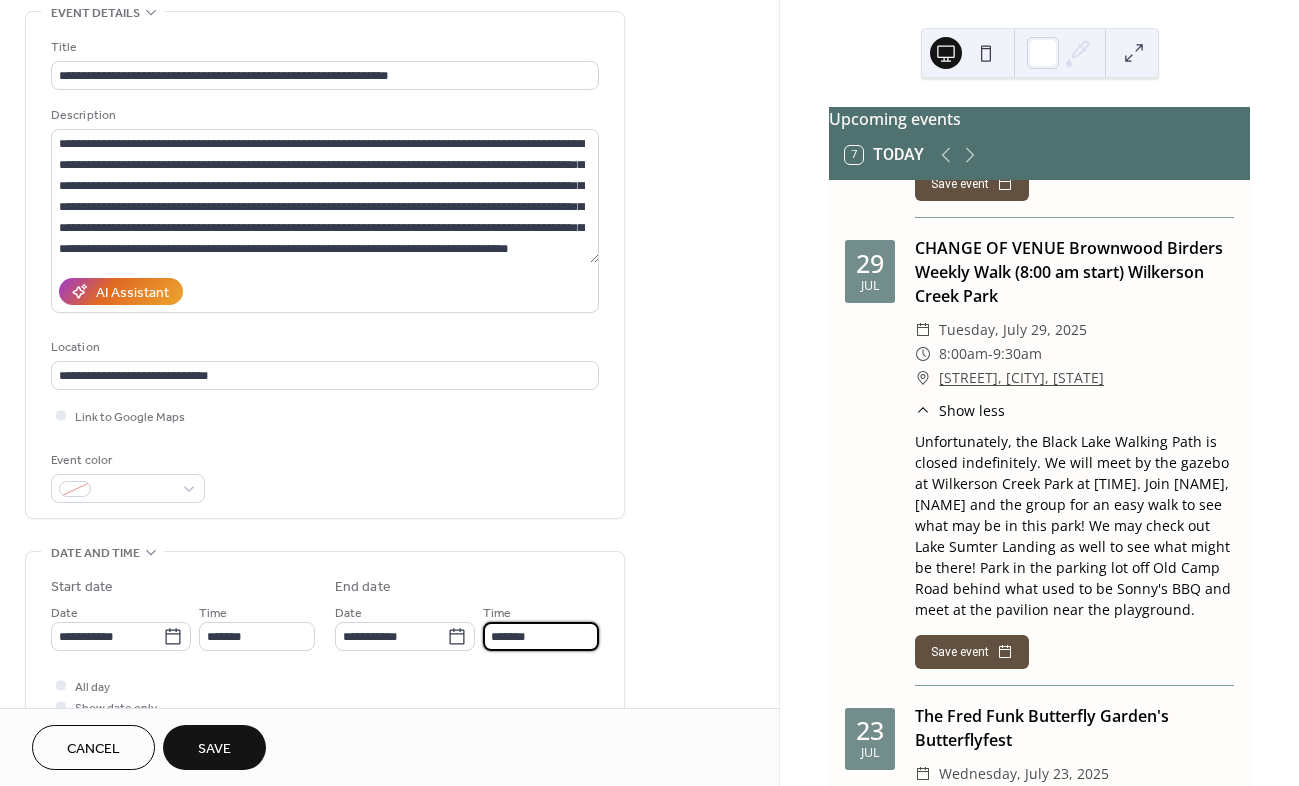 click on "*******" at bounding box center [541, 636] 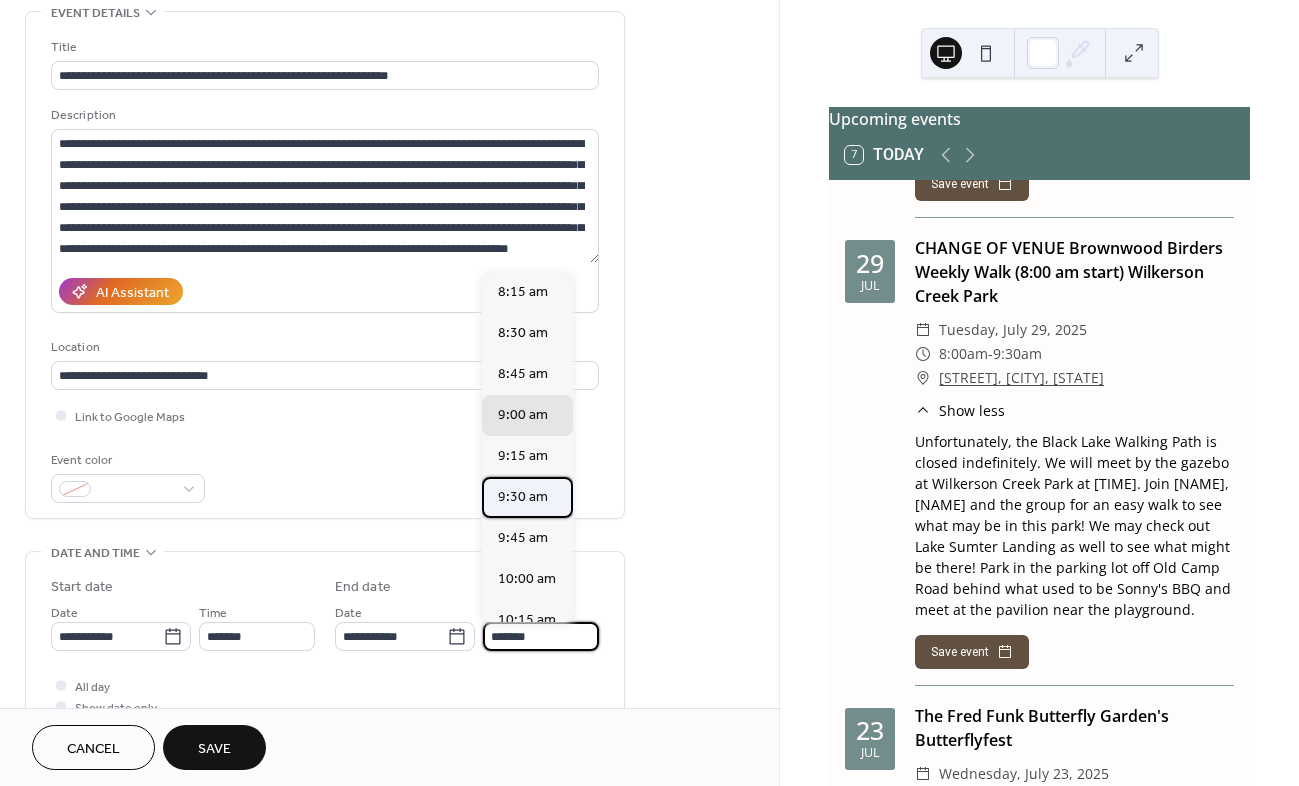 click on "9:30 am" at bounding box center [523, 497] 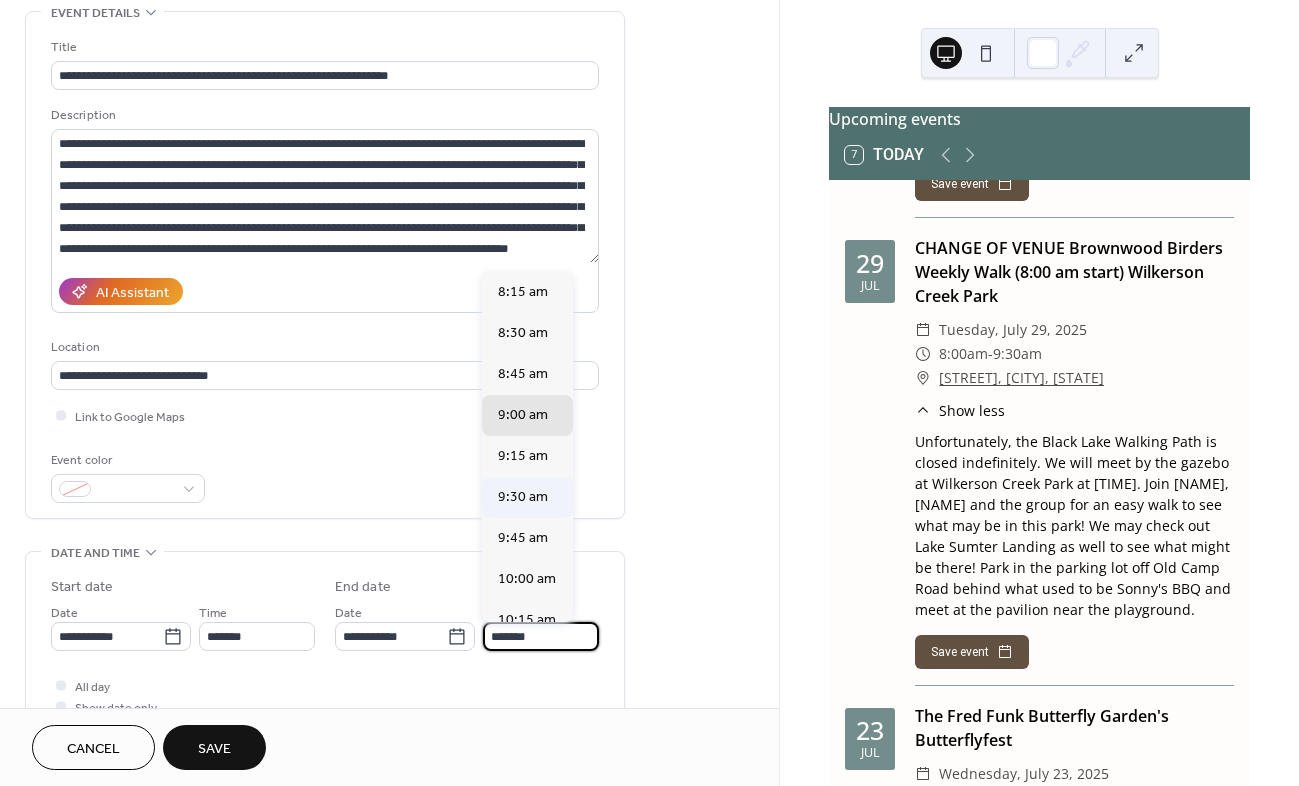 type on "*******" 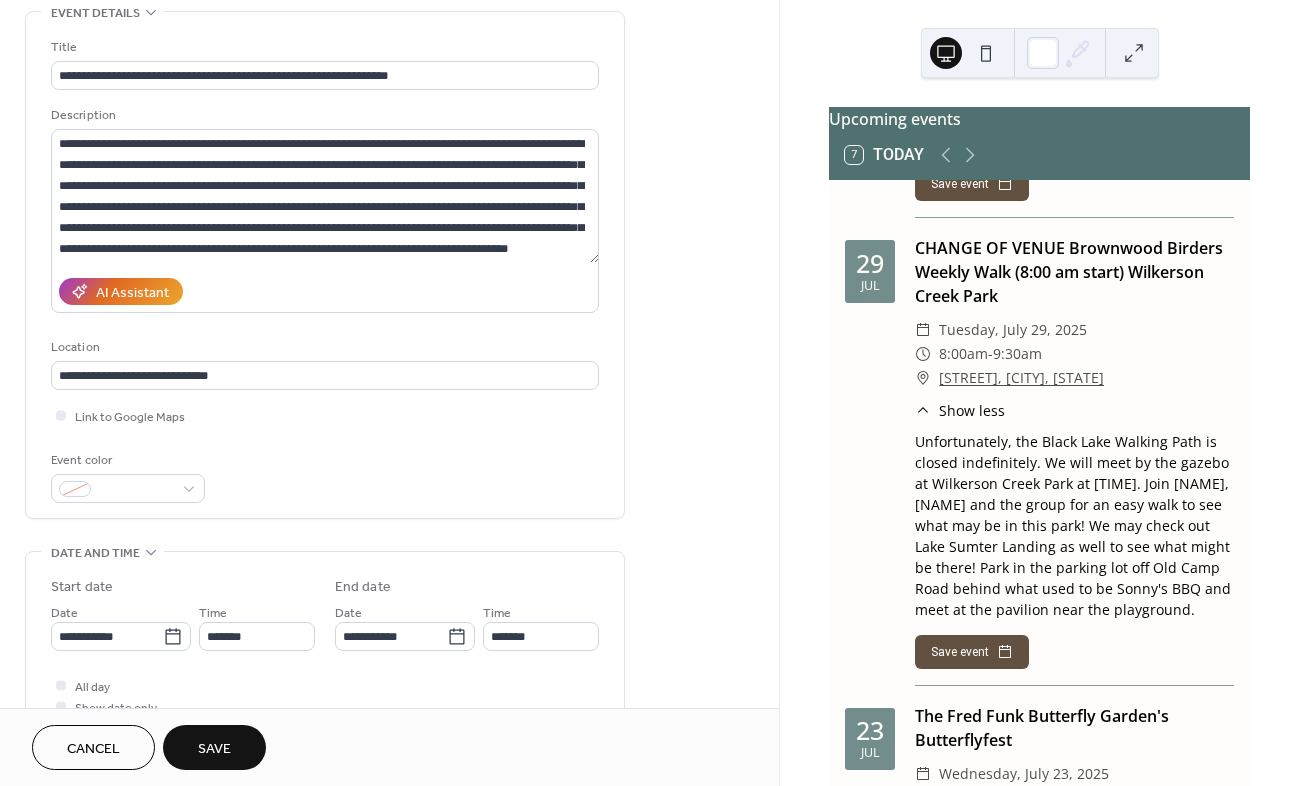 click on "Save" at bounding box center [214, 749] 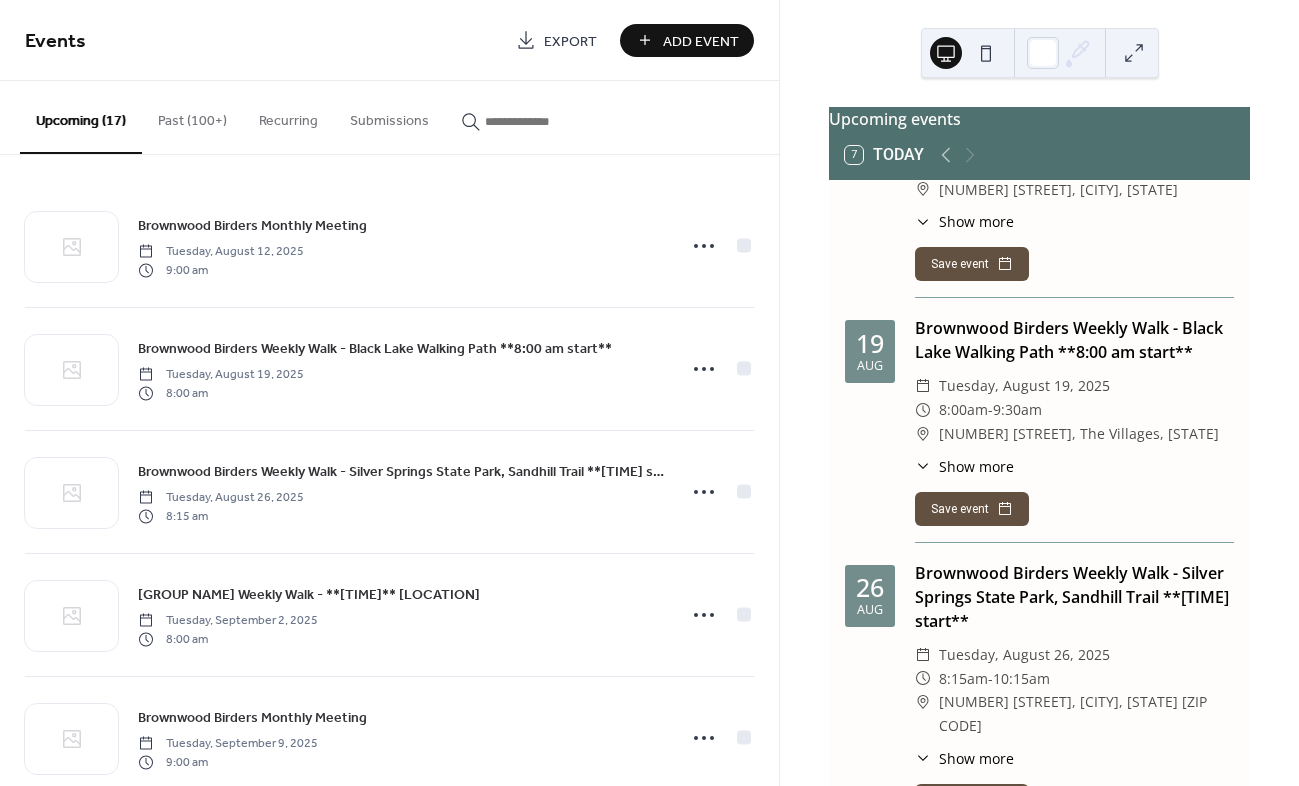 scroll, scrollTop: 100, scrollLeft: 0, axis: vertical 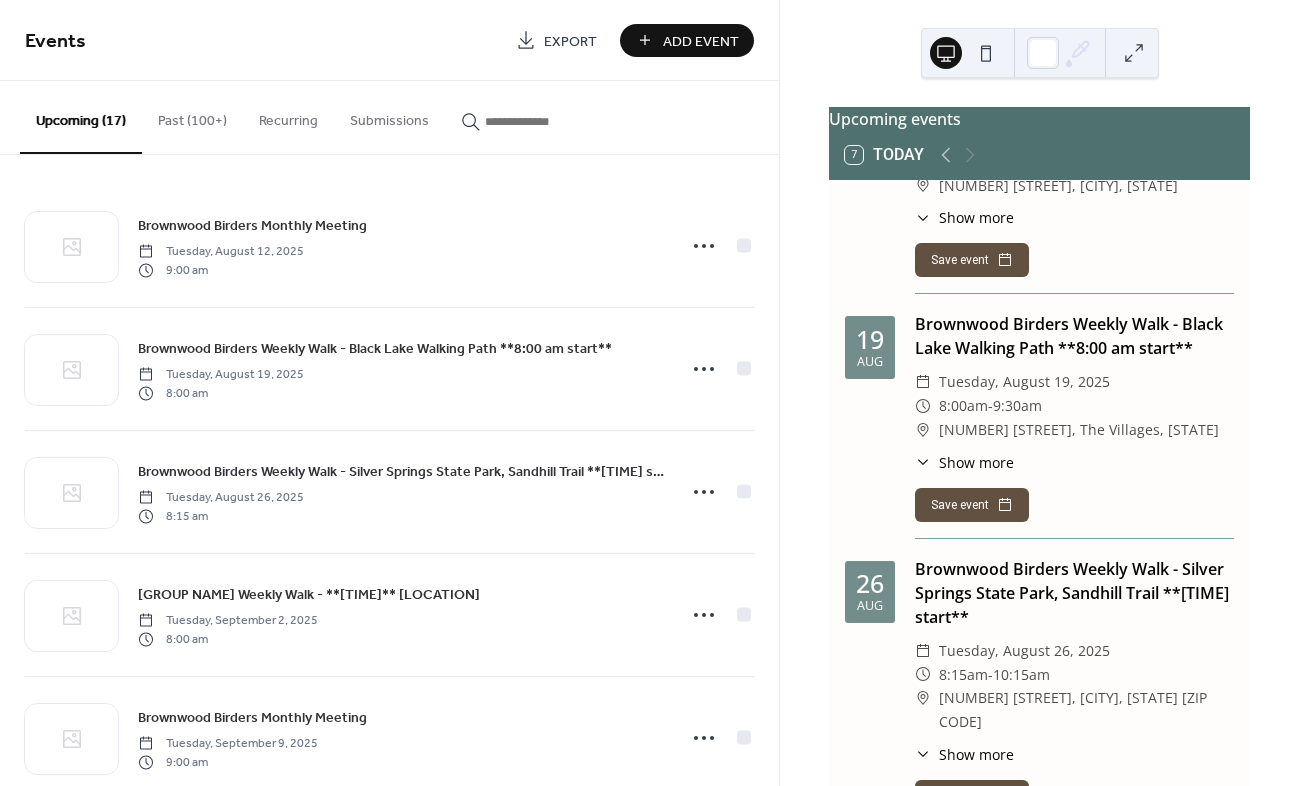 click on "Show more" at bounding box center [976, 462] 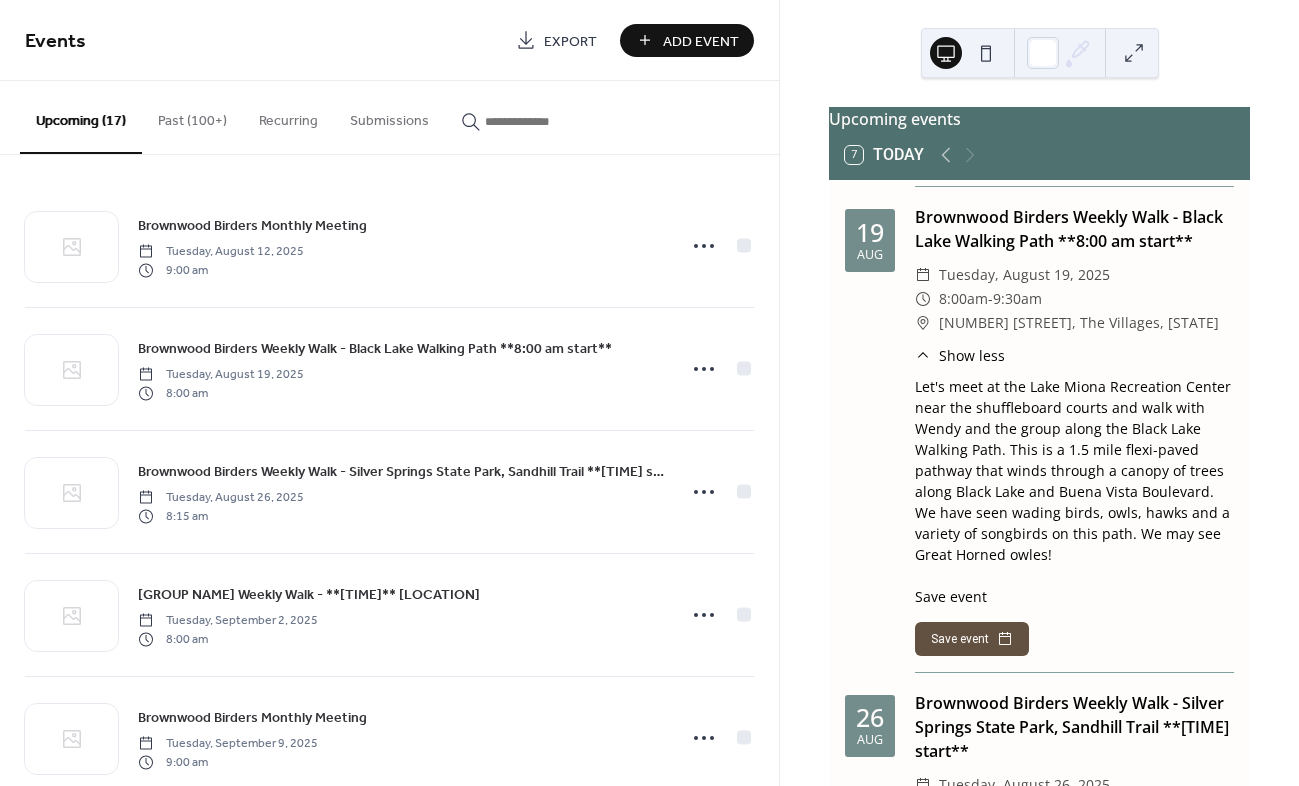 scroll, scrollTop: 300, scrollLeft: 0, axis: vertical 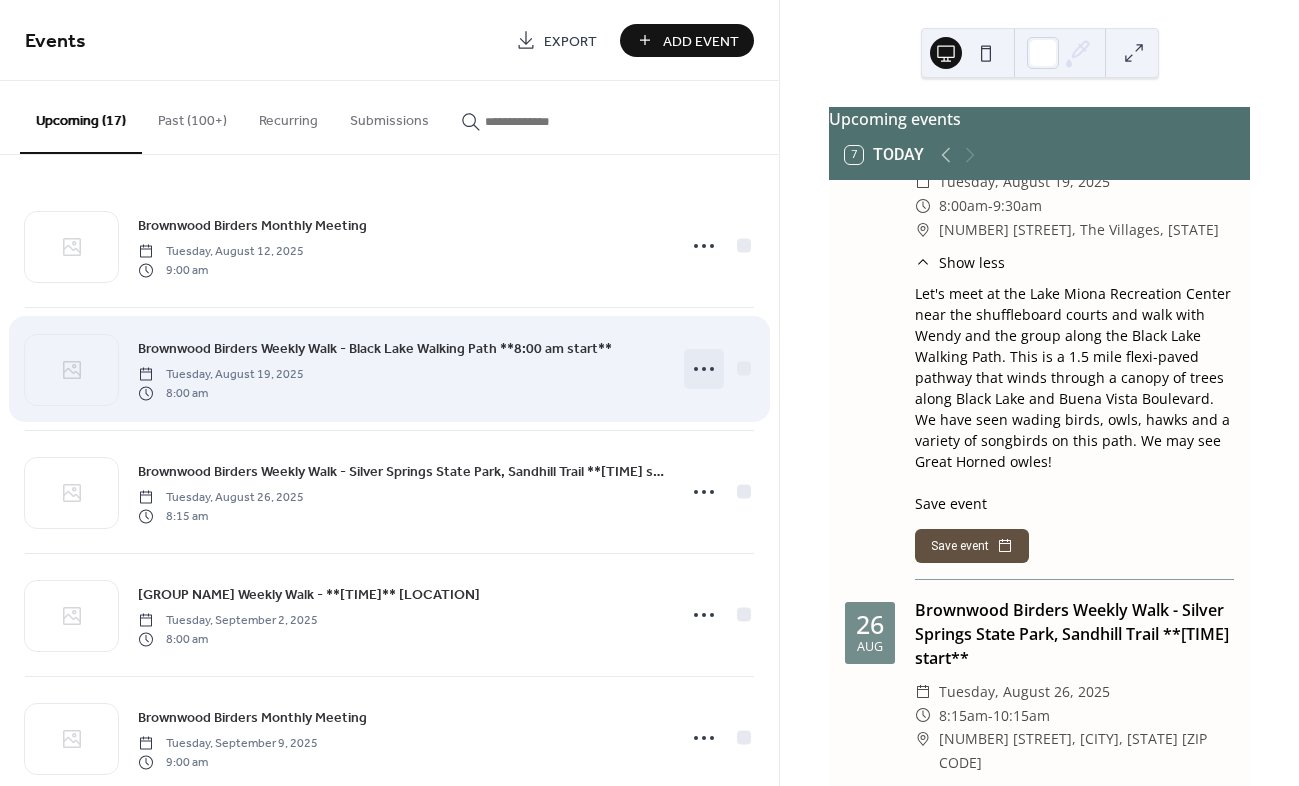 click 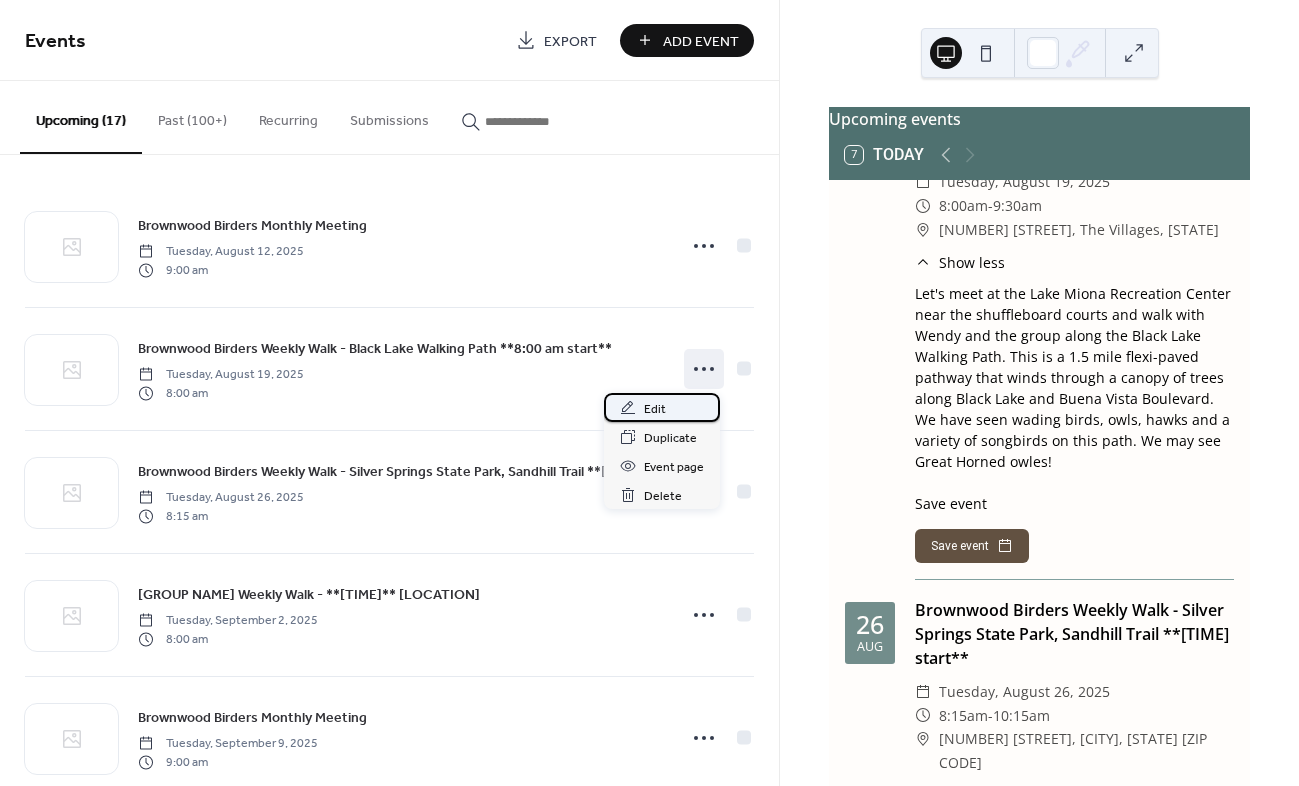 click on "Edit" at bounding box center (655, 409) 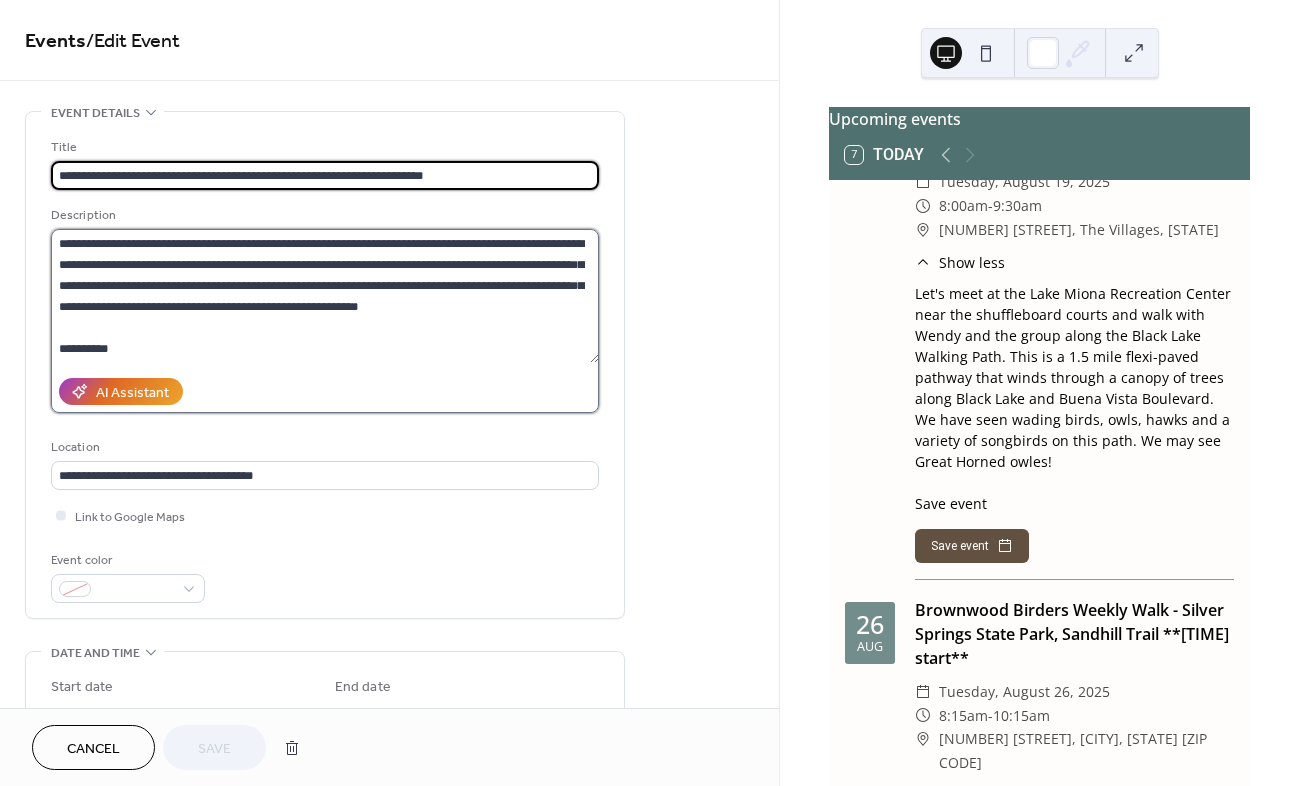 click on "**********" at bounding box center (325, 296) 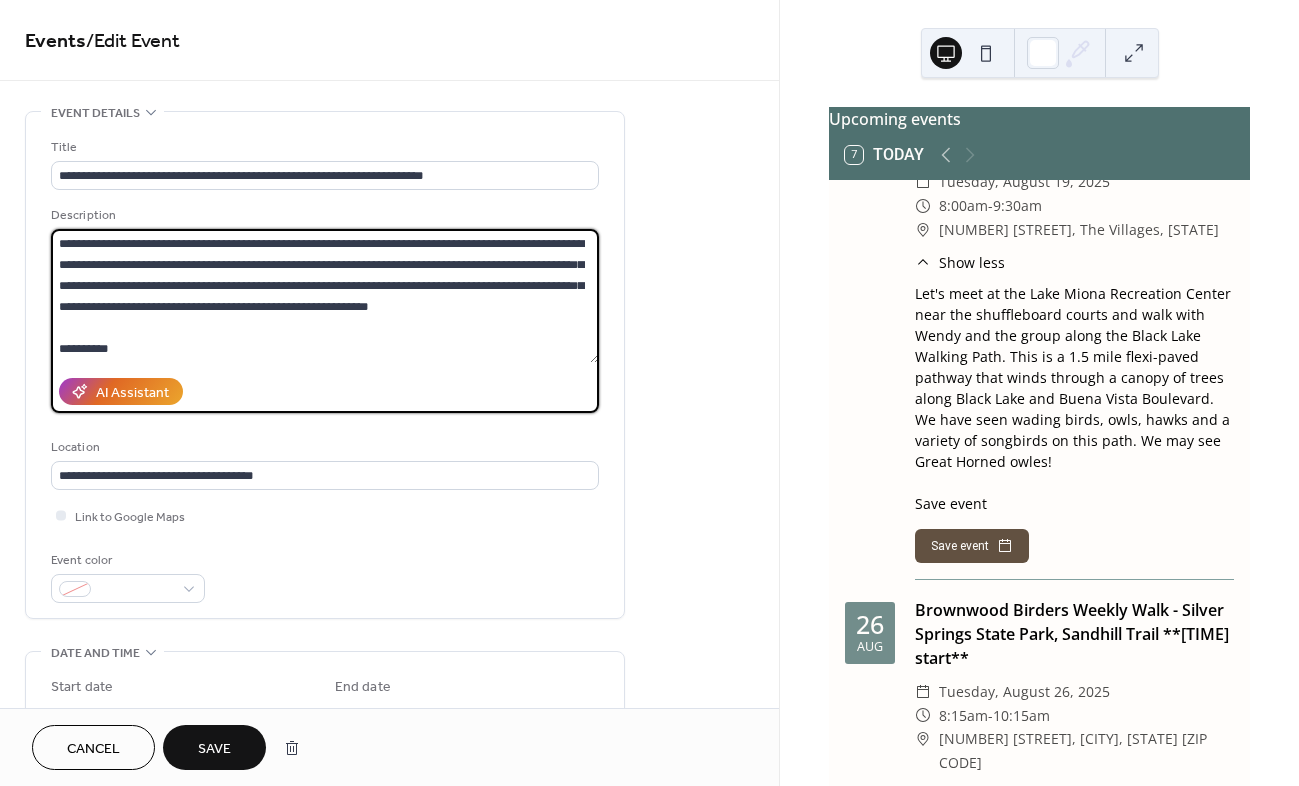 click on "**********" at bounding box center [325, 296] 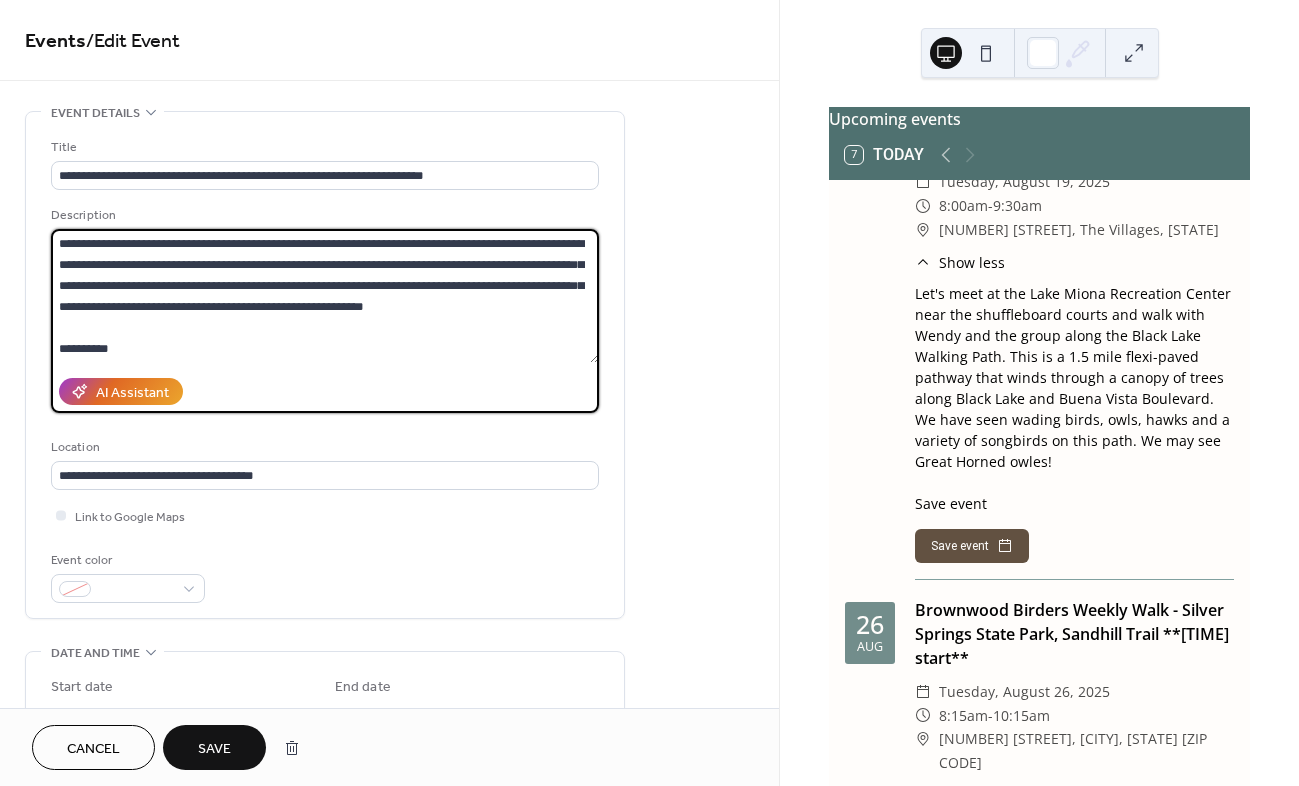 type on "**********" 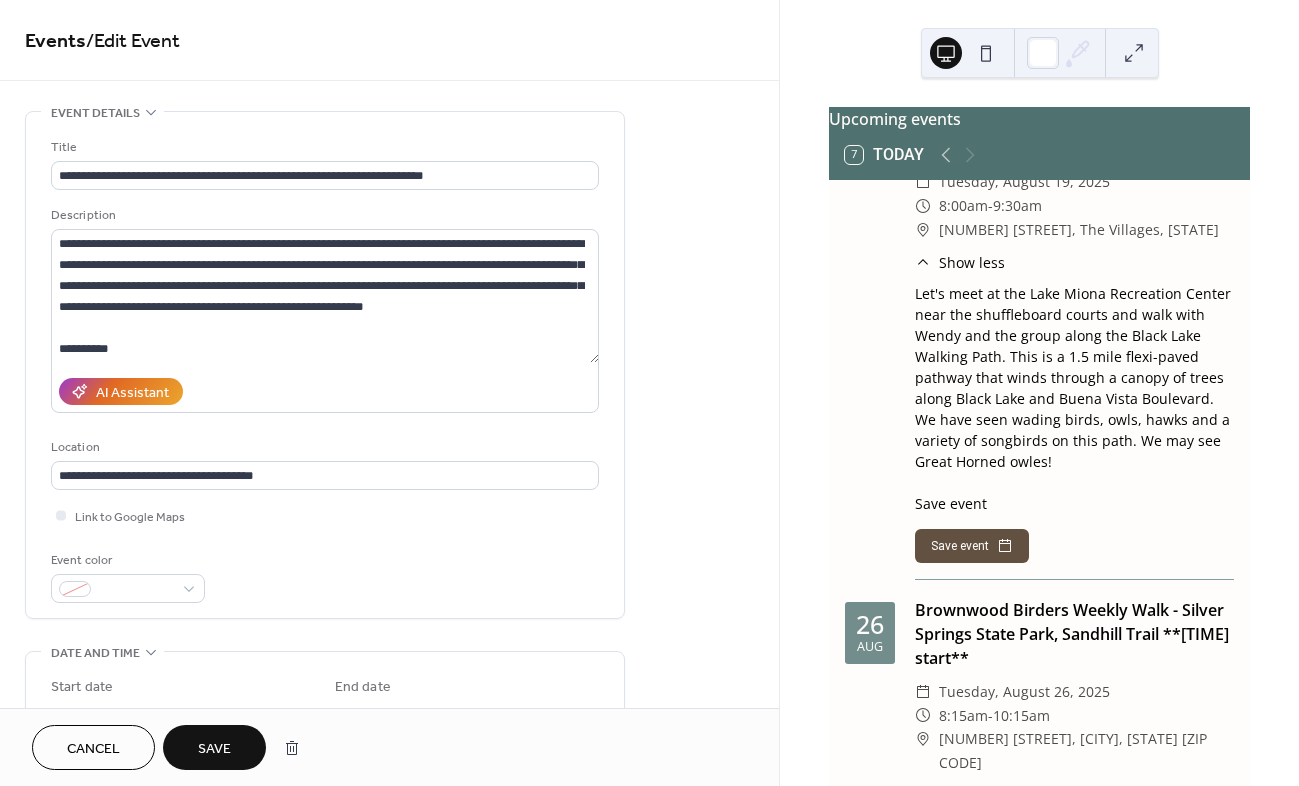 click on "Save" at bounding box center [214, 747] 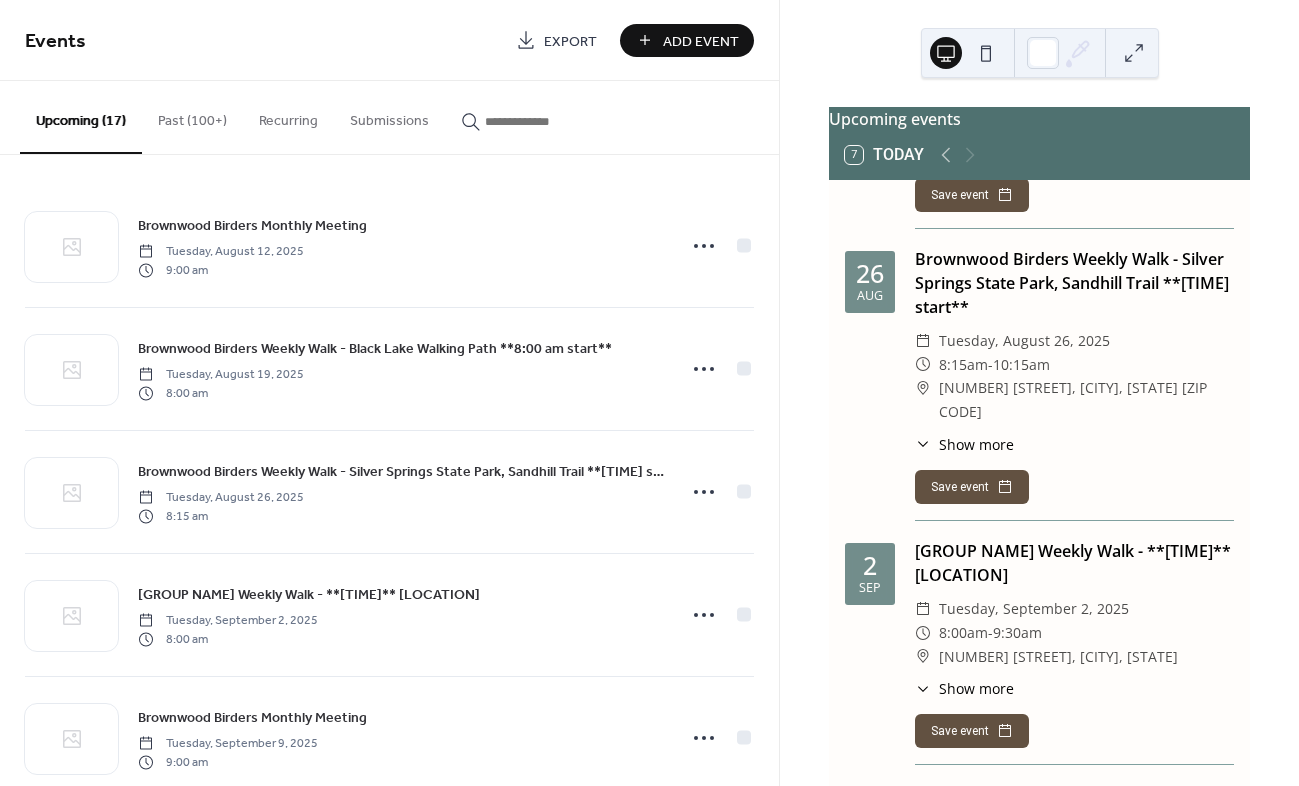 scroll, scrollTop: 700, scrollLeft: 0, axis: vertical 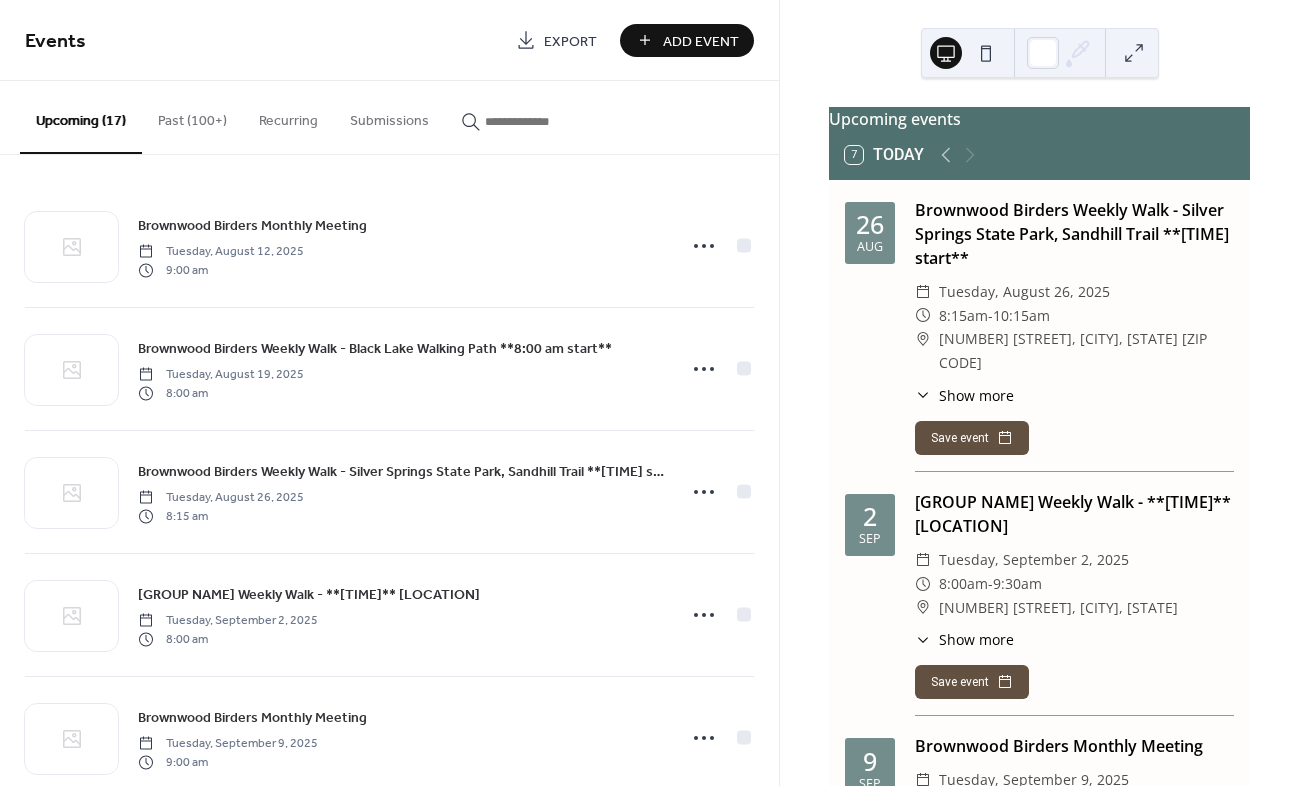 click on "Show more" at bounding box center [976, 395] 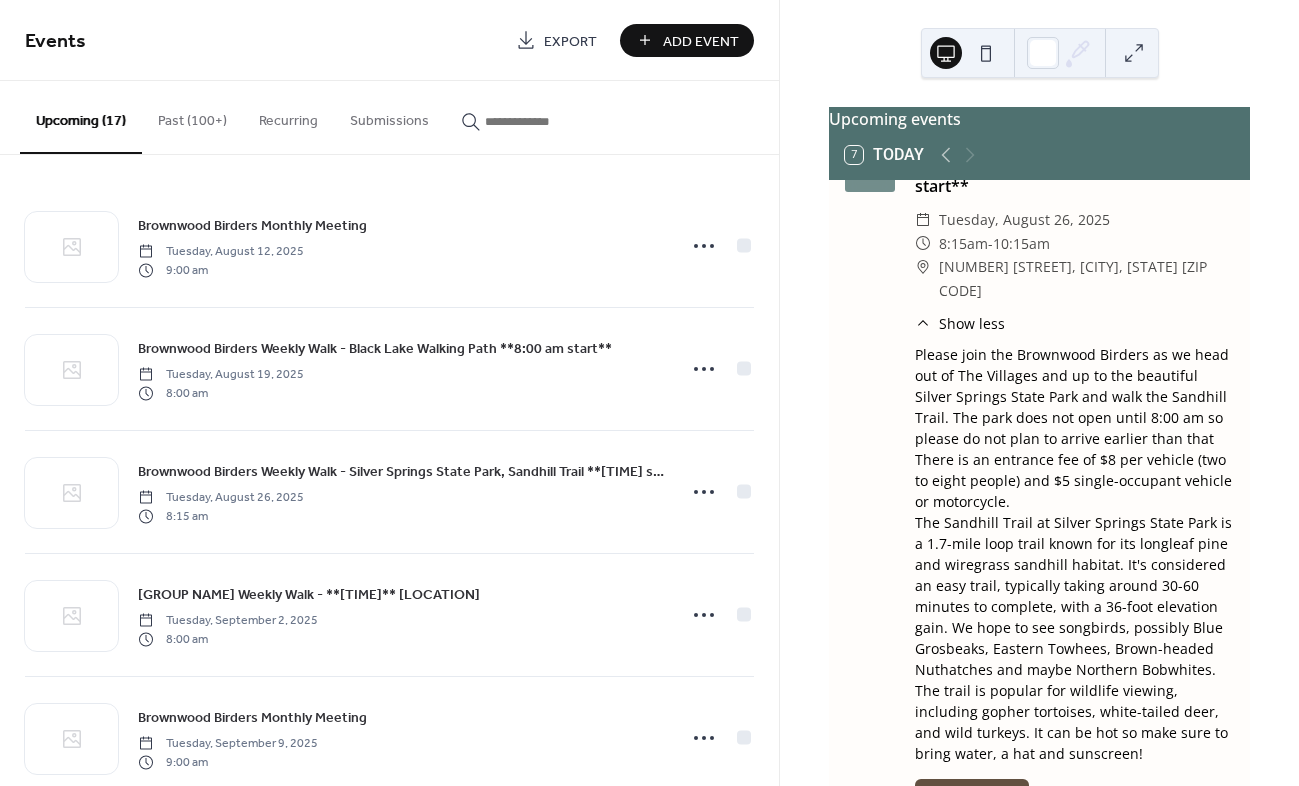 scroll, scrollTop: 800, scrollLeft: 0, axis: vertical 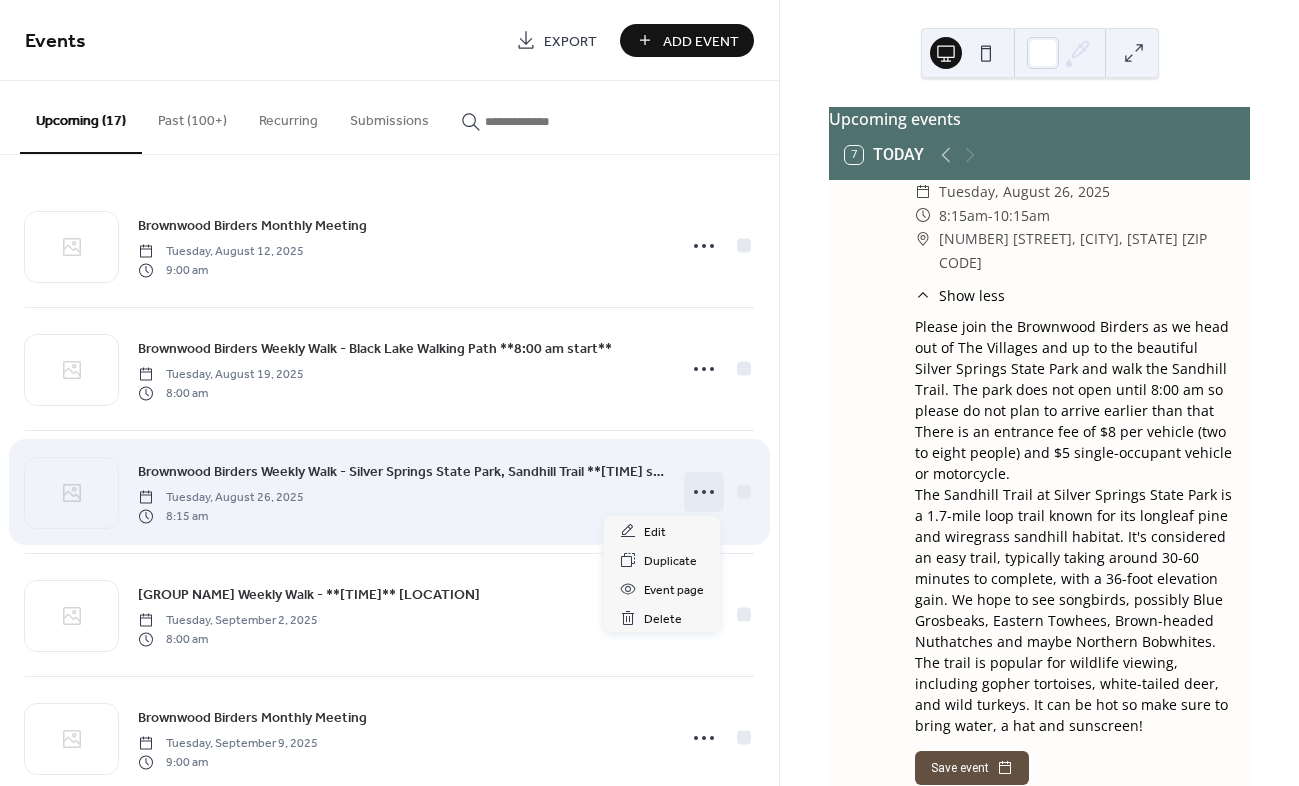 click 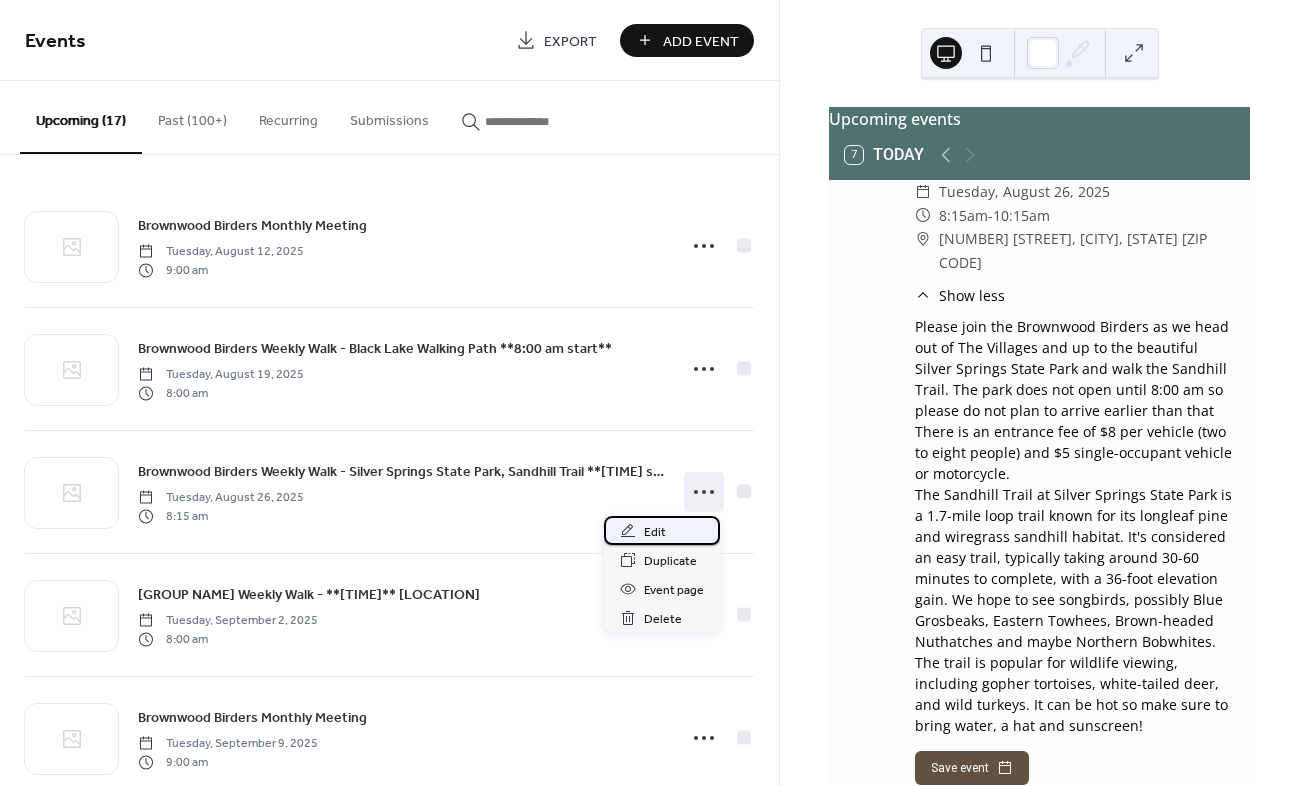 click on "Edit" at bounding box center [655, 532] 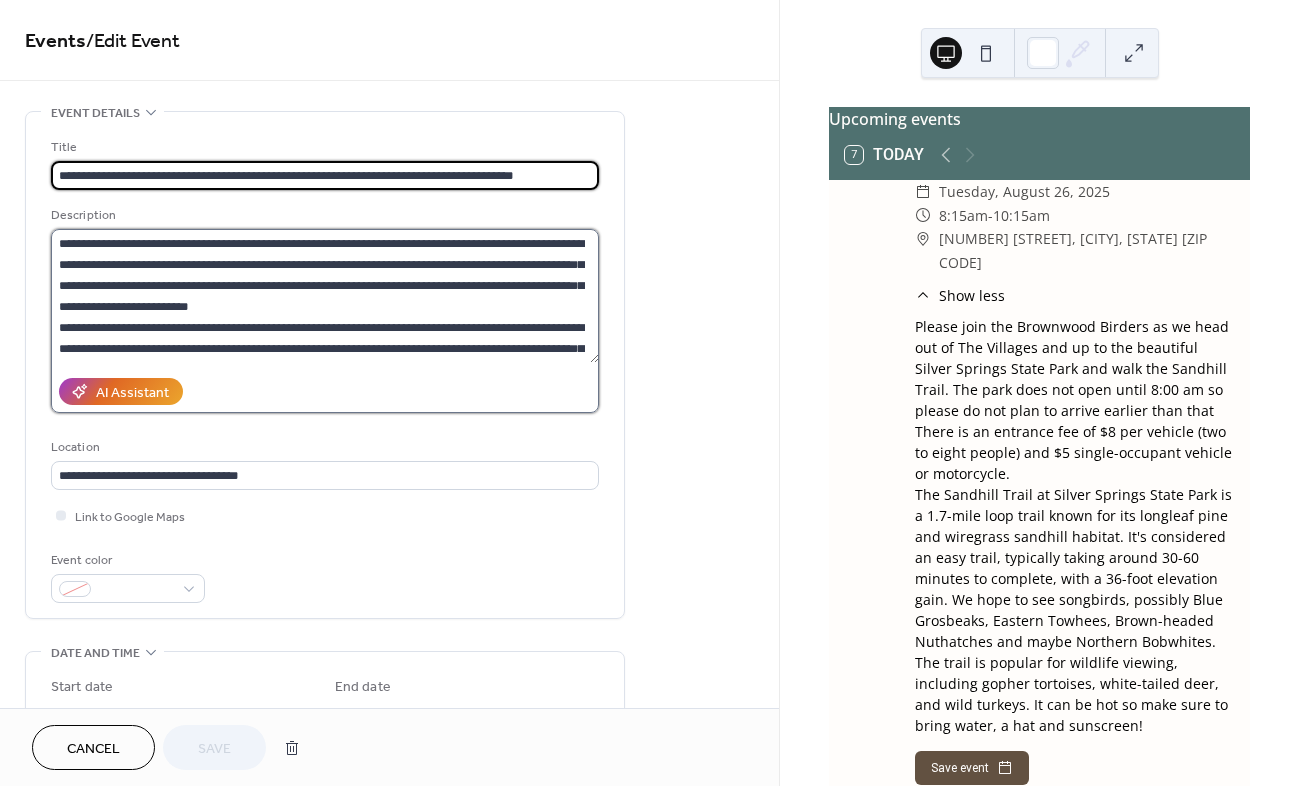 click on "**********" at bounding box center [325, 296] 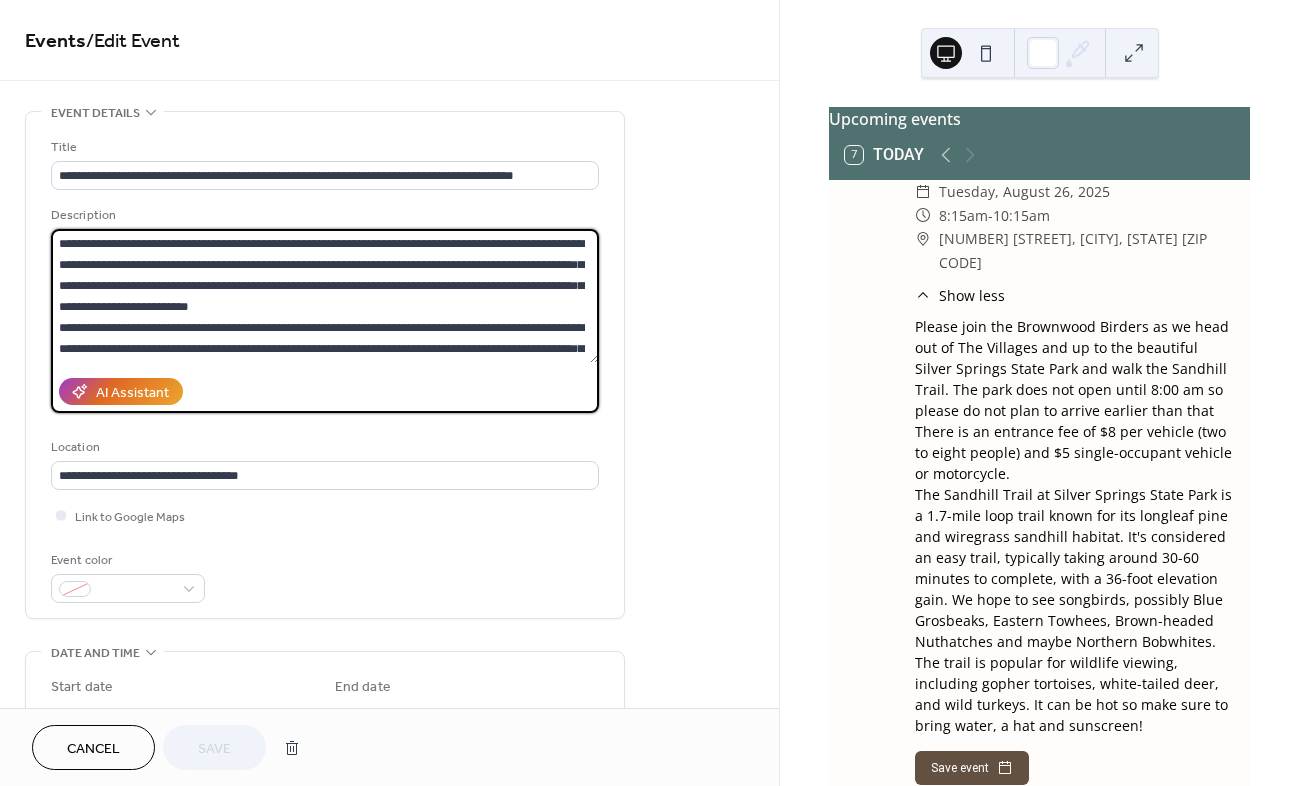 click on "**********" at bounding box center (325, 296) 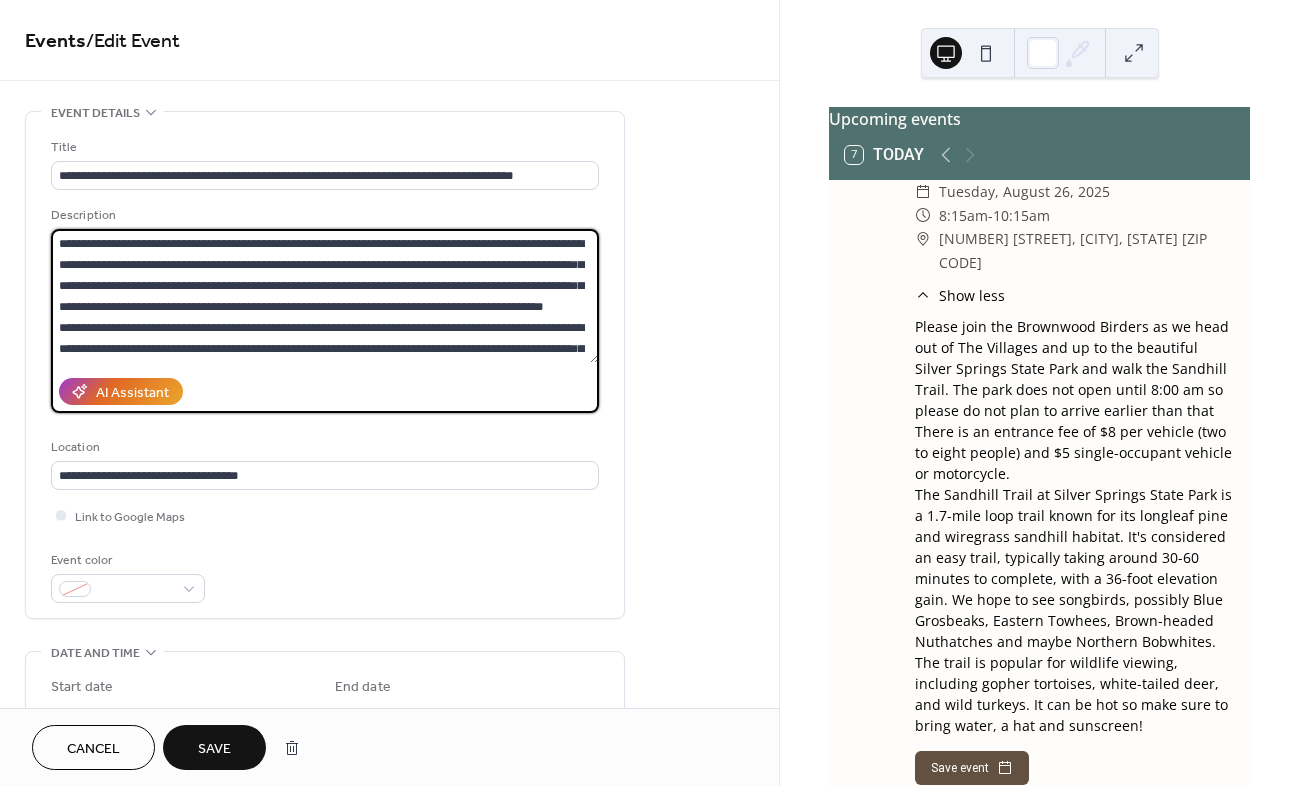 type on "**********" 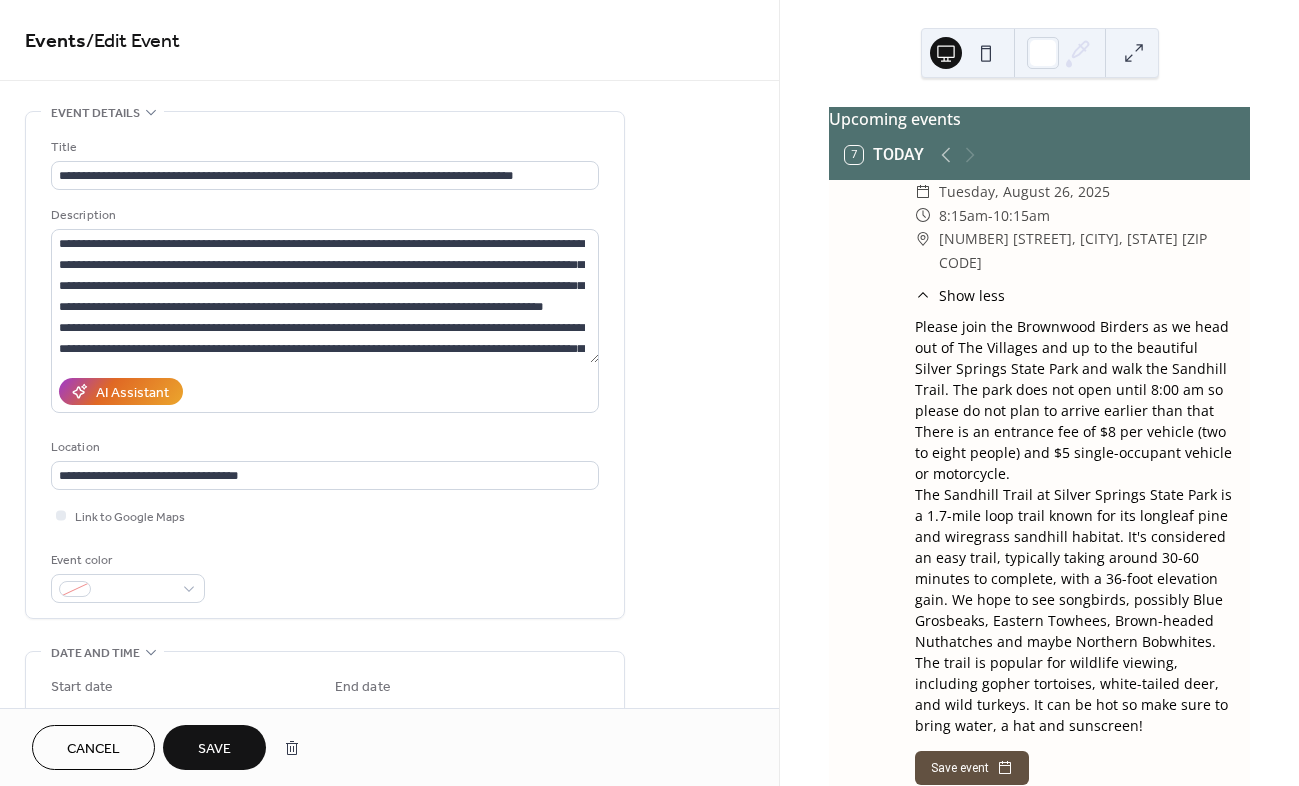 click on "Save" at bounding box center [214, 749] 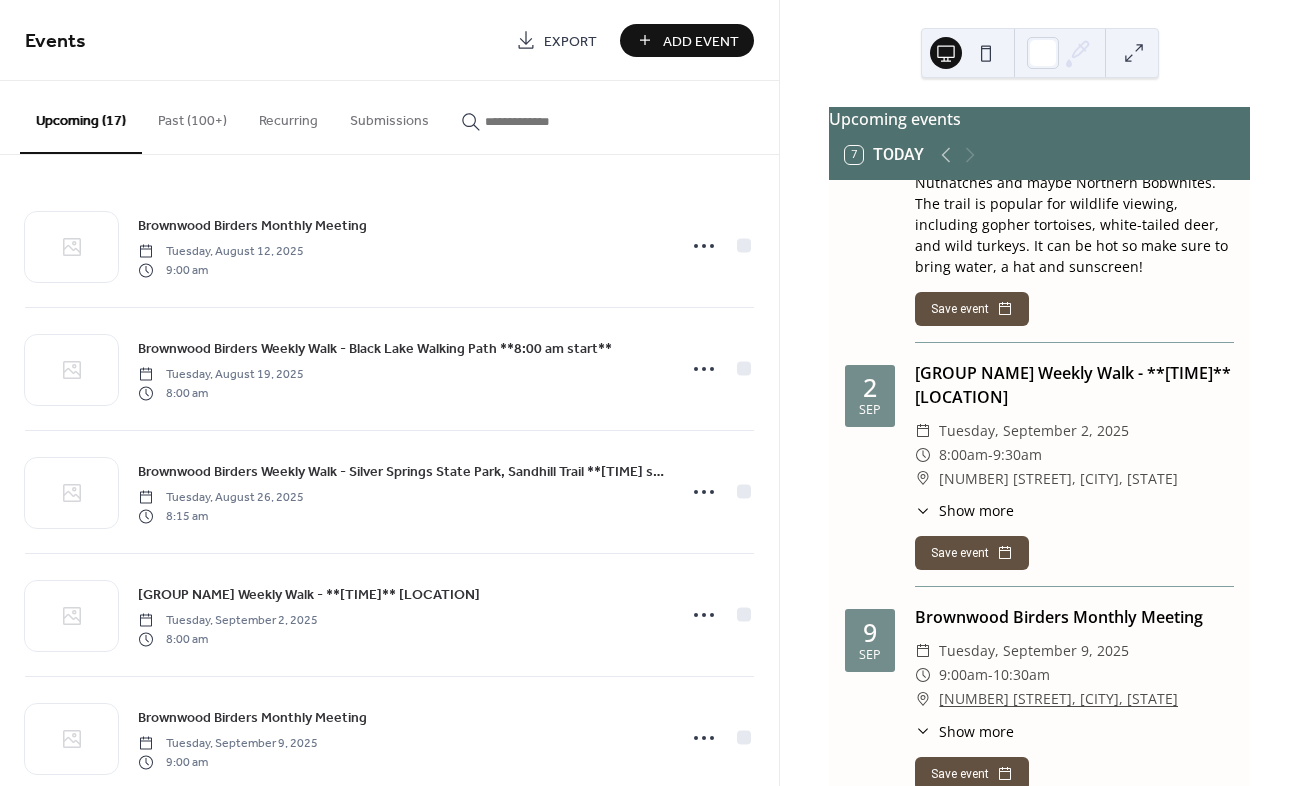 scroll, scrollTop: 1300, scrollLeft: 0, axis: vertical 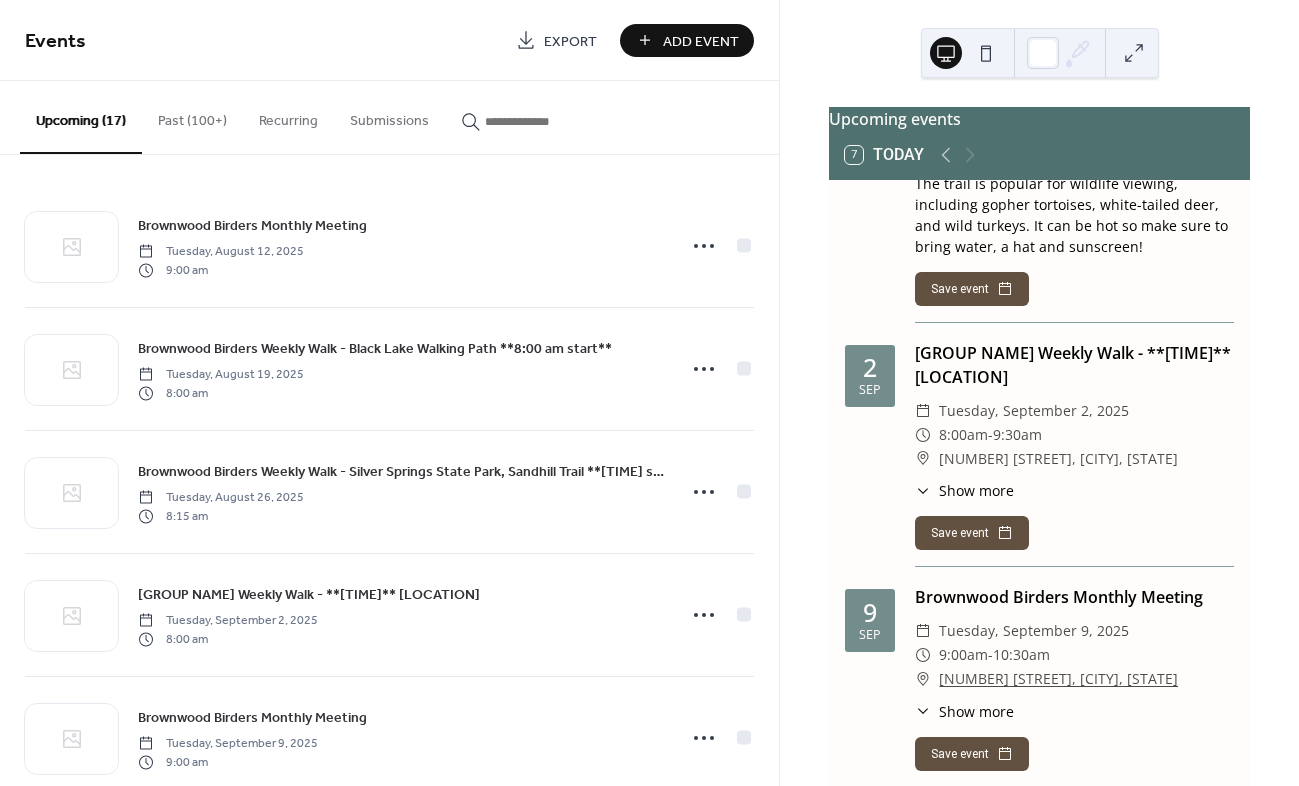 click 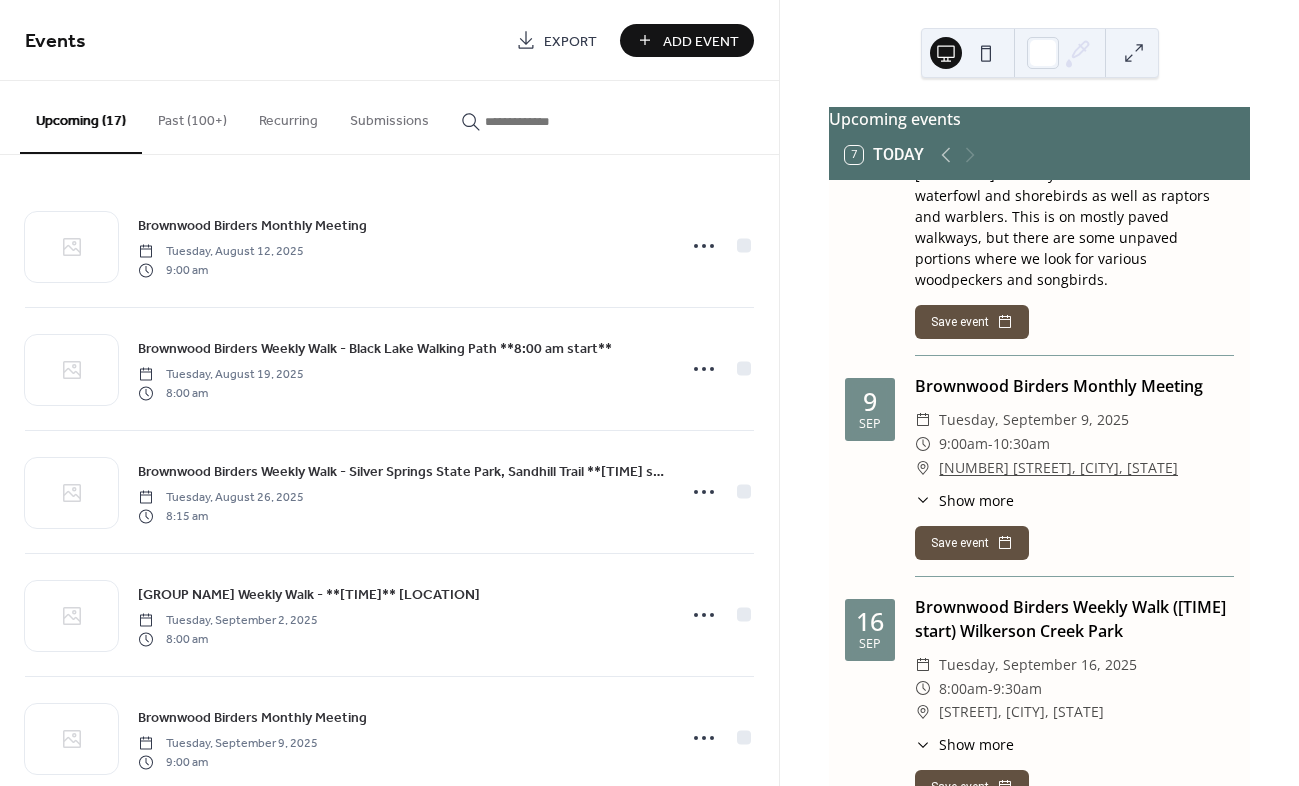 scroll, scrollTop: 1900, scrollLeft: 0, axis: vertical 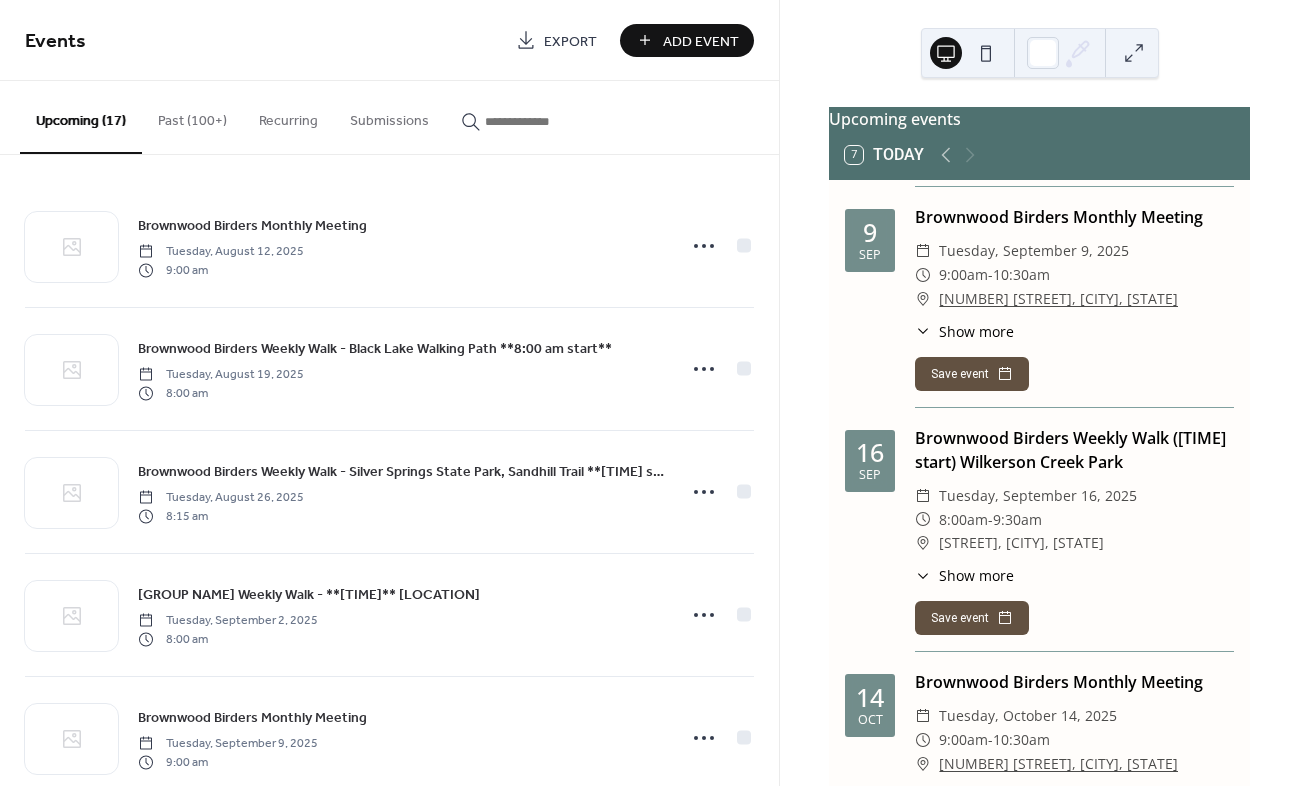 click on "​ Show more" at bounding box center [964, 331] 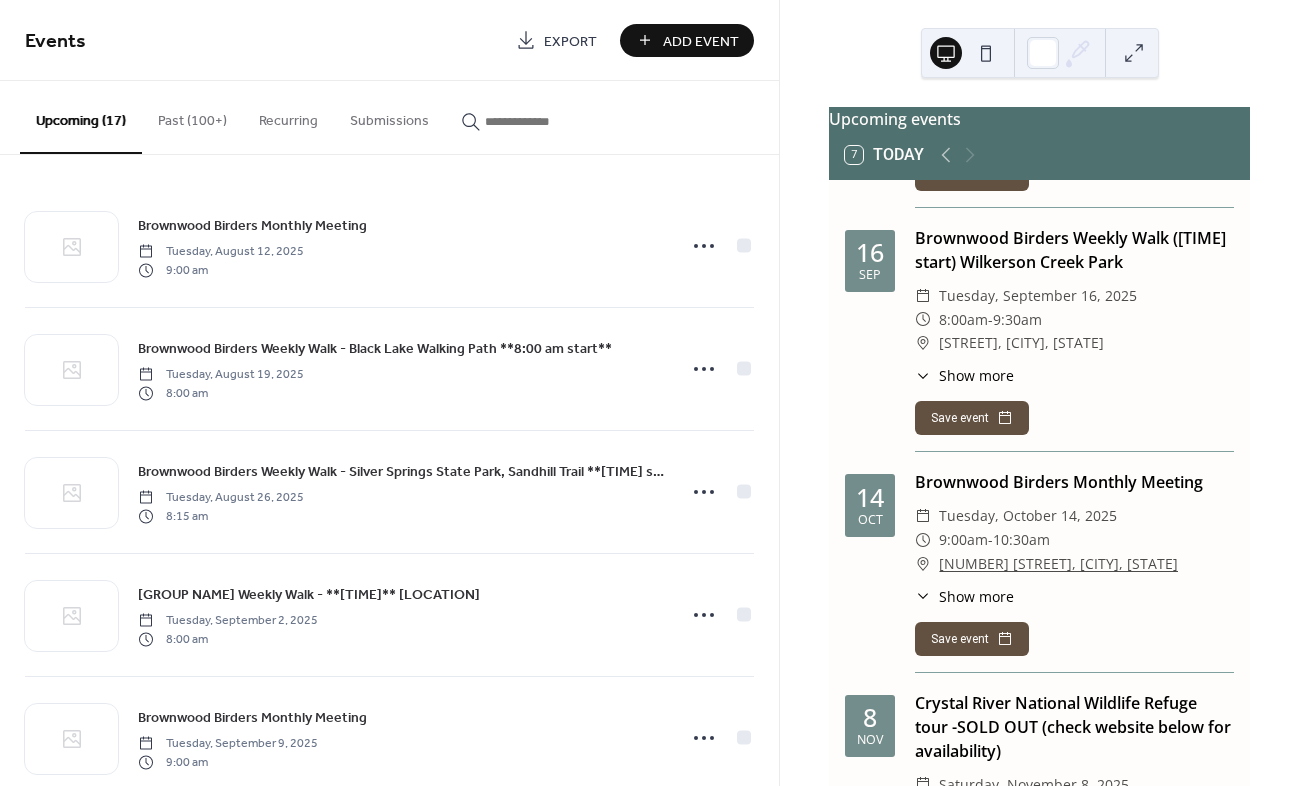 scroll, scrollTop: 2400, scrollLeft: 0, axis: vertical 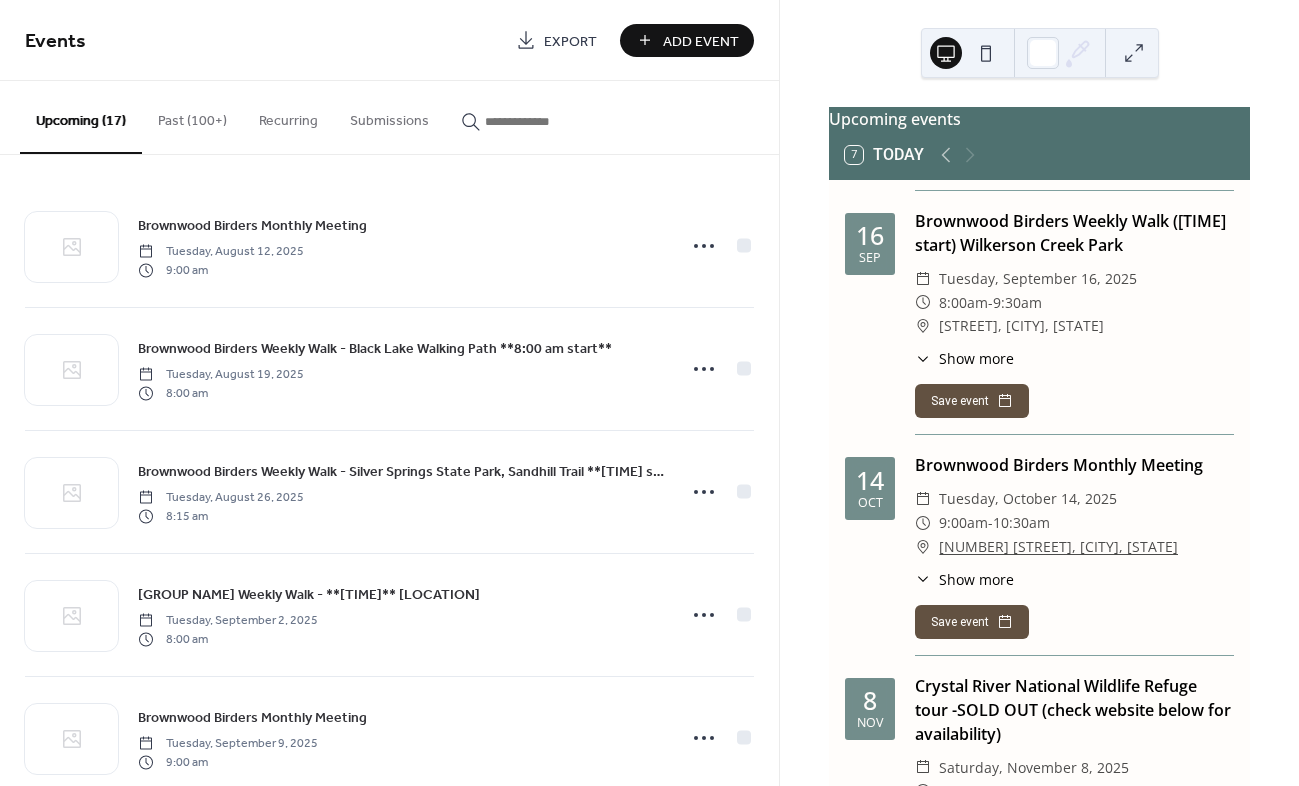 click on "Show more" at bounding box center [976, 358] 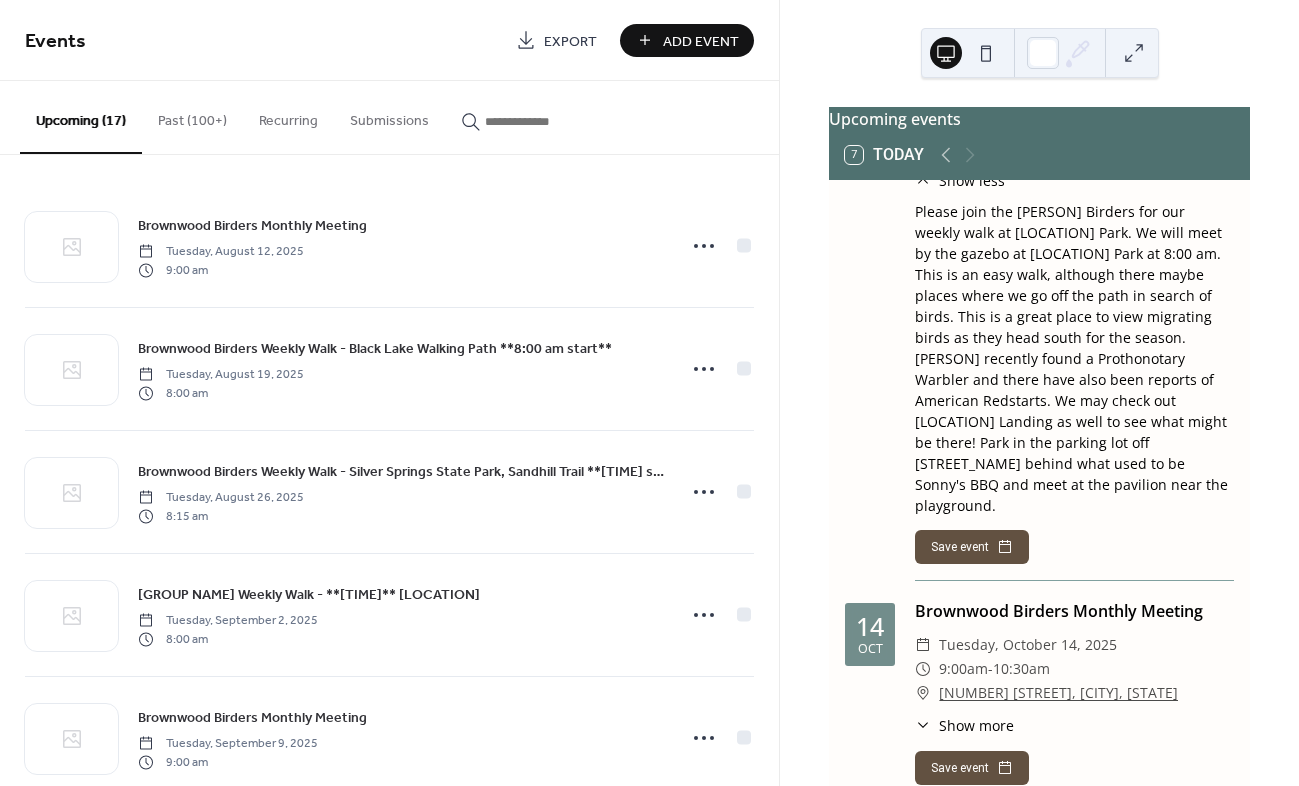 scroll, scrollTop: 2600, scrollLeft: 0, axis: vertical 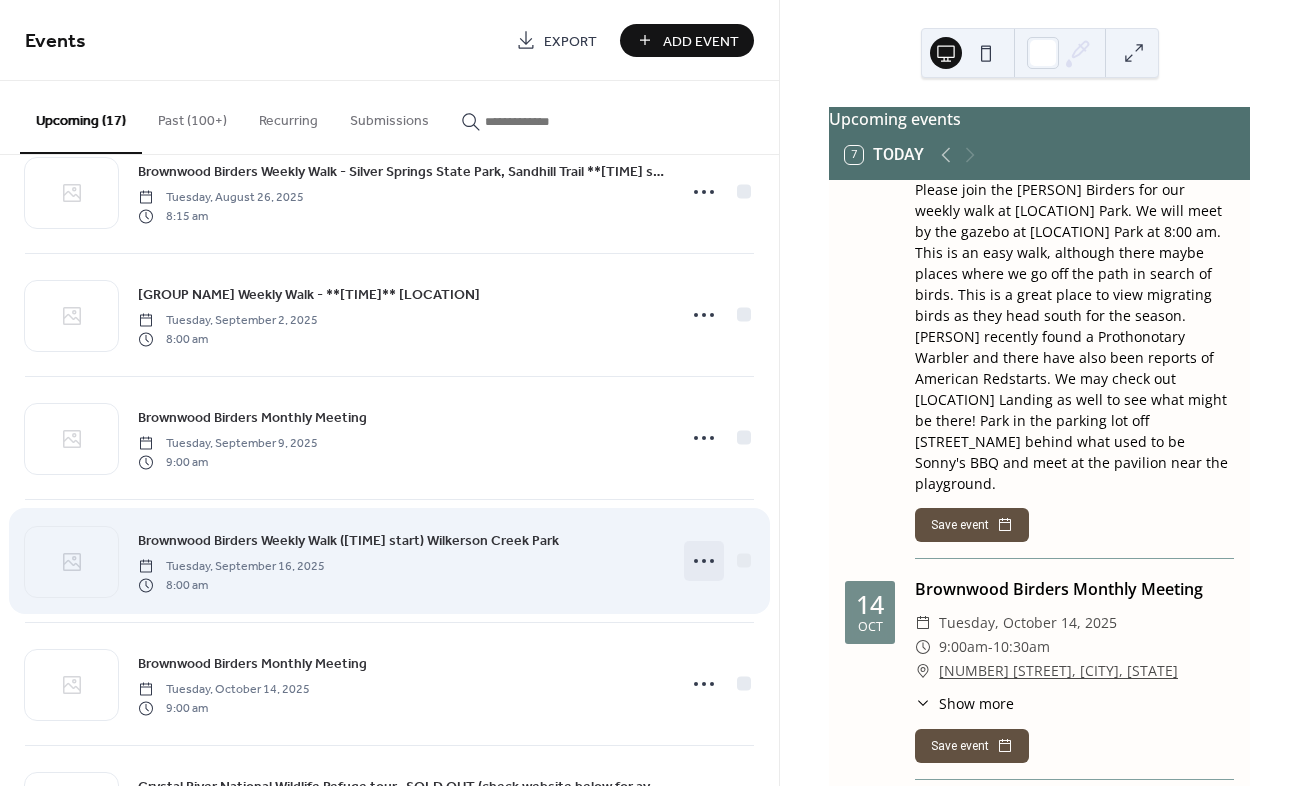 click 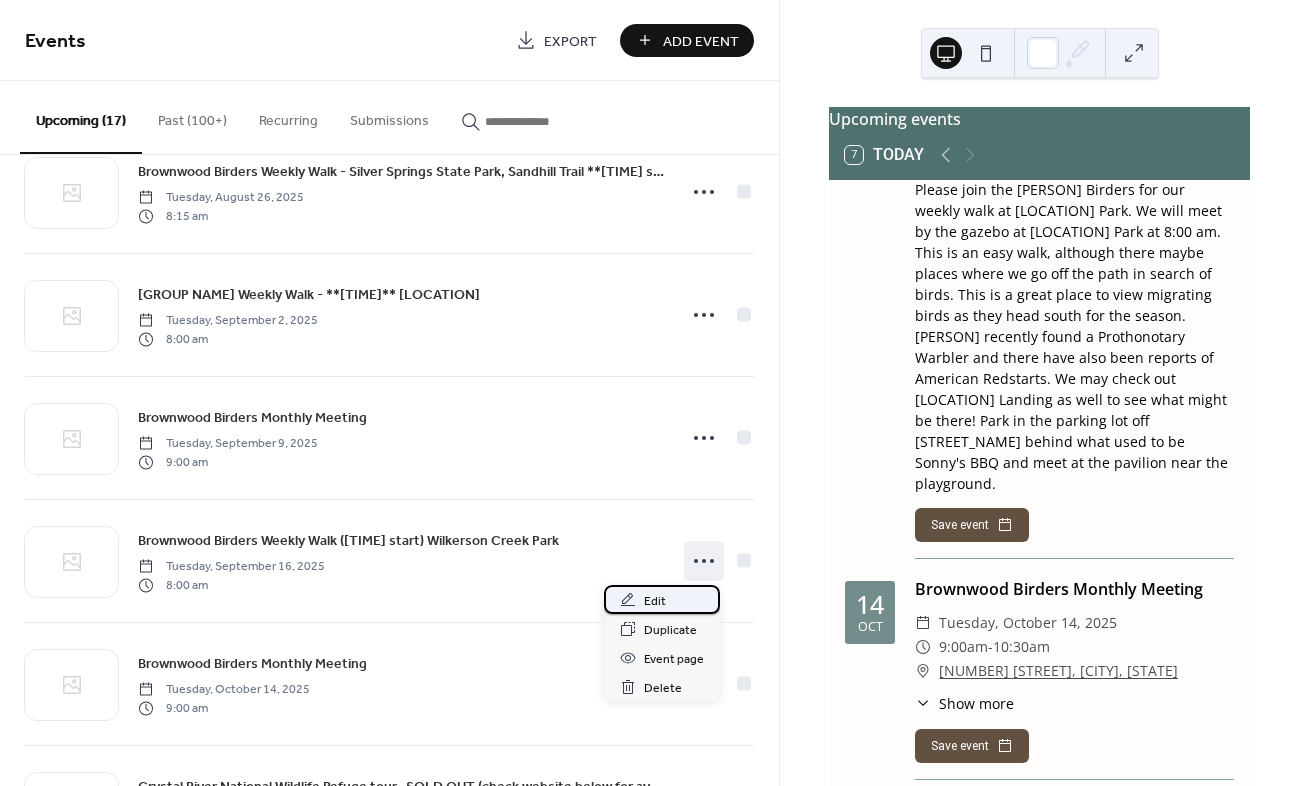 click on "Edit" at bounding box center (655, 601) 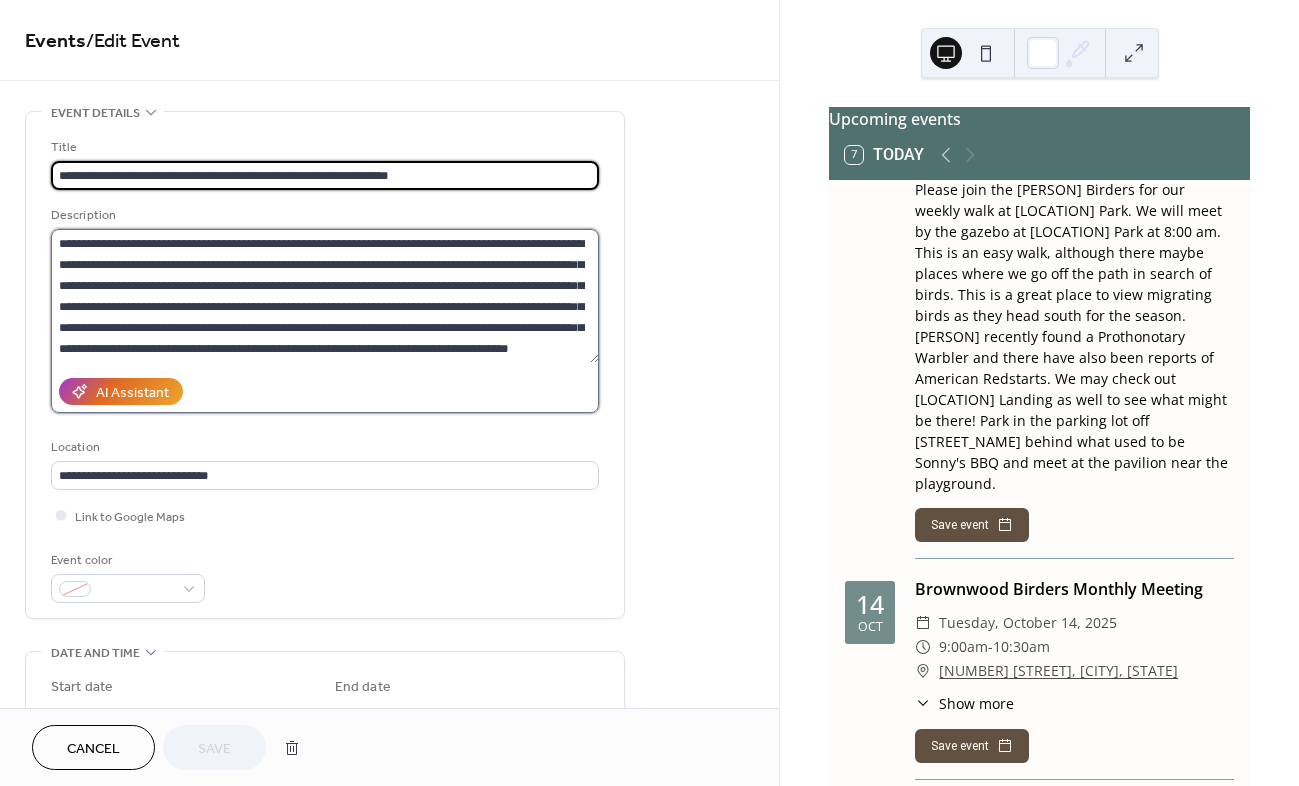 click on "**********" at bounding box center [325, 296] 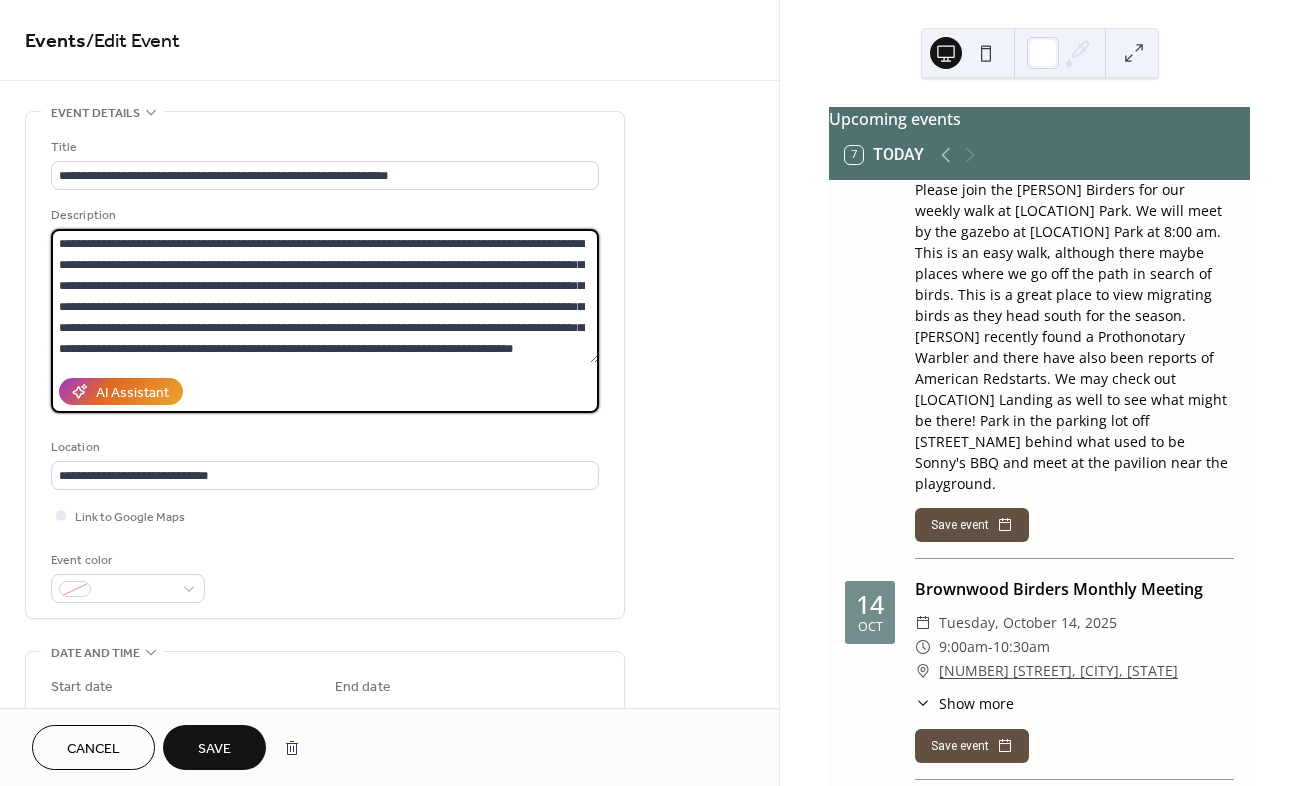 type on "**********" 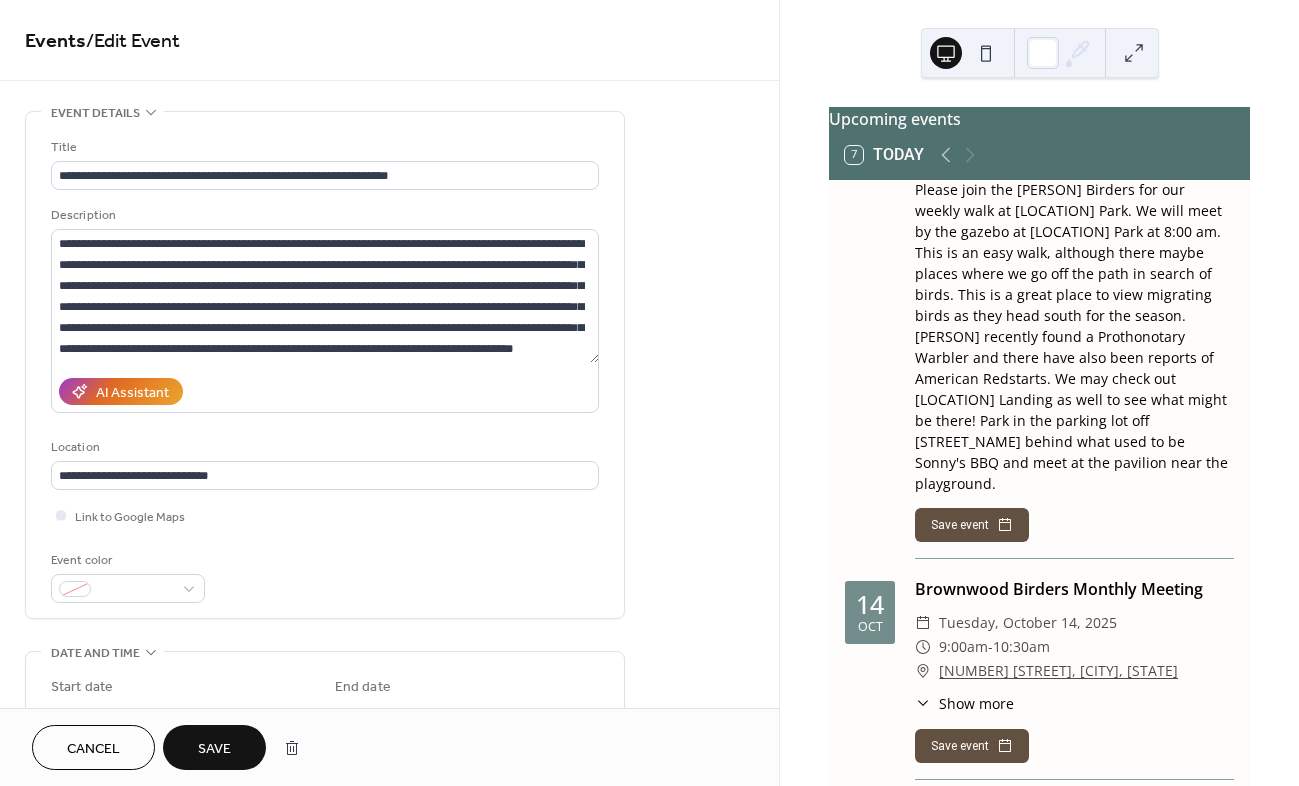 click on "Save" at bounding box center [214, 749] 